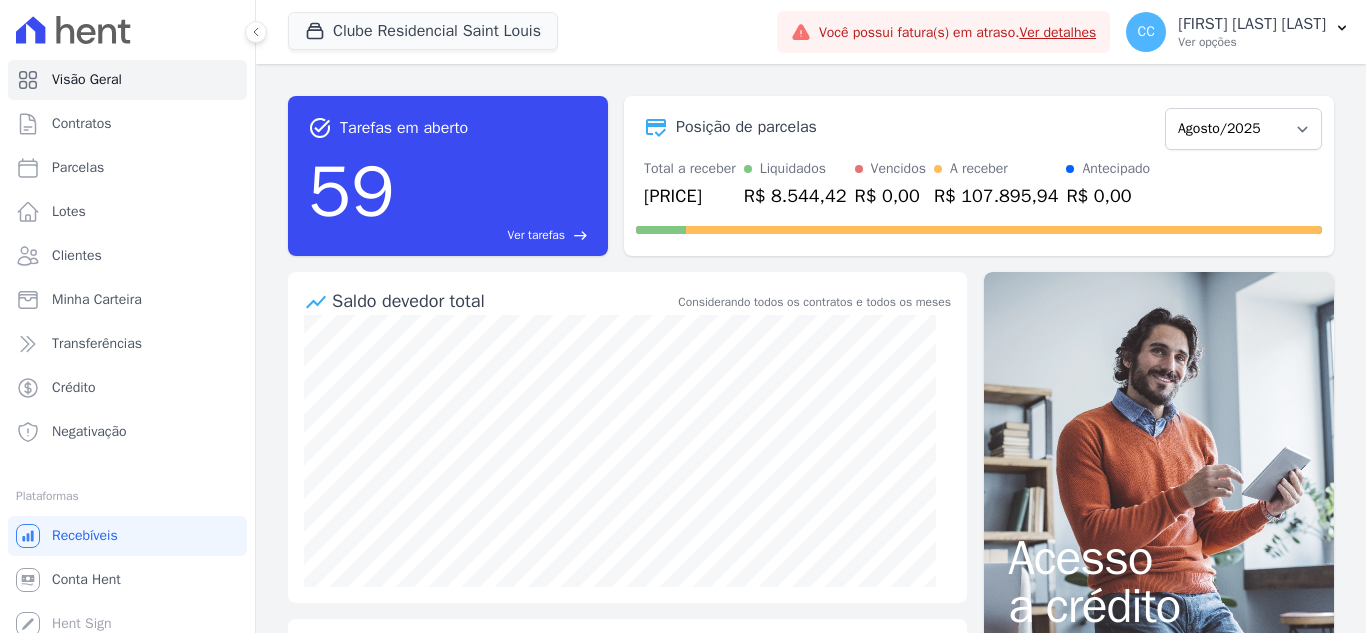 scroll, scrollTop: 0, scrollLeft: 0, axis: both 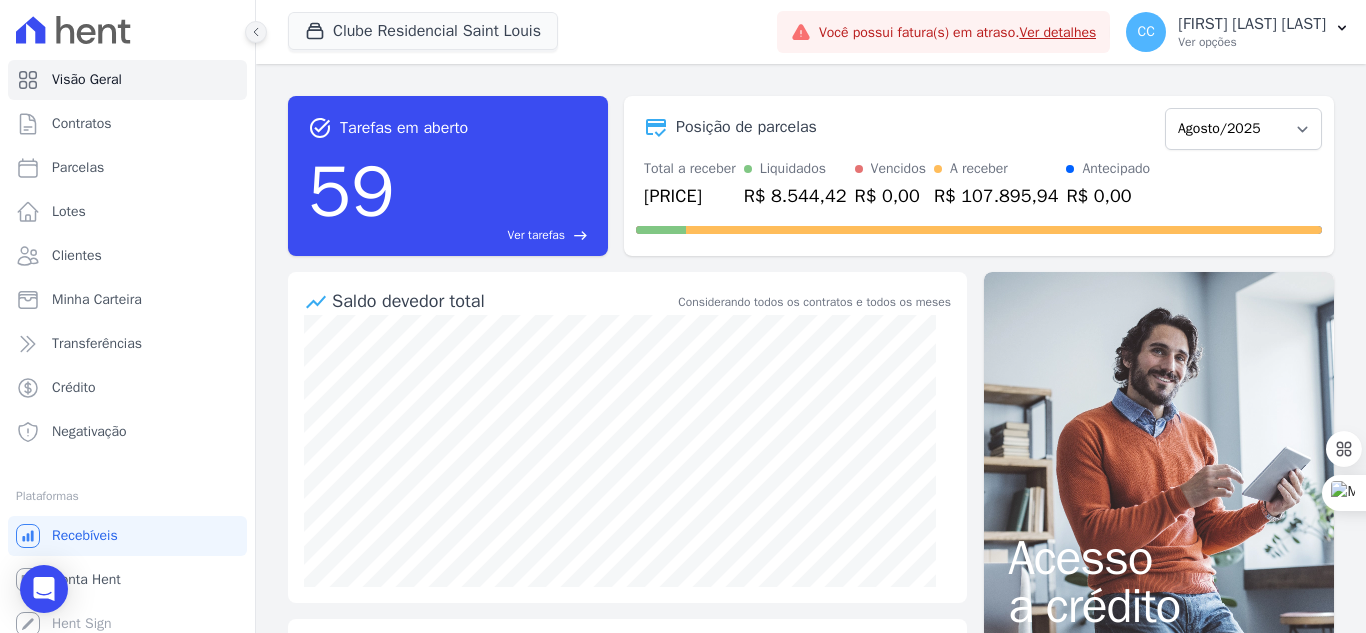 click at bounding box center [256, 32] 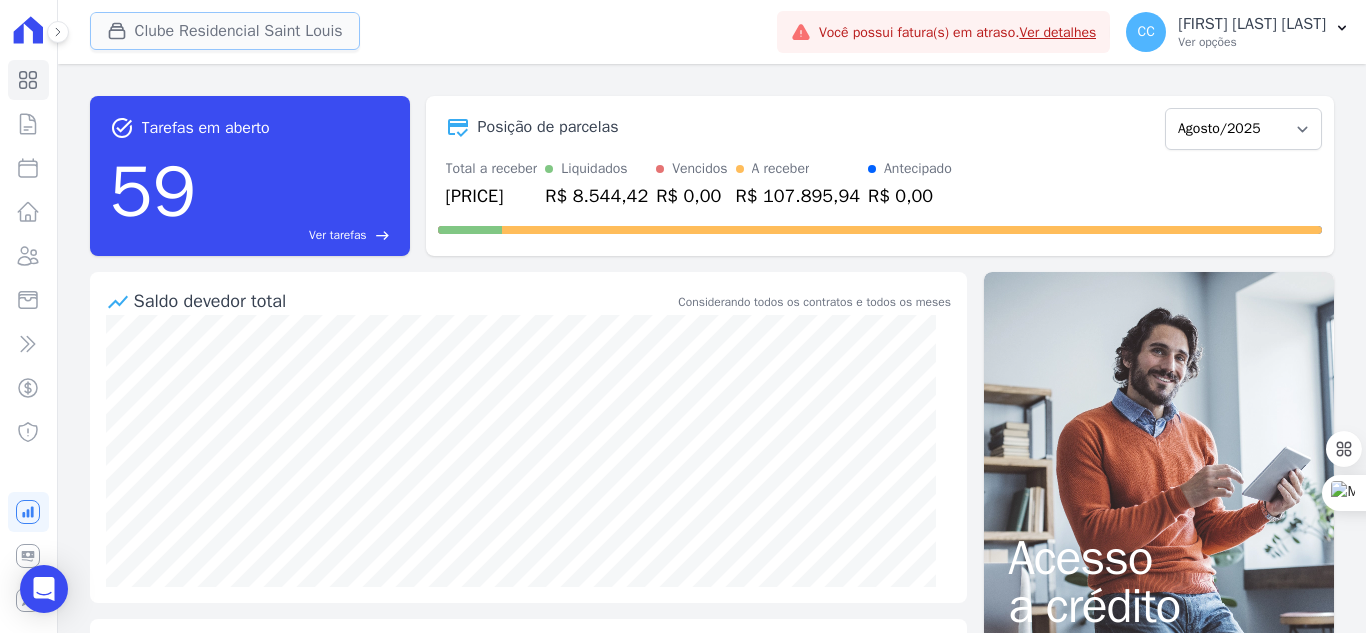 click on "Clube Residencial Saint Louis" at bounding box center [225, 31] 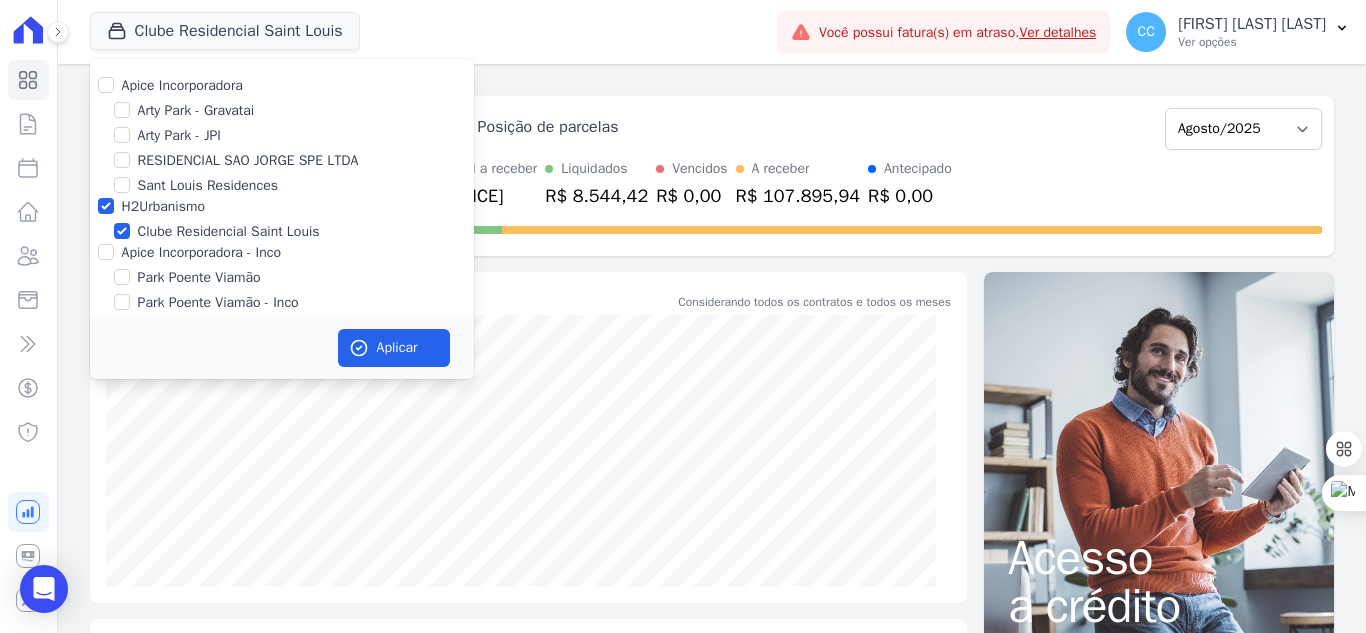 click on "Apice Incorporadora" at bounding box center (282, 85) 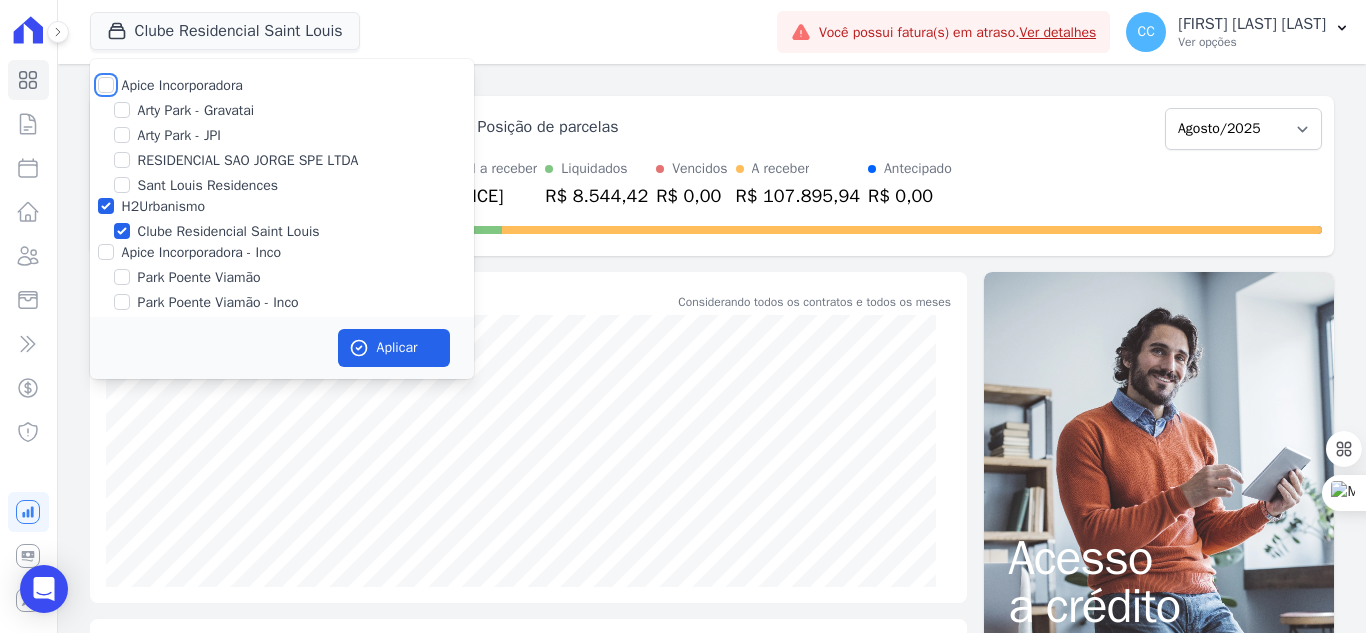 click on "Apice Incorporadora" at bounding box center (106, 85) 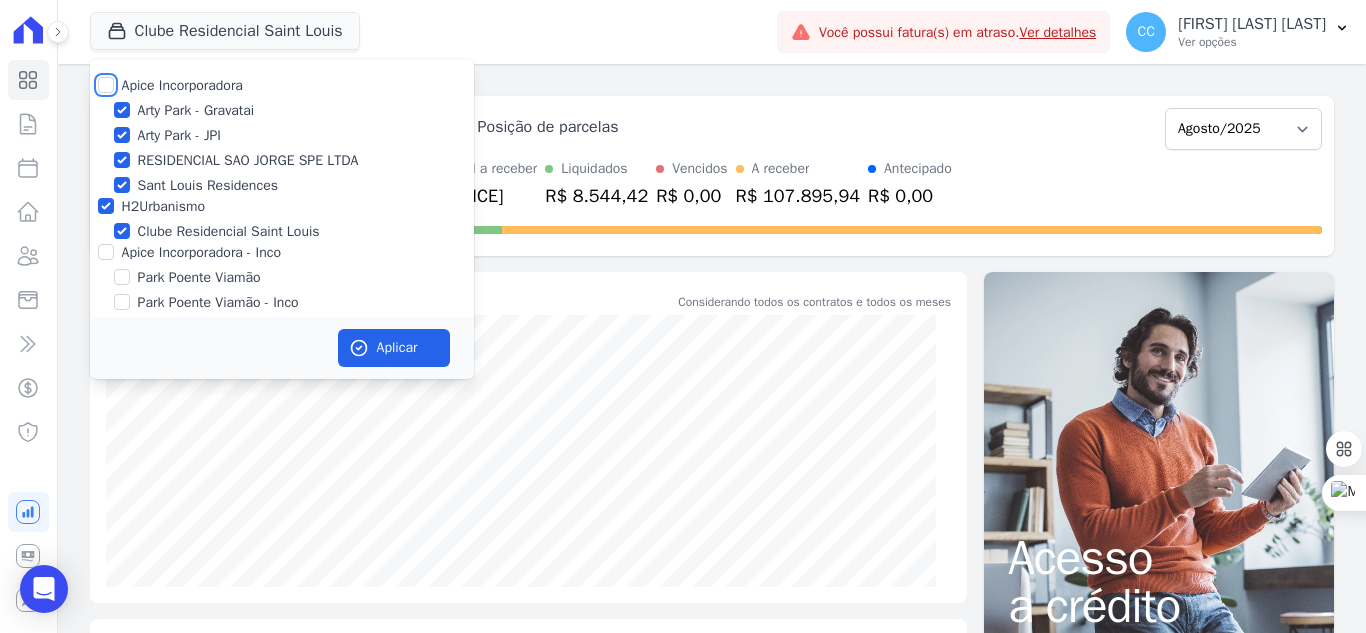 checkbox on "true" 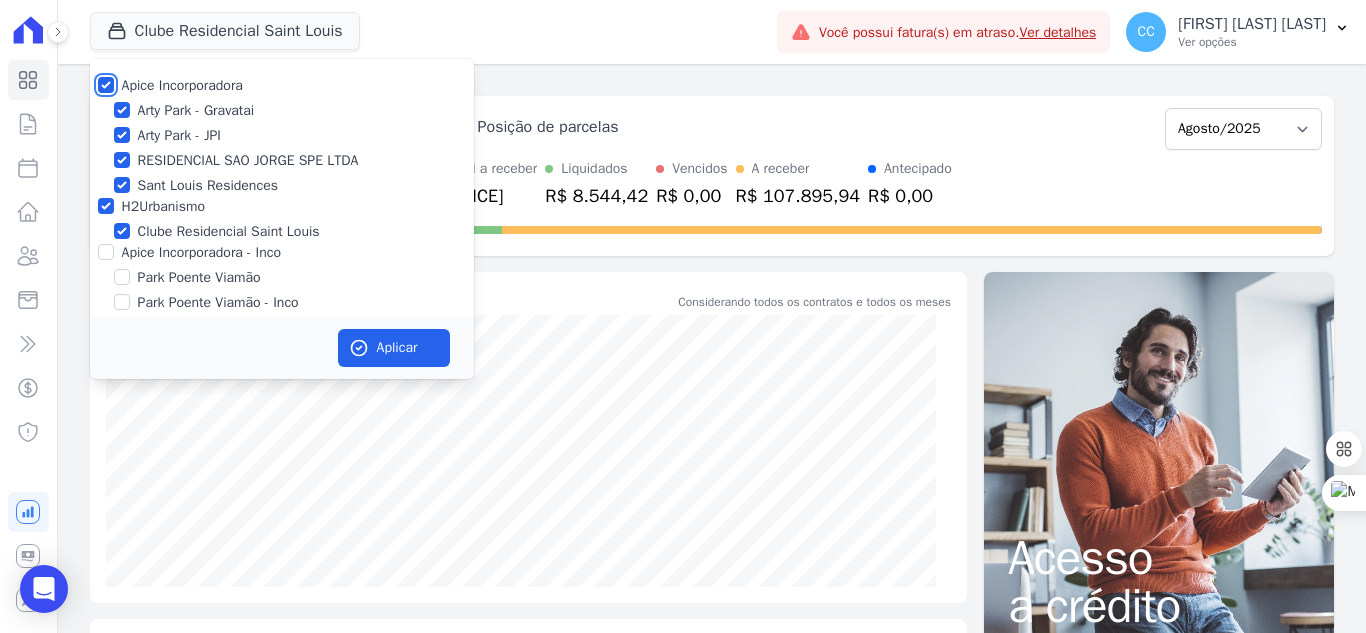 checkbox on "true" 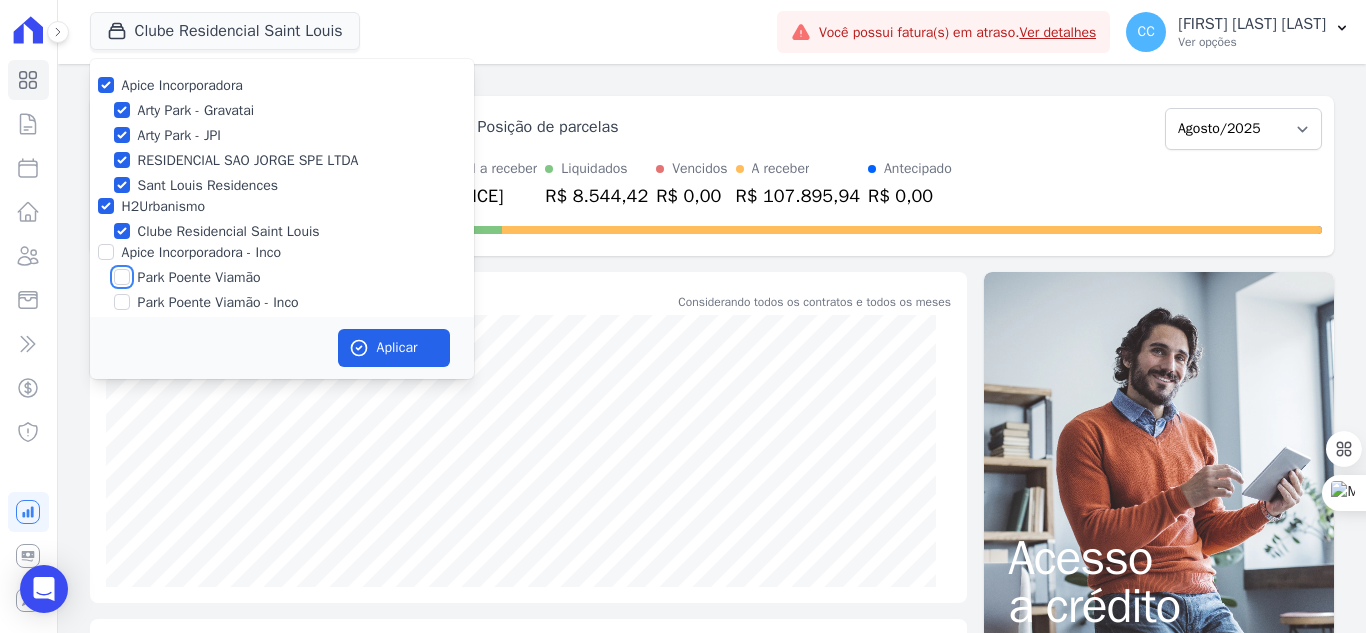 click on "Park Poente Viamão" at bounding box center (122, 277) 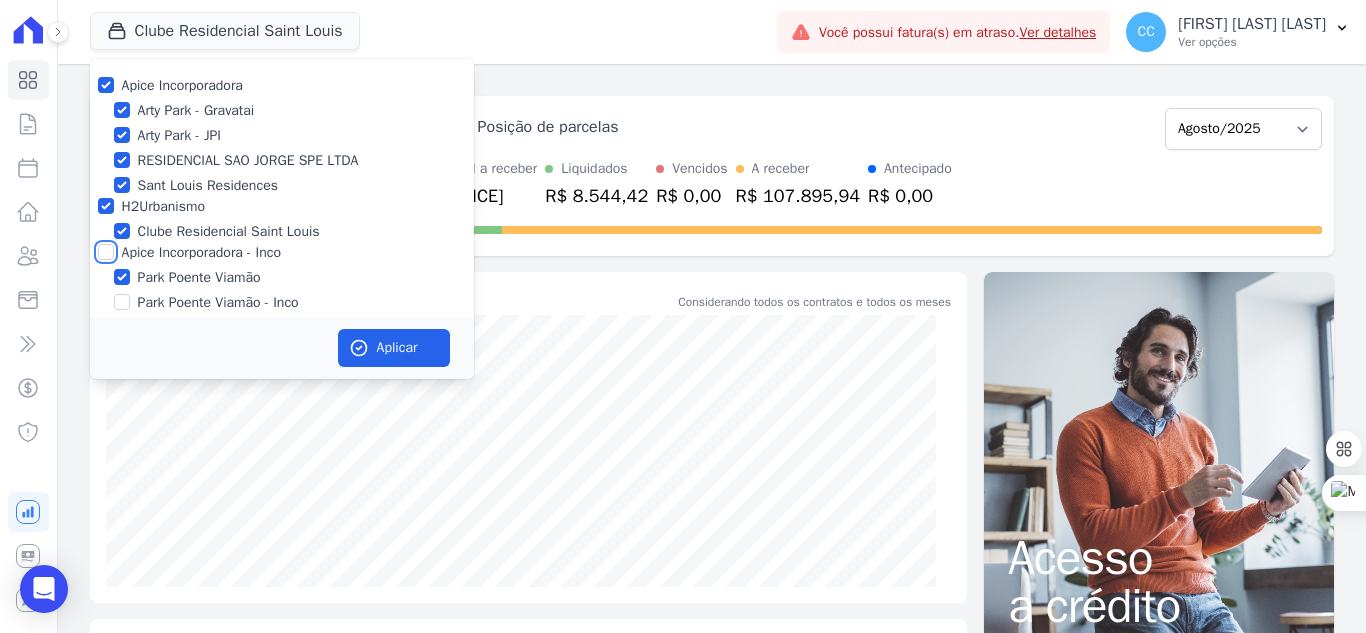 click on "Apice Incorporadora - Inco" at bounding box center [106, 252] 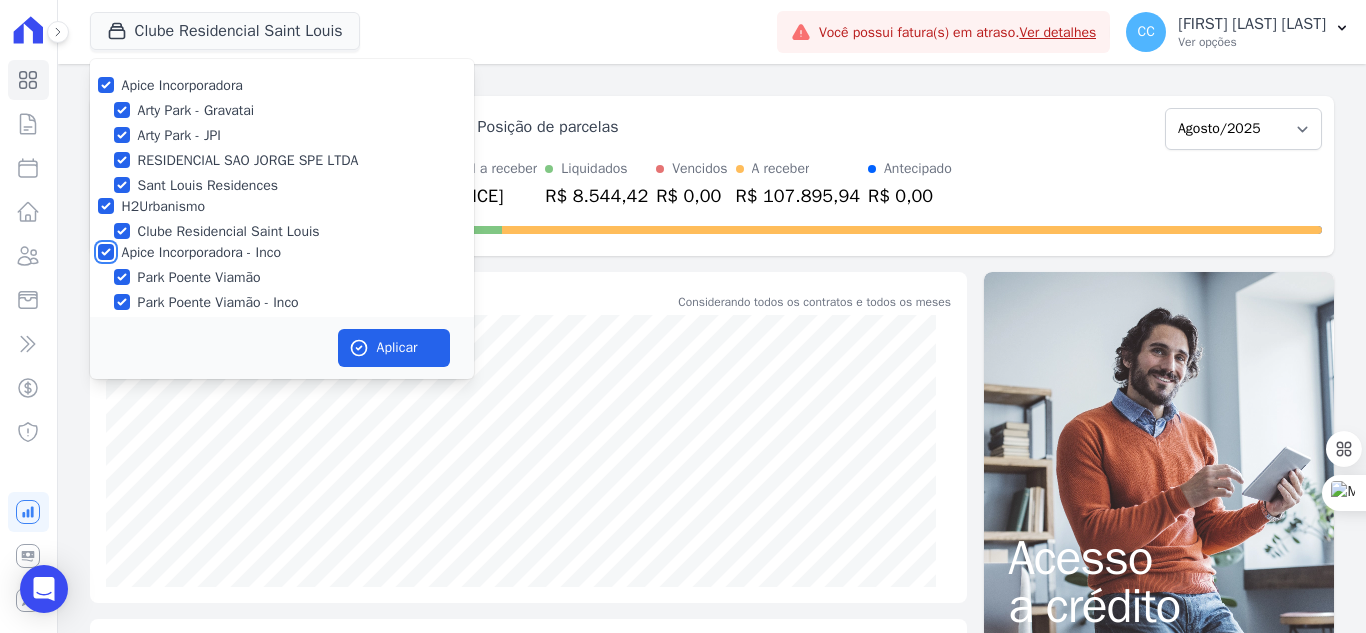 checkbox on "true" 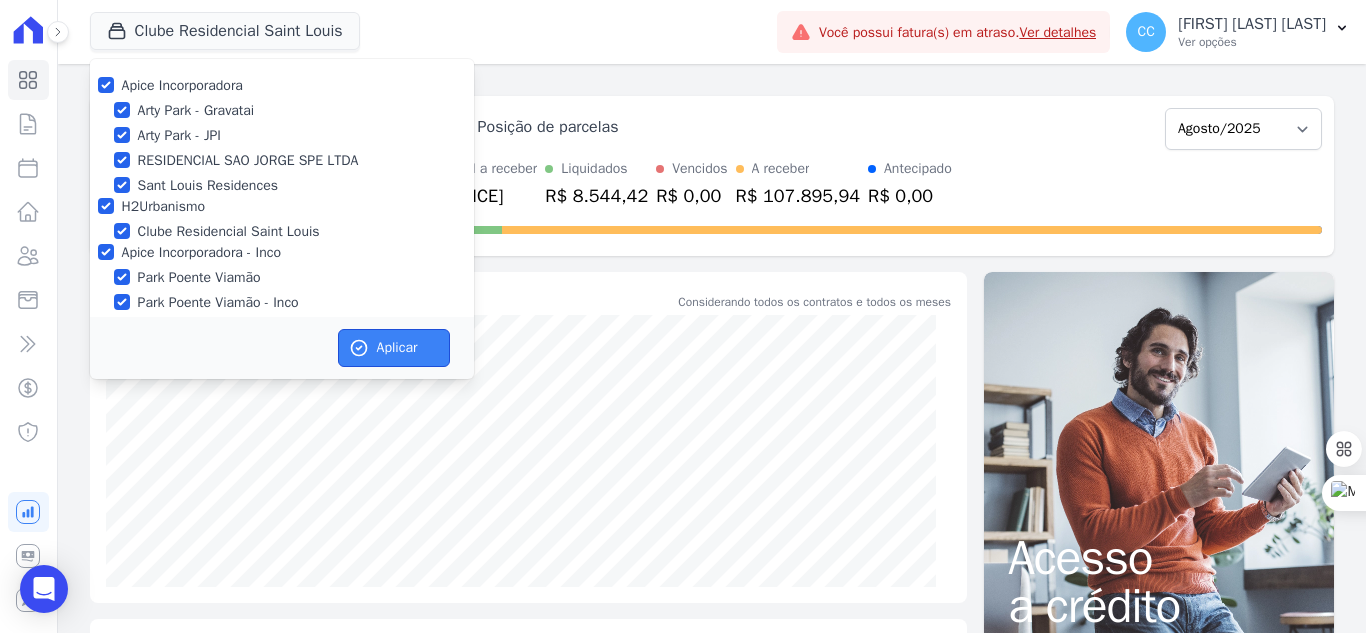click on "Aplicar" at bounding box center (394, 348) 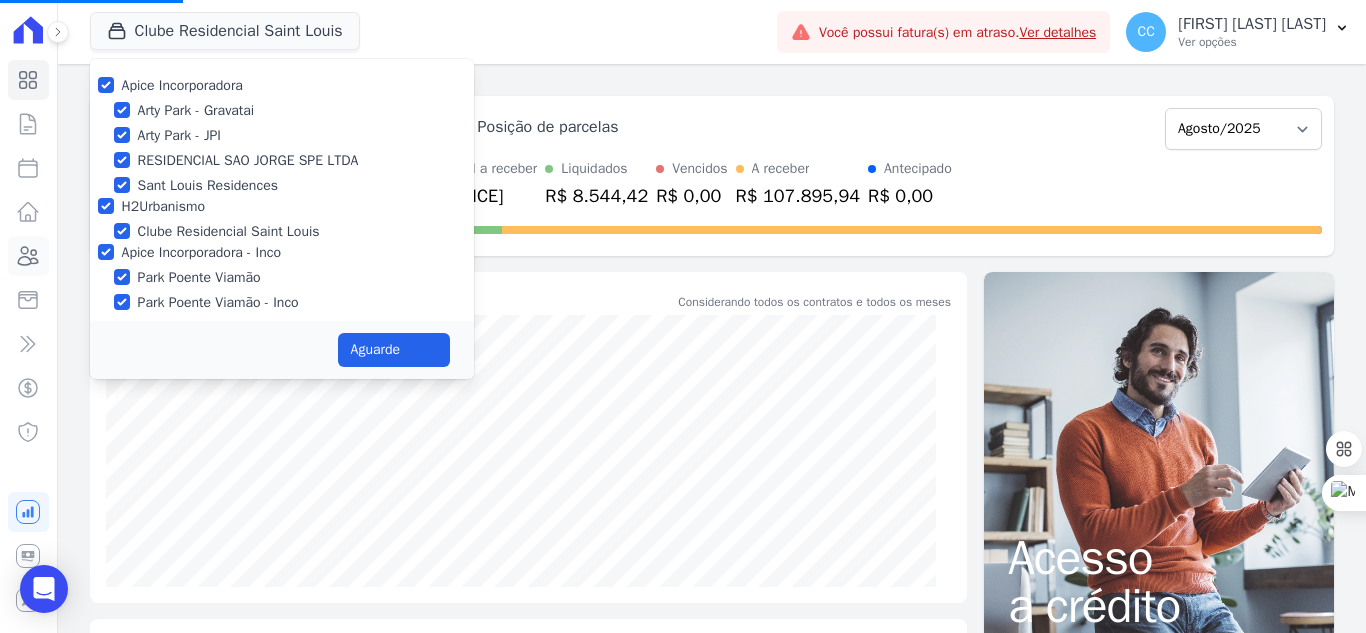 click 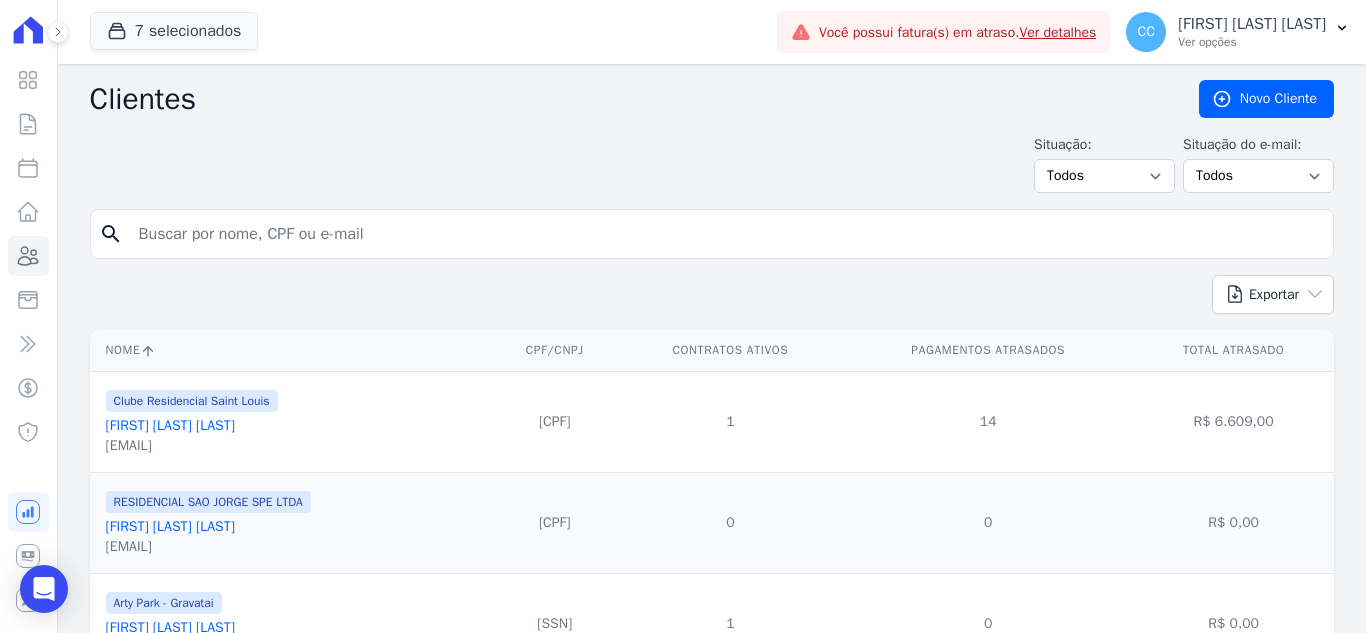 click at bounding box center [726, 234] 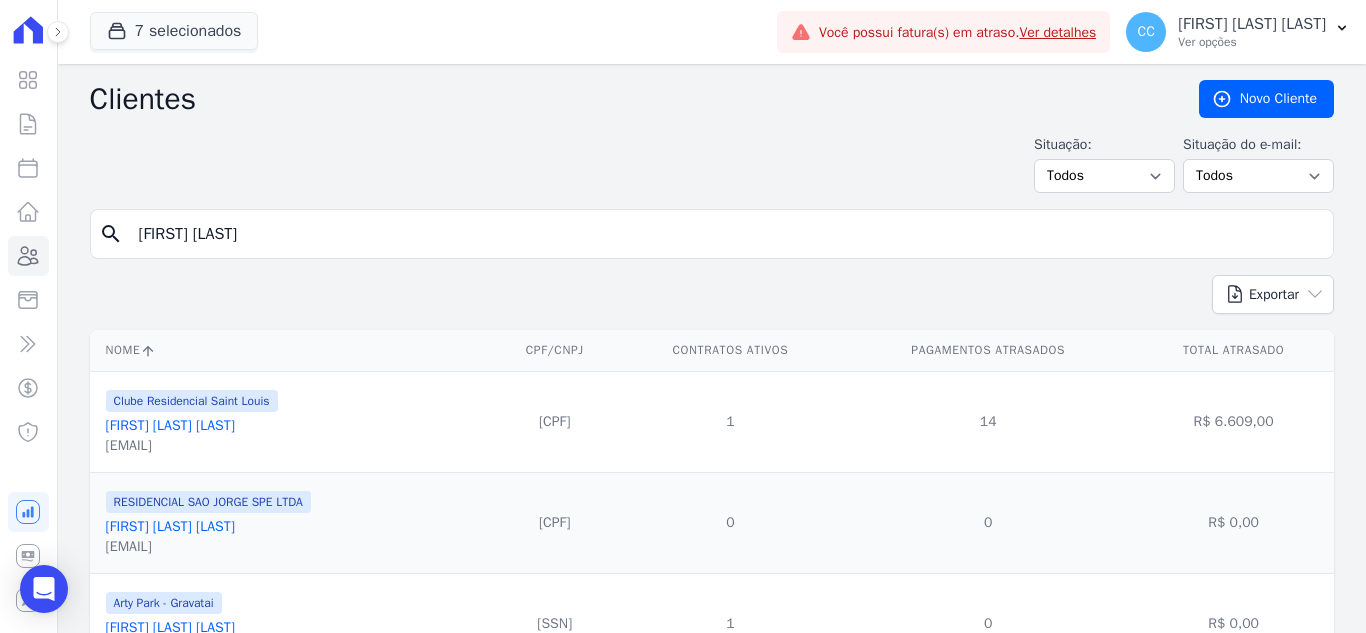 type on "[FIRST] [LAST]" 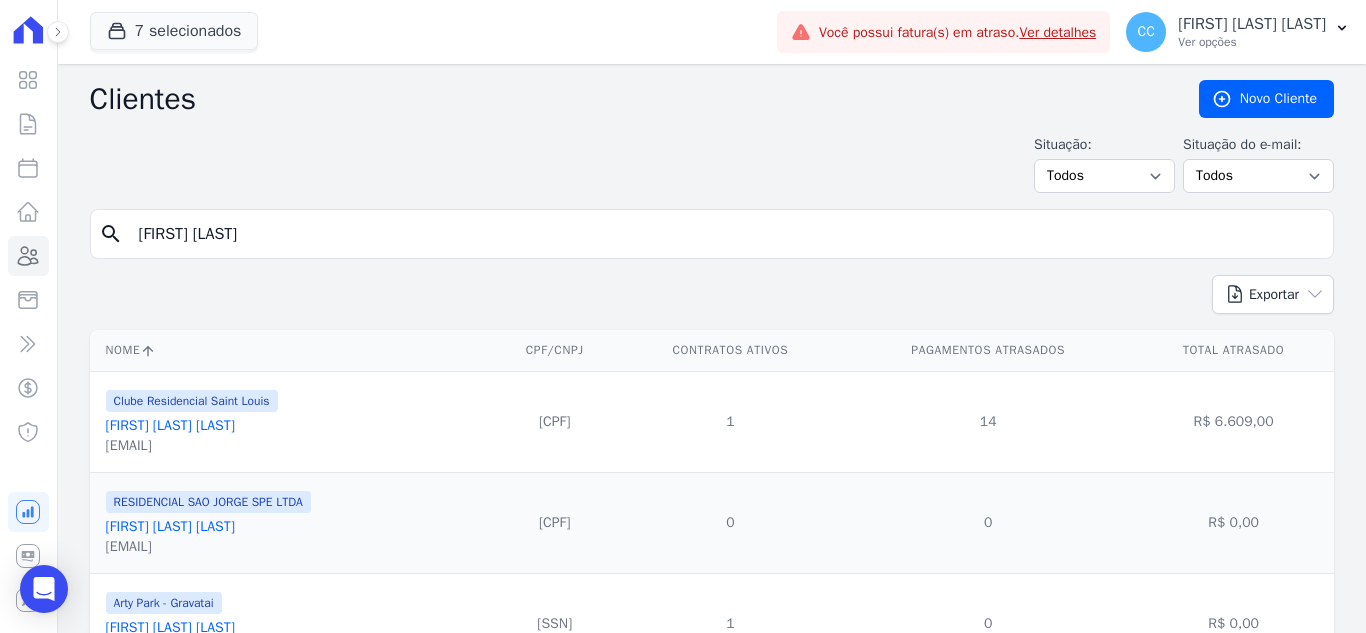 click on "[FIRST] [LAST]" at bounding box center [726, 234] 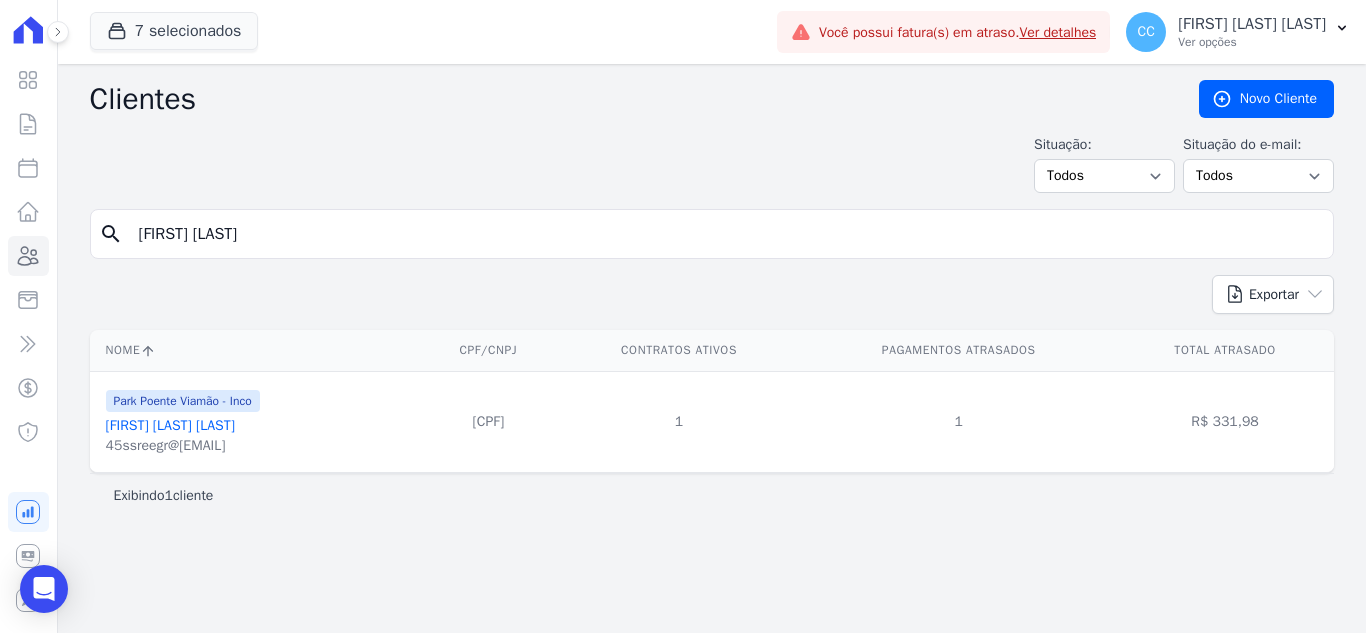 click on "[FIRST] [LAST] [LAST]" at bounding box center (170, 425) 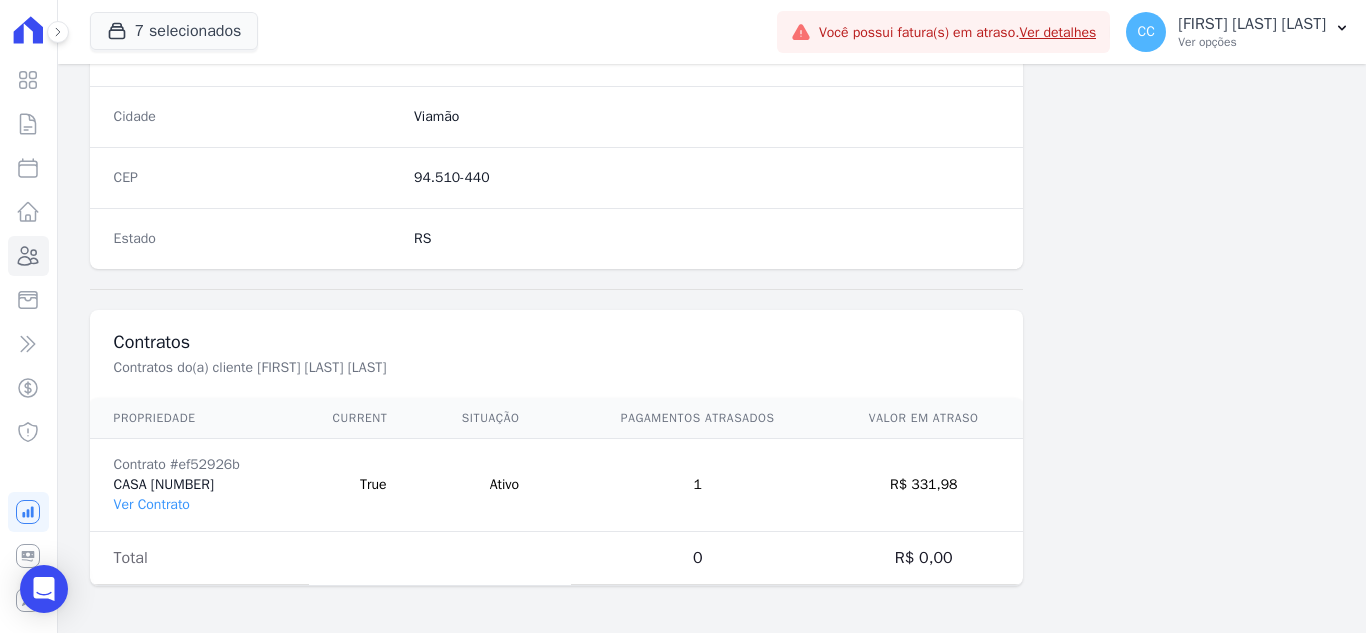 scroll, scrollTop: 1238, scrollLeft: 0, axis: vertical 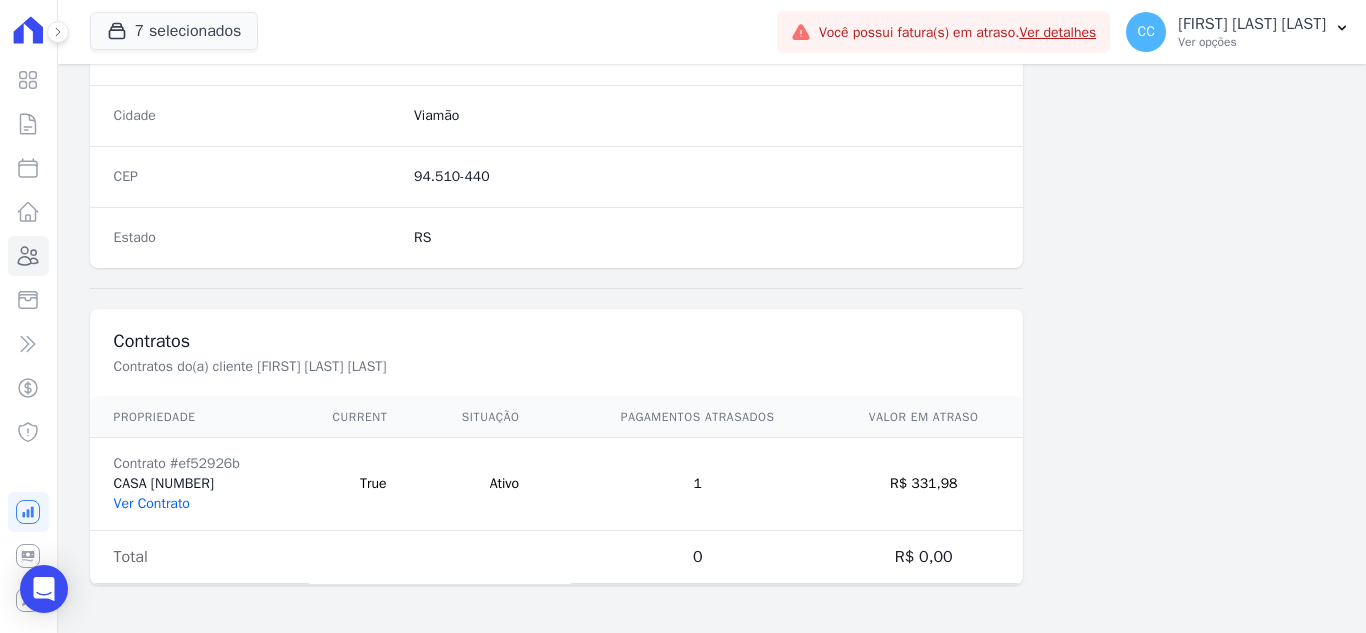 click on "Ver Contrato" at bounding box center [152, 503] 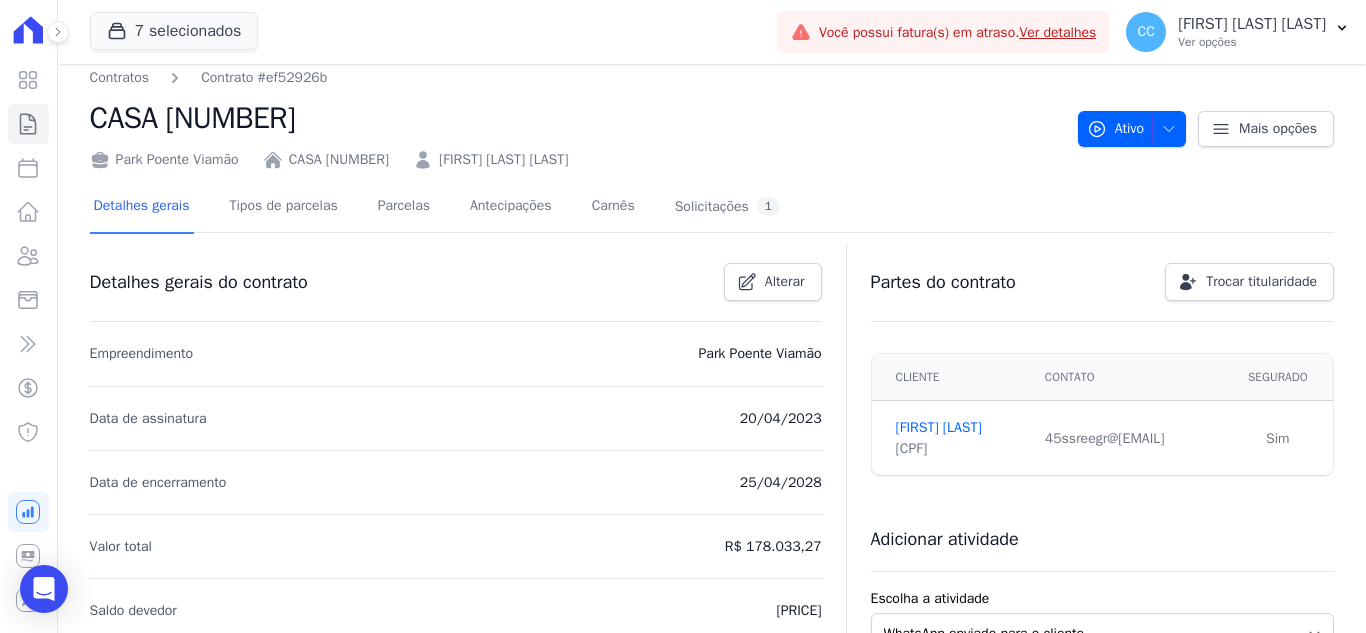 scroll, scrollTop: 0, scrollLeft: 0, axis: both 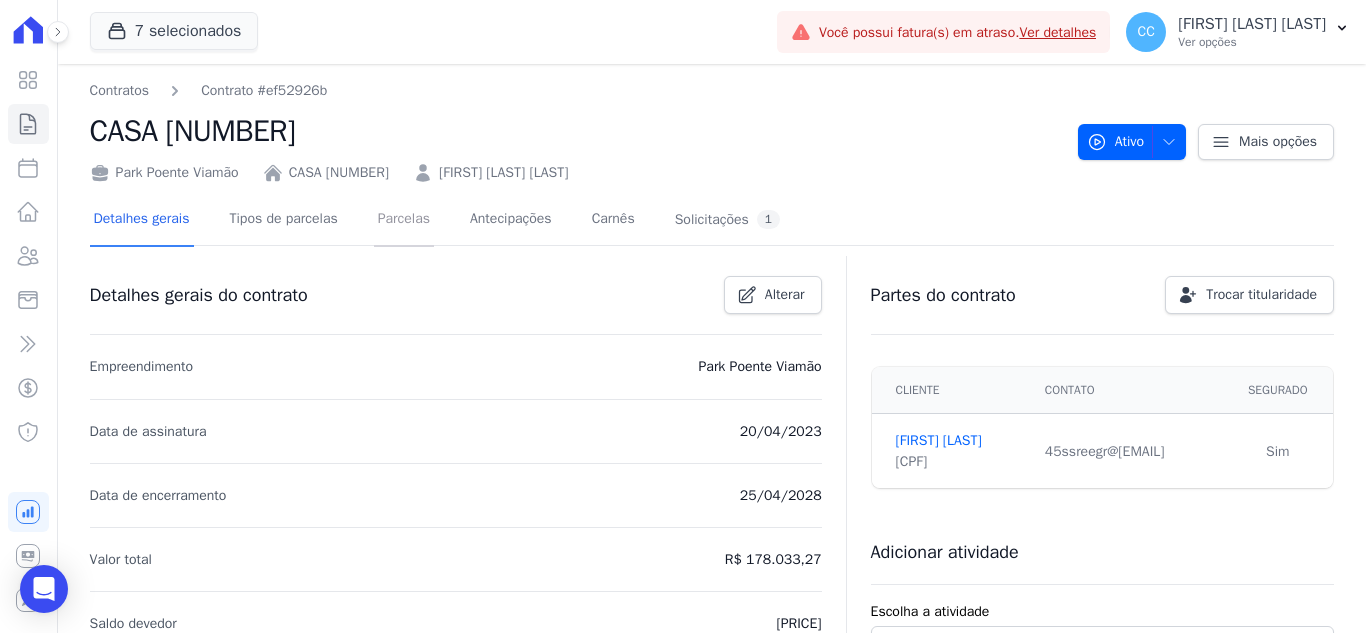 click on "Parcelas" at bounding box center [404, 220] 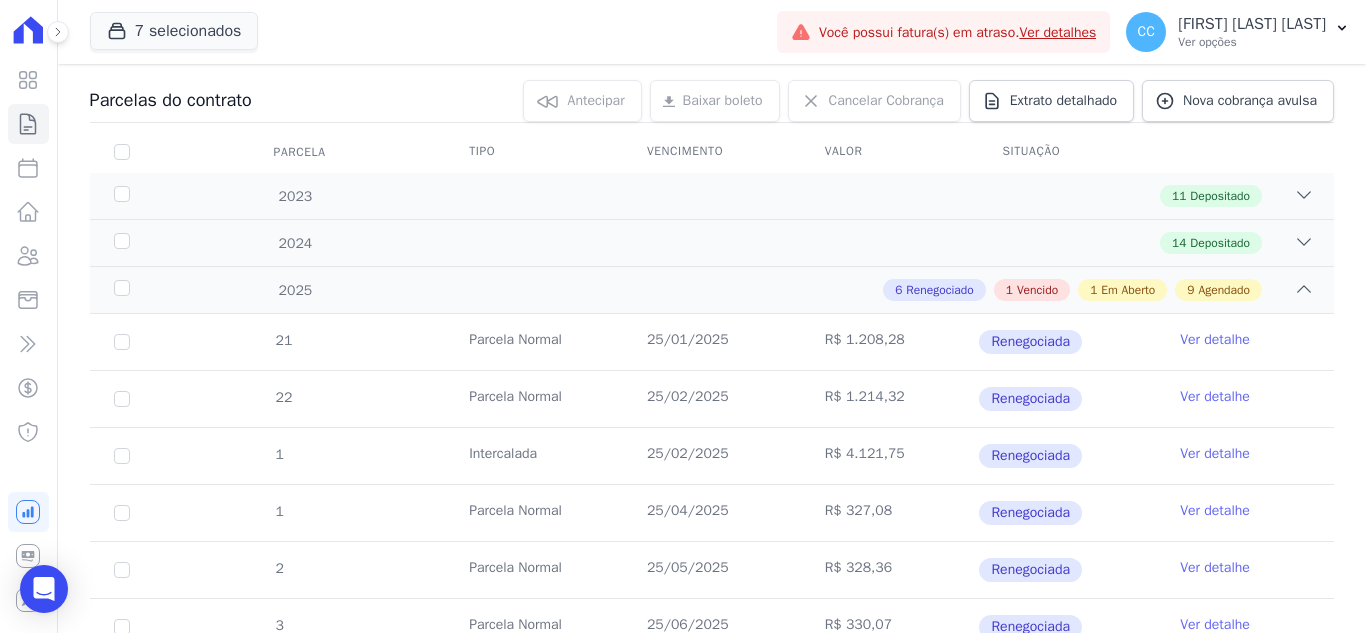 scroll, scrollTop: 500, scrollLeft: 0, axis: vertical 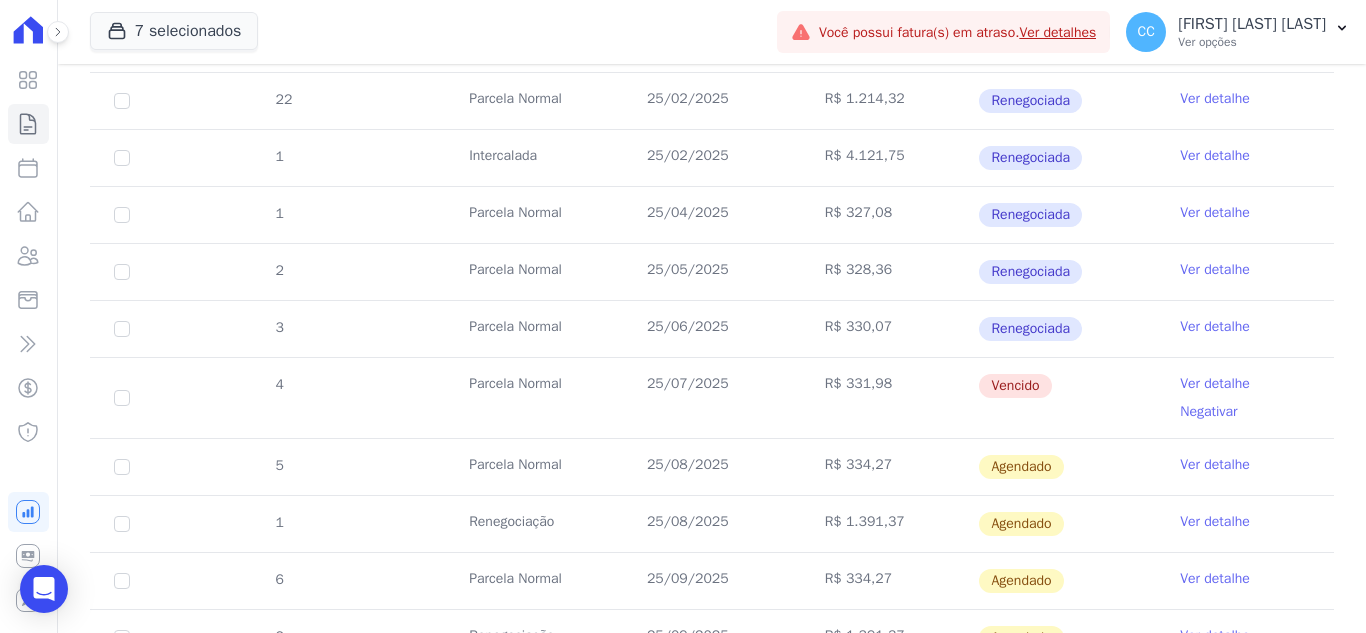 click on "Ver detalhe" at bounding box center [1215, 384] 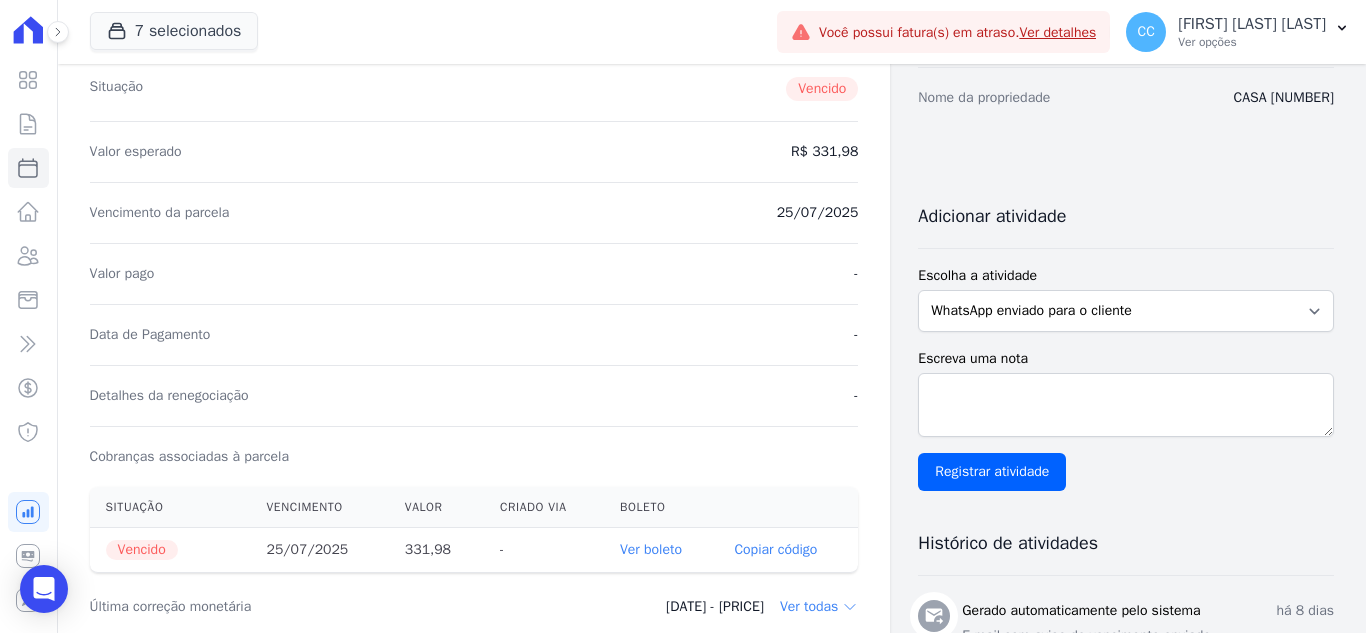 scroll, scrollTop: 300, scrollLeft: 0, axis: vertical 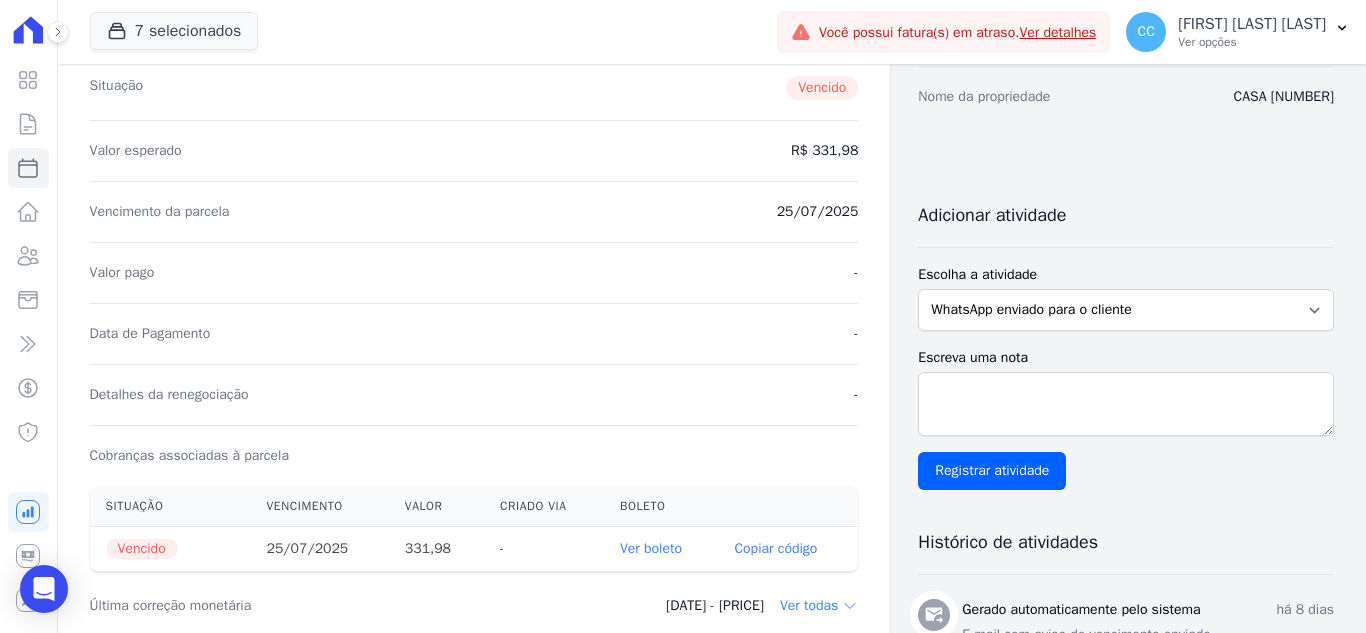 click on "Ver boleto" at bounding box center (651, 548) 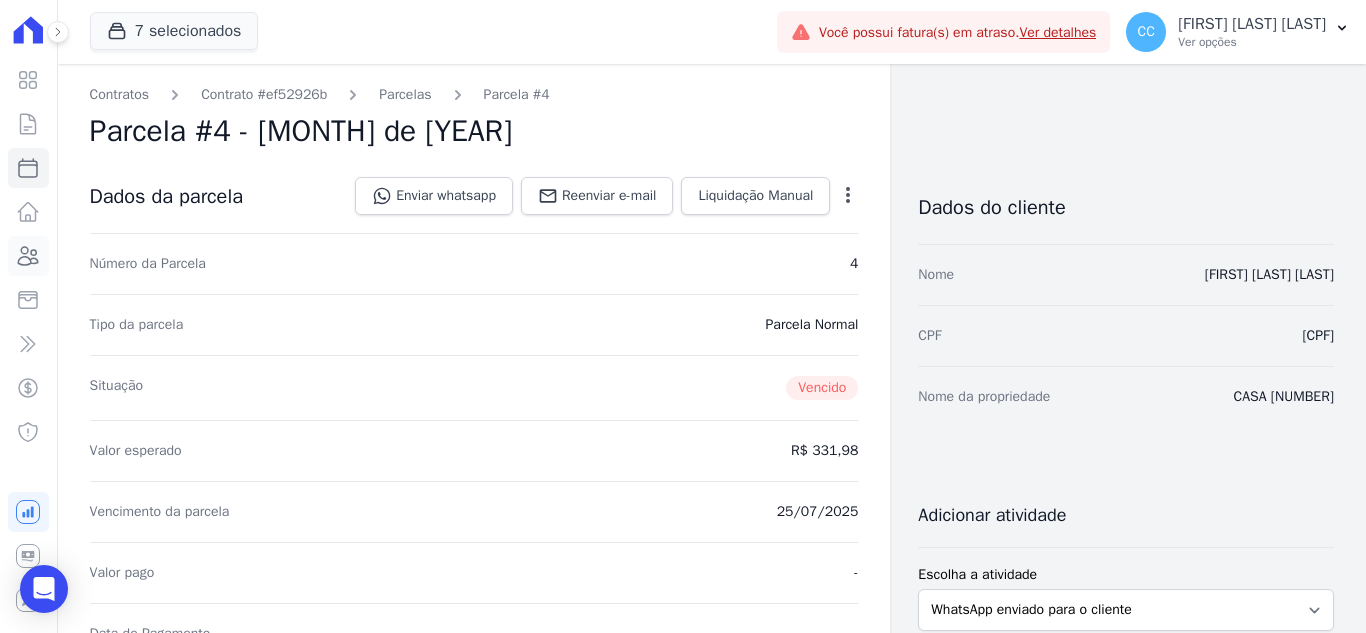 click on "Clientes" at bounding box center (28, 256) 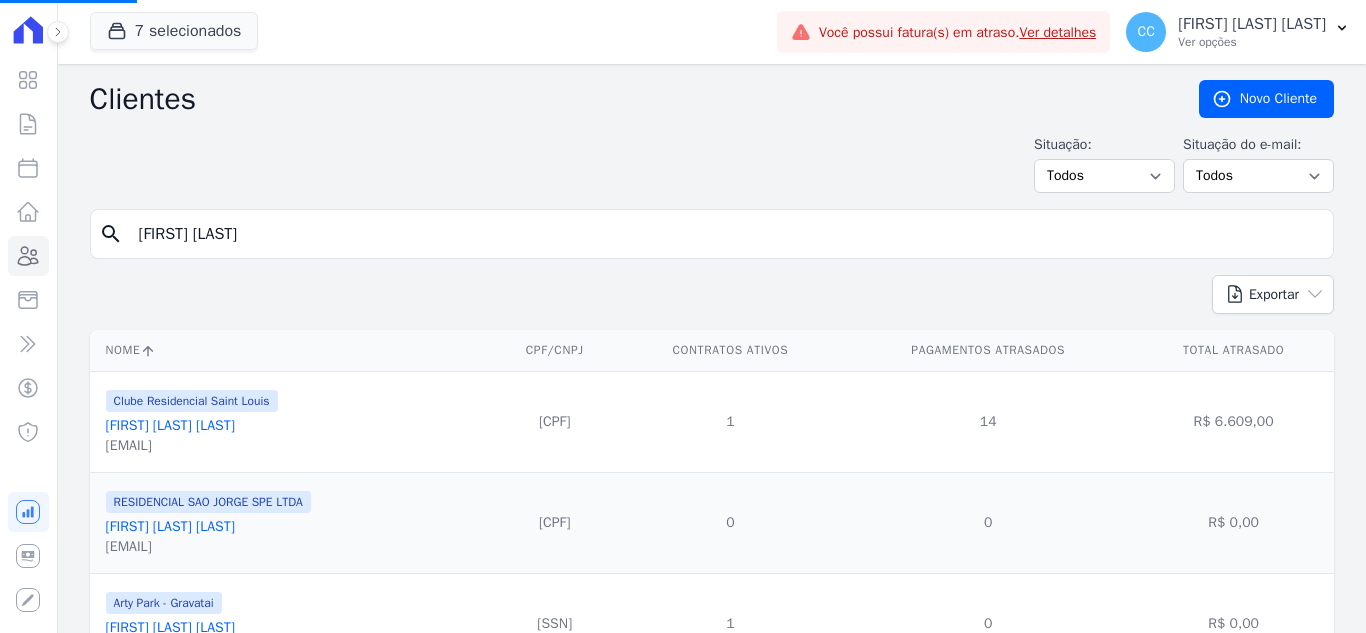 click on "[FIRST] [LAST]" at bounding box center (726, 234) 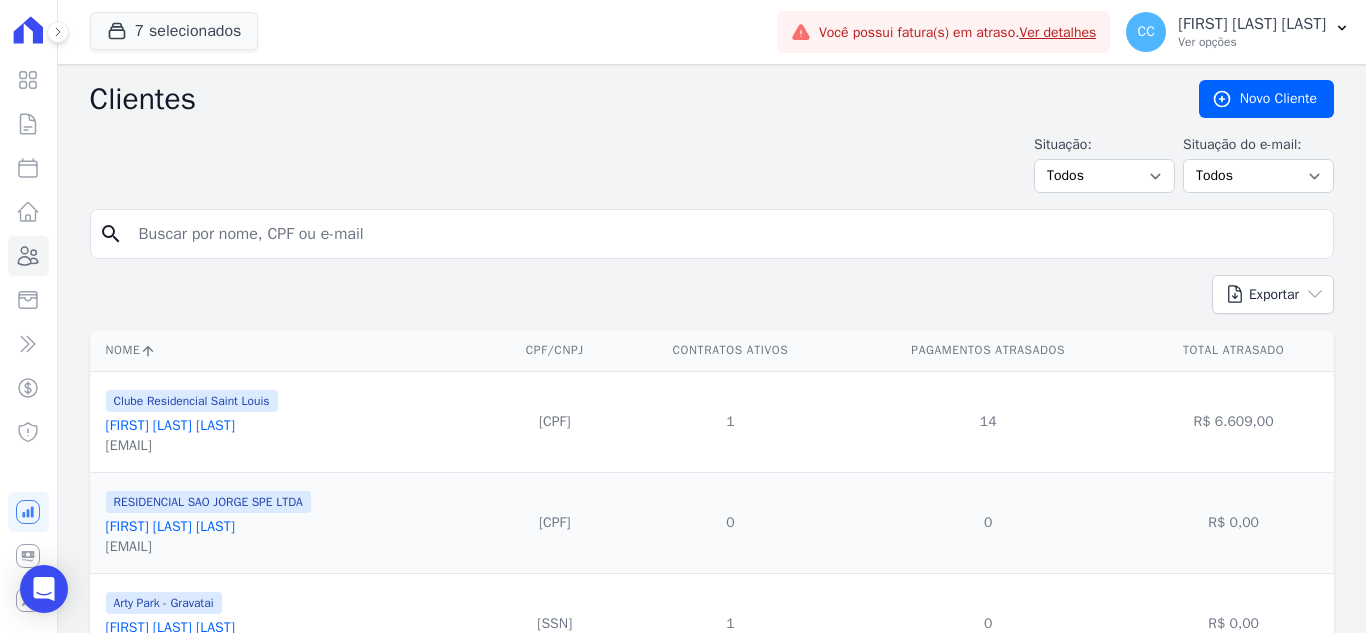 click at bounding box center (726, 234) 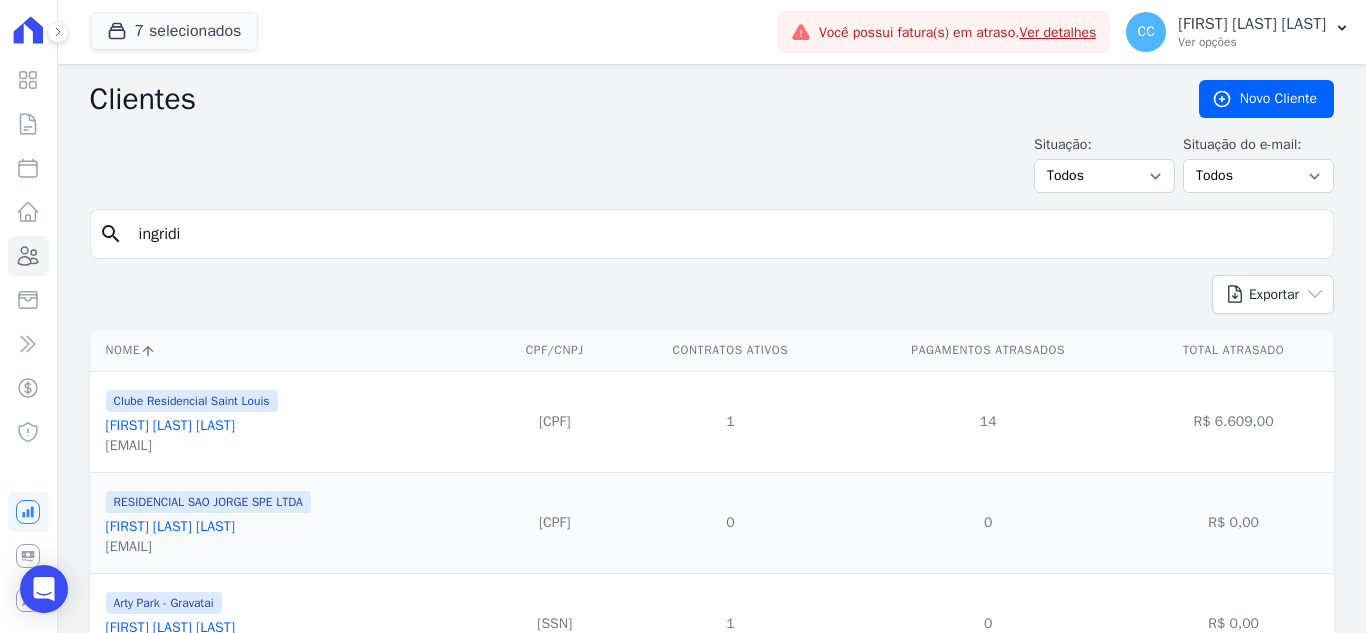 type on "ingridi" 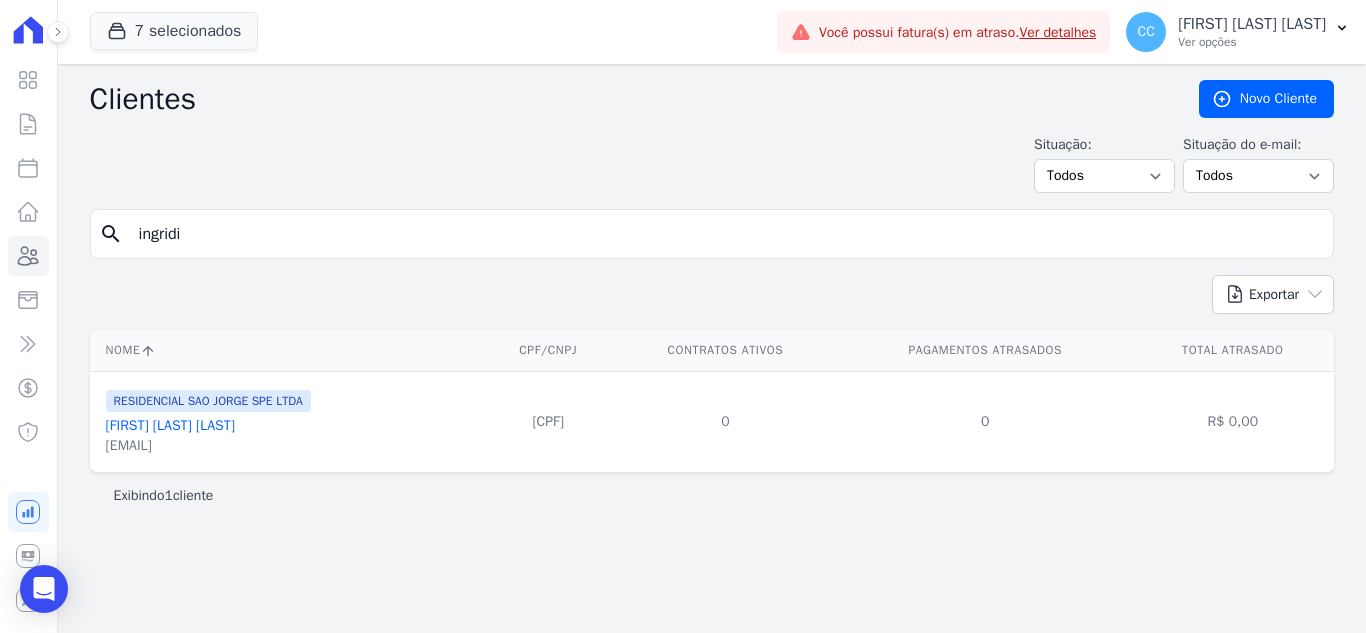 drag, startPoint x: 252, startPoint y: 229, endPoint x: 0, endPoint y: 179, distance: 256.91245 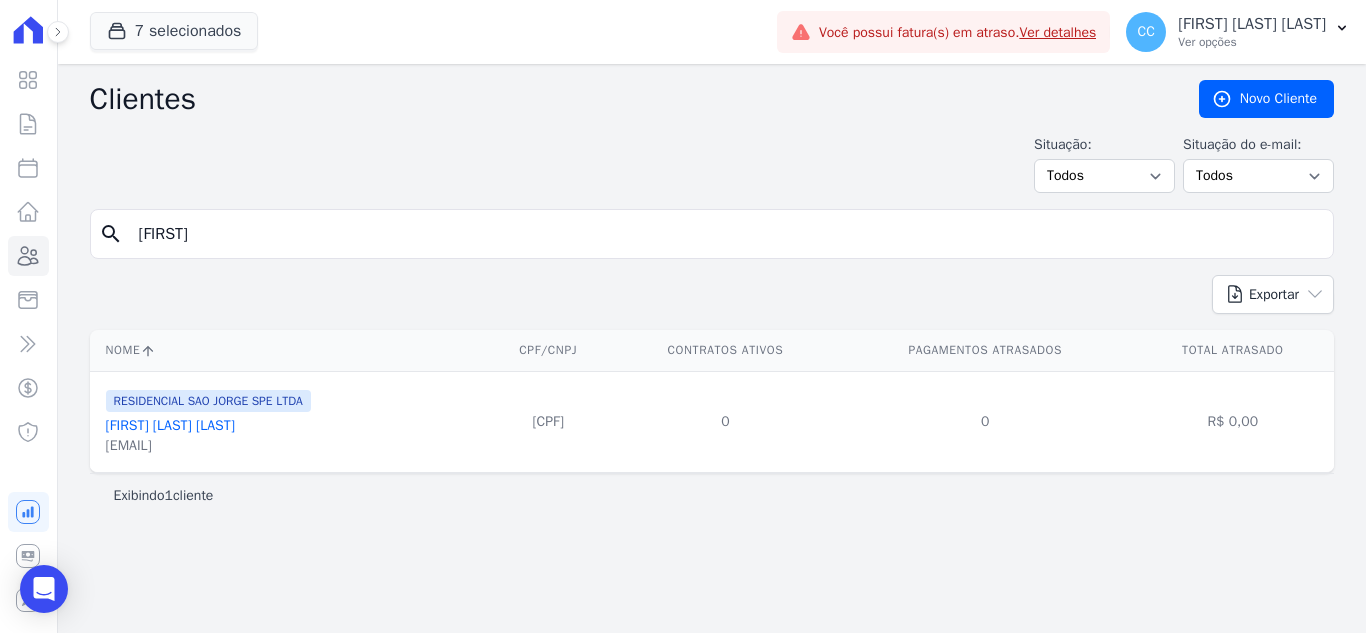 type on "[FIRST]" 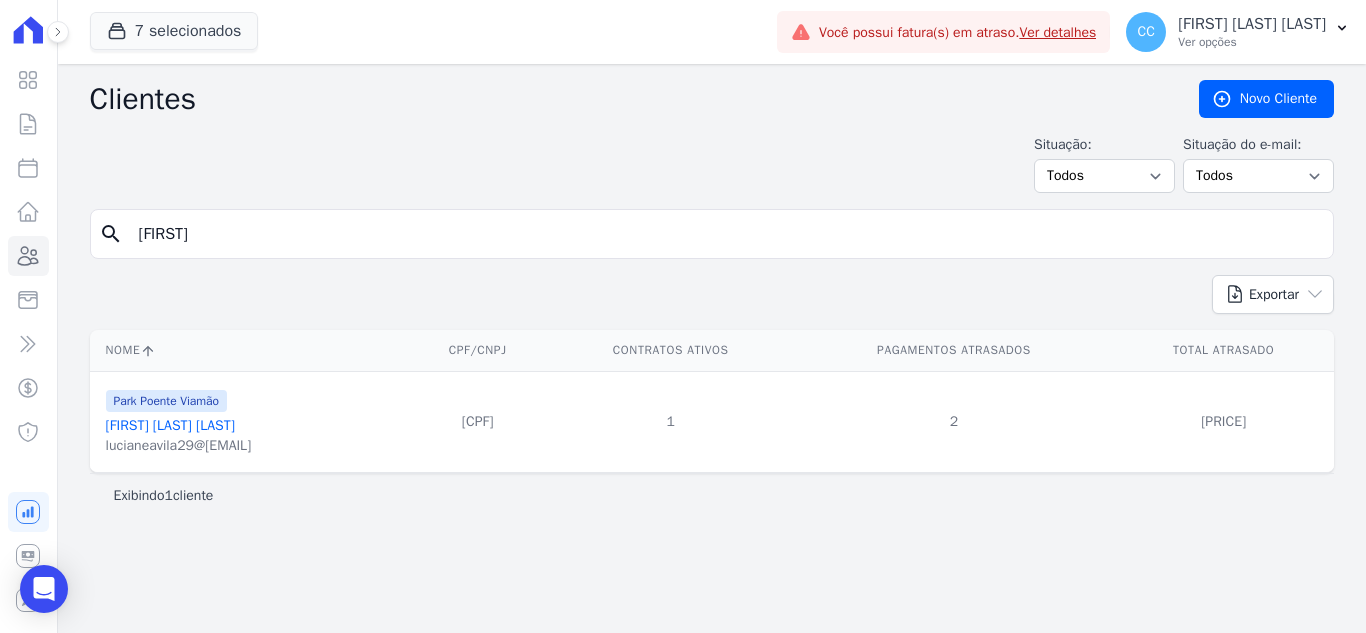 click on "[FIRST] [LAST] [LAST]" at bounding box center (170, 425) 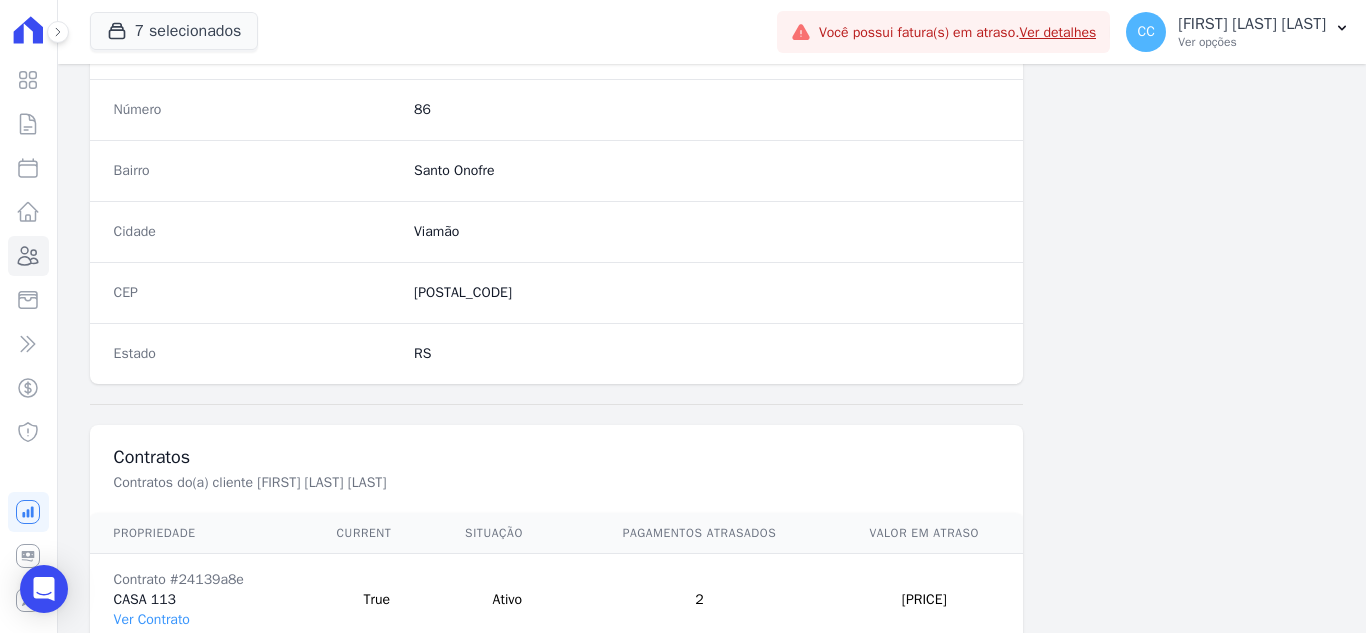 scroll, scrollTop: 1238, scrollLeft: 0, axis: vertical 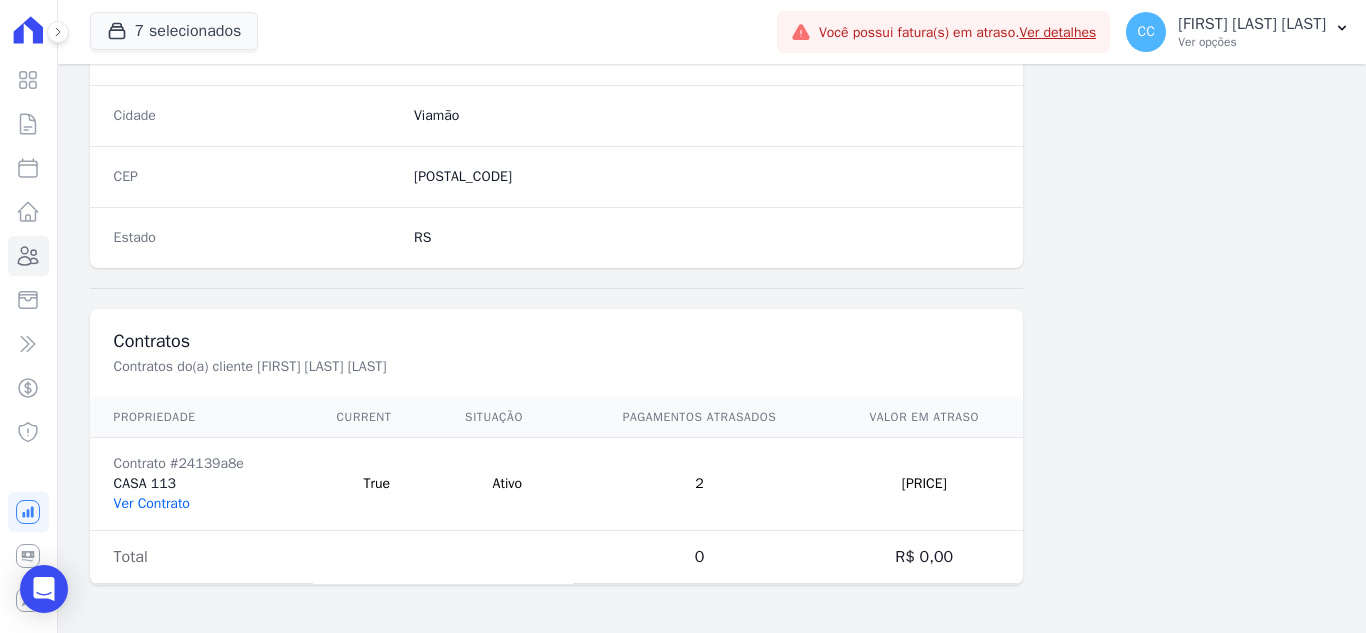click on "Ver Contrato" at bounding box center (152, 503) 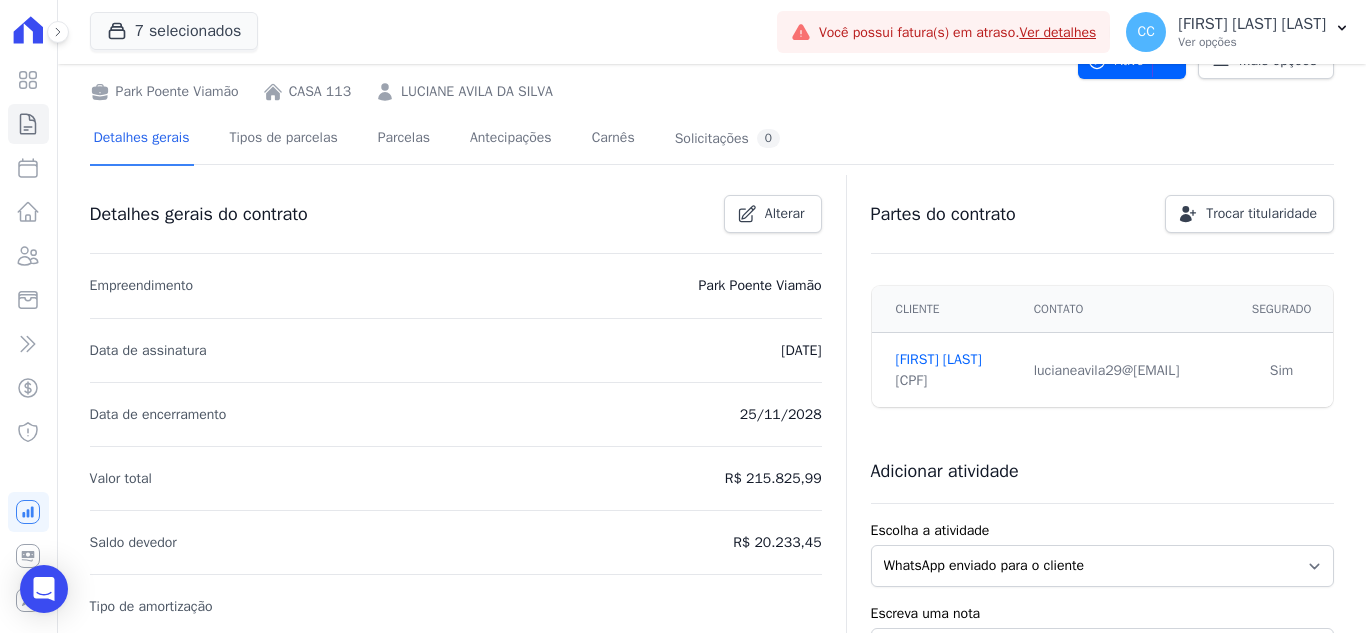 scroll, scrollTop: 0, scrollLeft: 0, axis: both 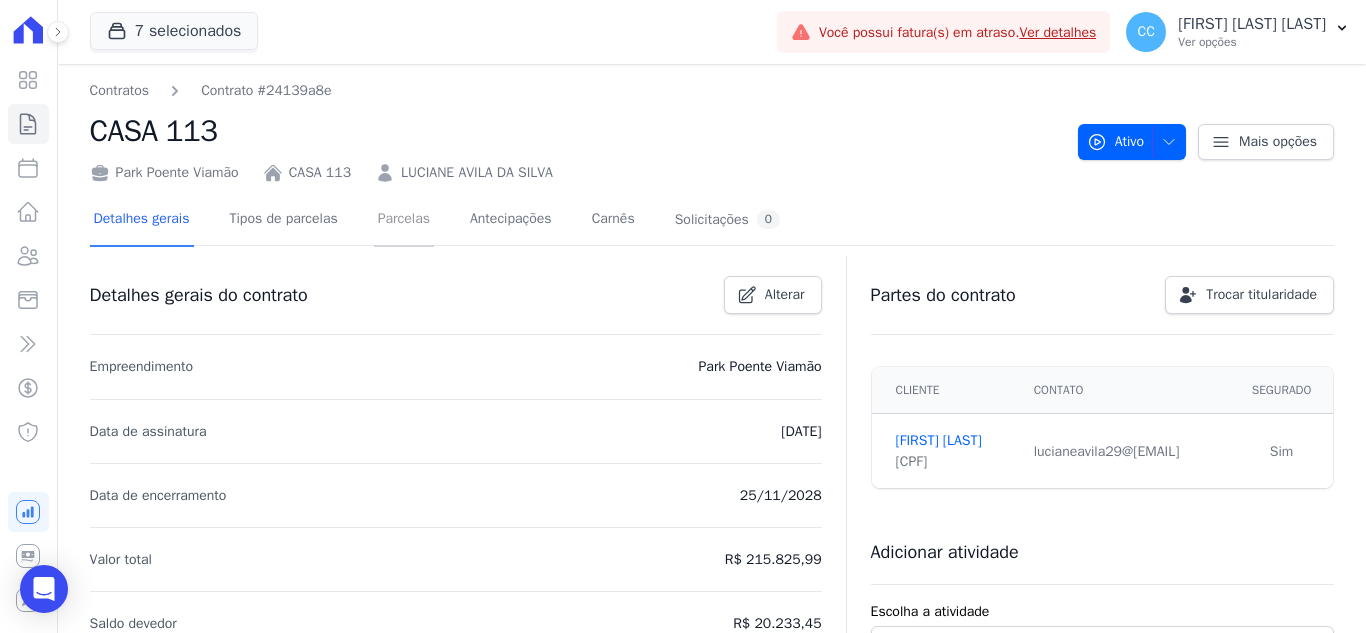 click on "Parcelas" at bounding box center [404, 220] 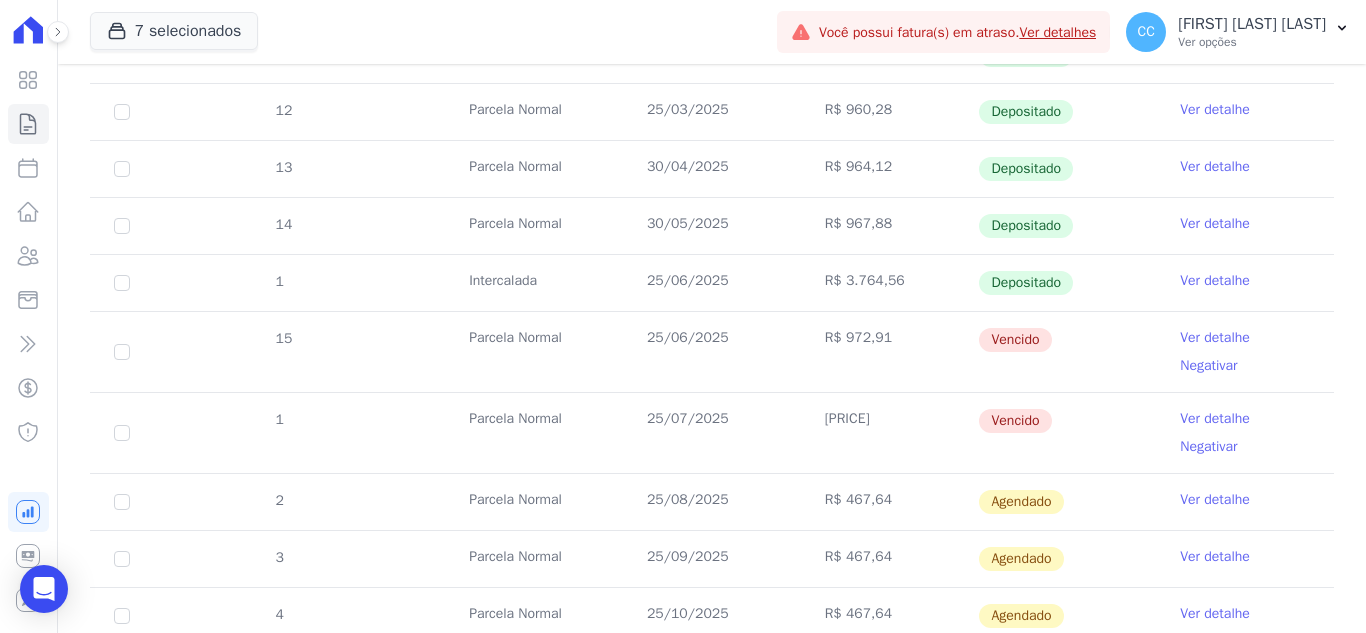 scroll, scrollTop: 500, scrollLeft: 0, axis: vertical 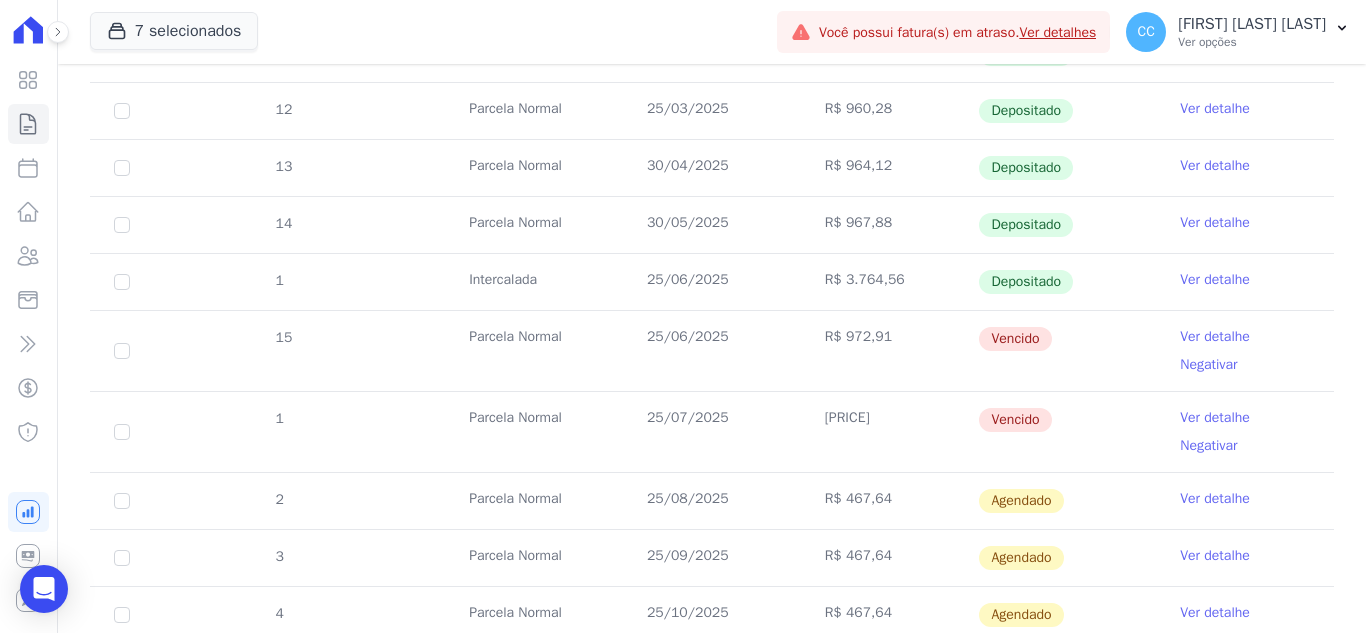 click on "Parcela Normal" at bounding box center (534, 351) 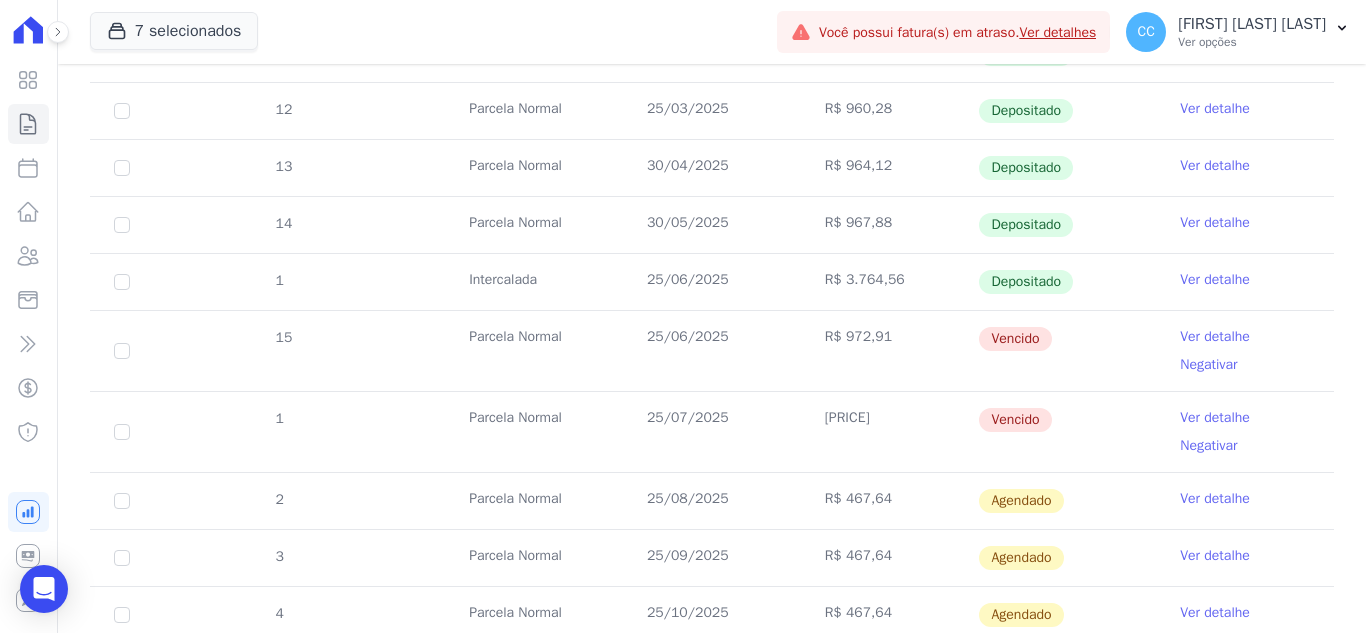 click at bounding box center (47, 32) 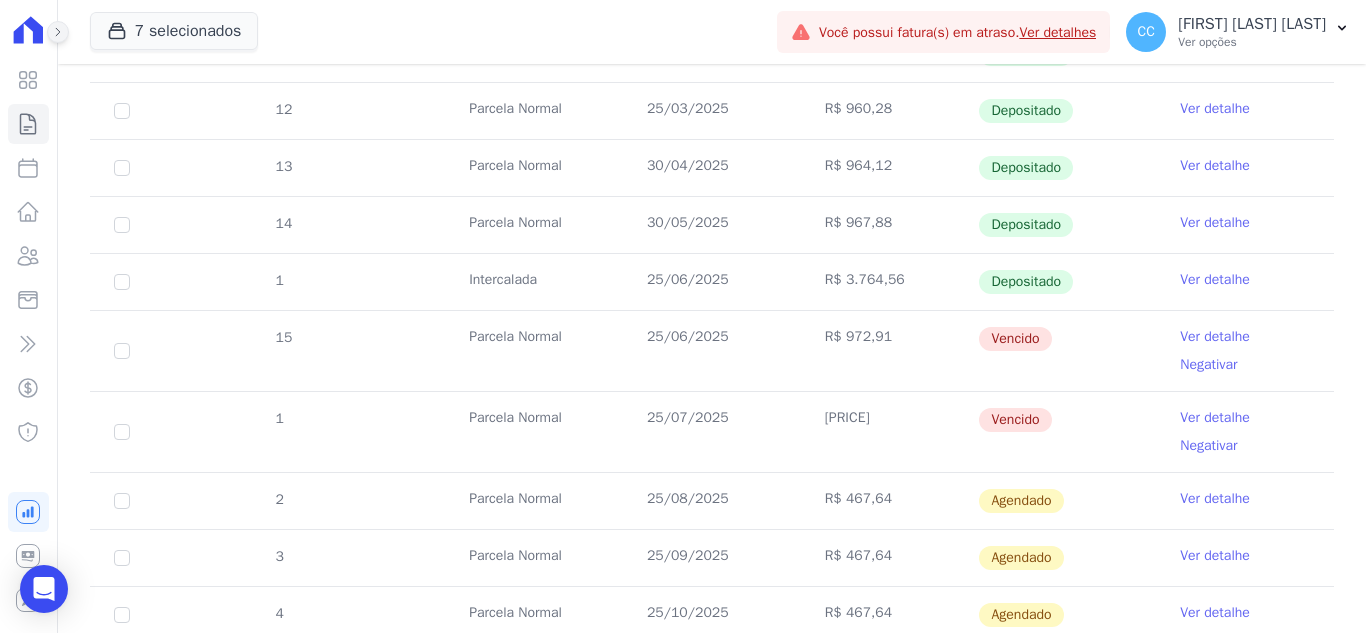 click at bounding box center (58, 32) 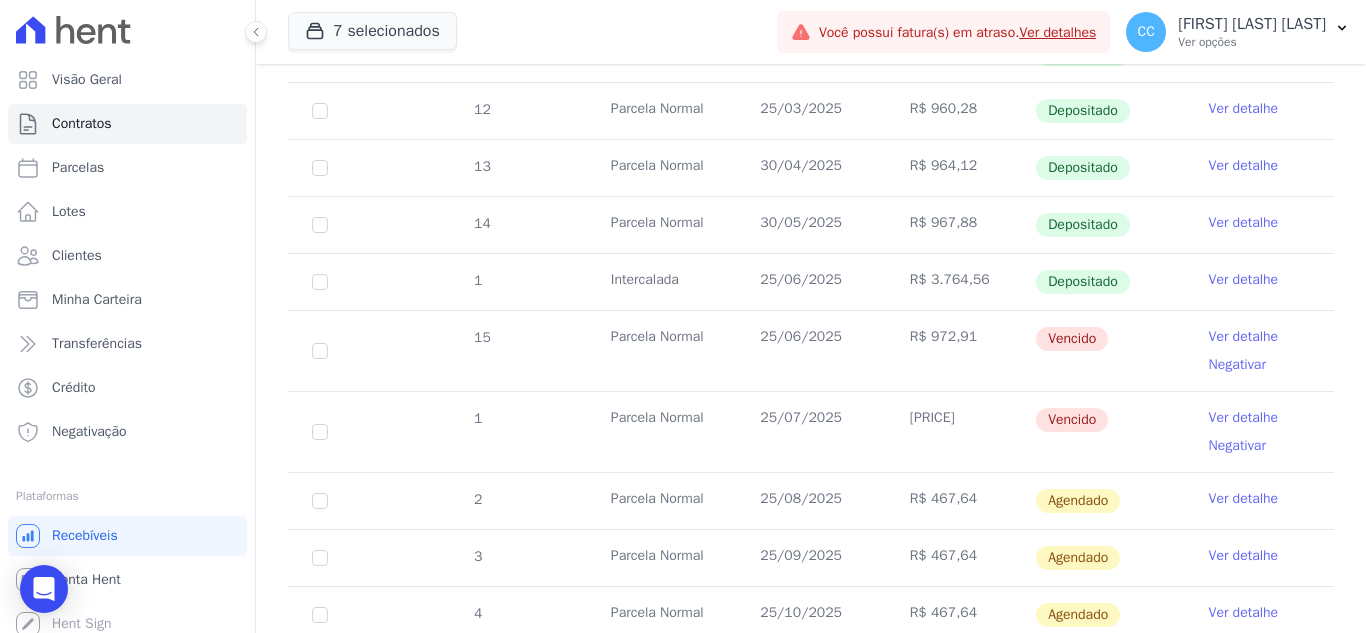 click on "15" at bounding box center (320, 351) 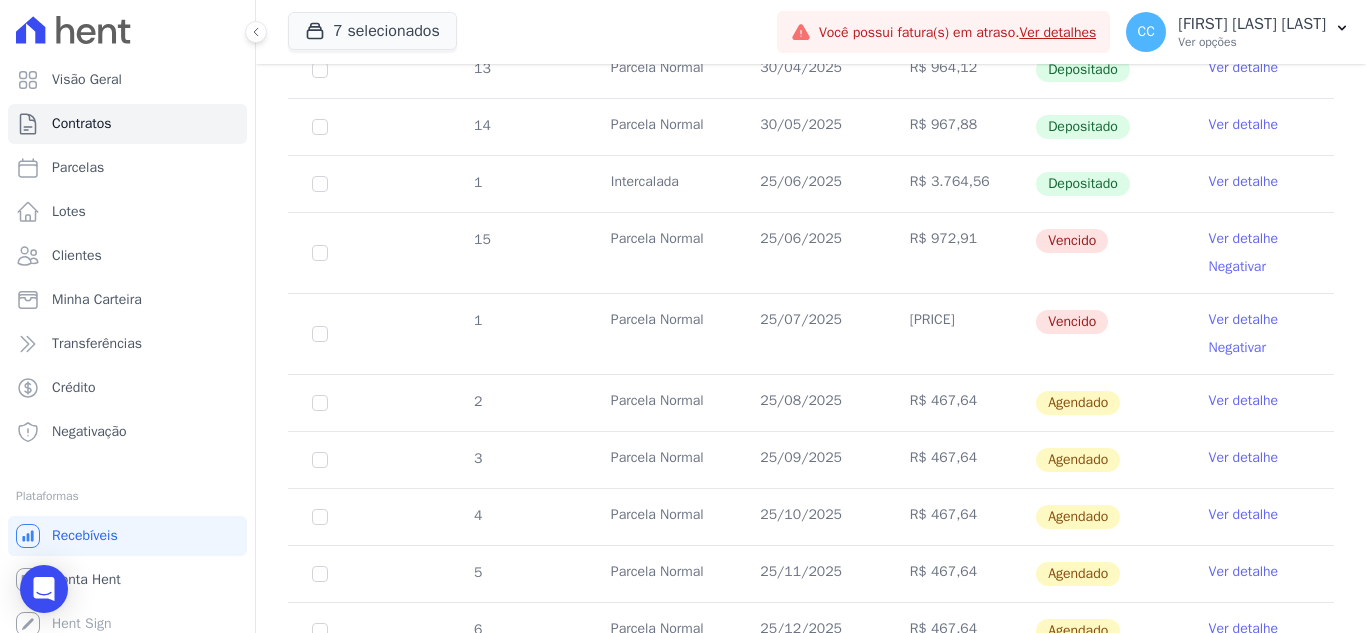 scroll, scrollTop: 600, scrollLeft: 0, axis: vertical 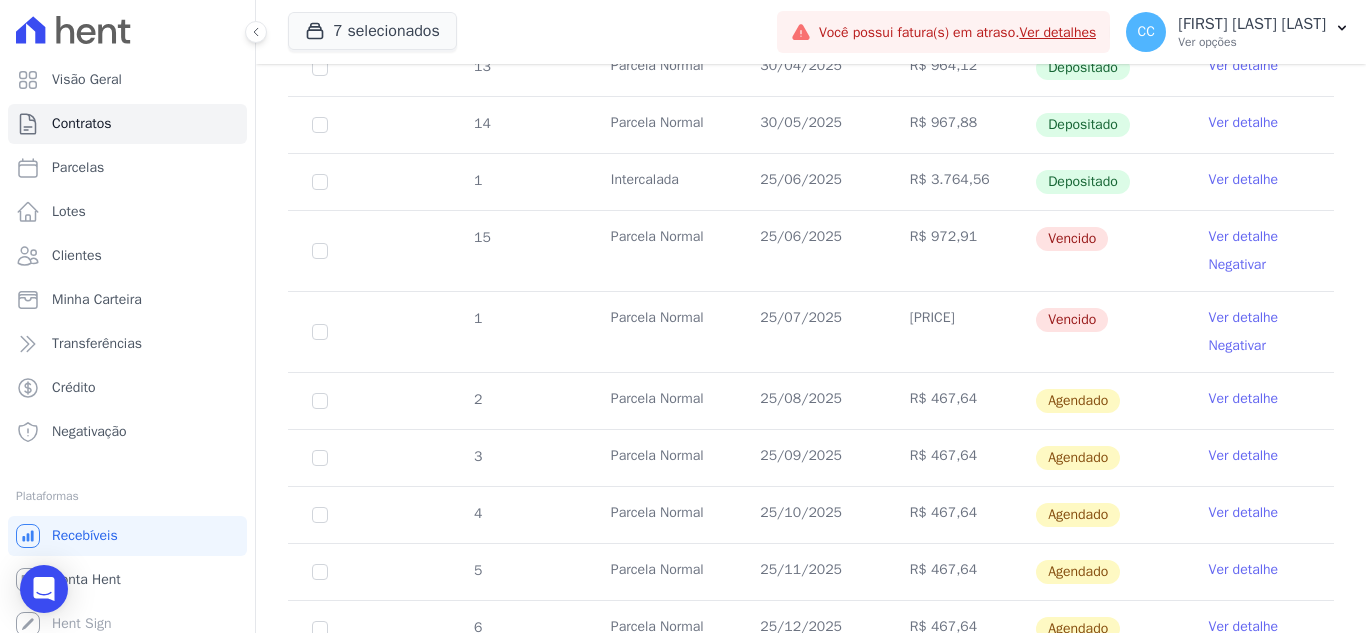 click on "1" at bounding box center [320, 332] 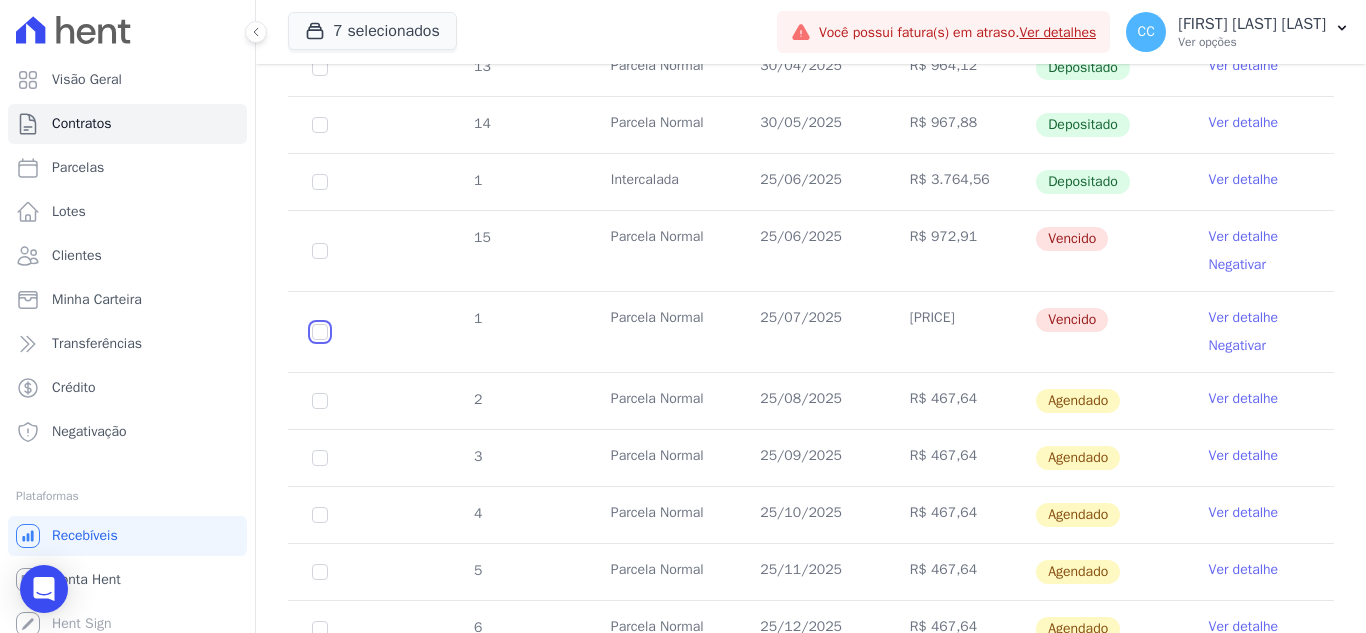 click at bounding box center (320, 251) 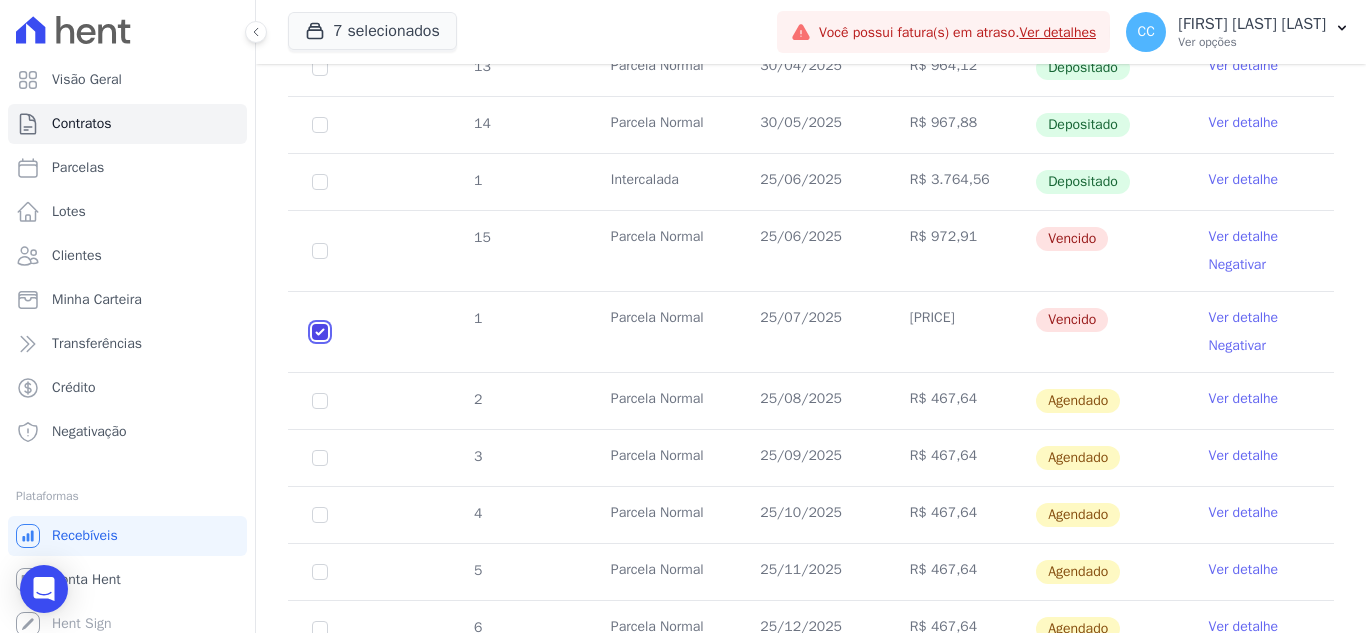 checkbox on "true" 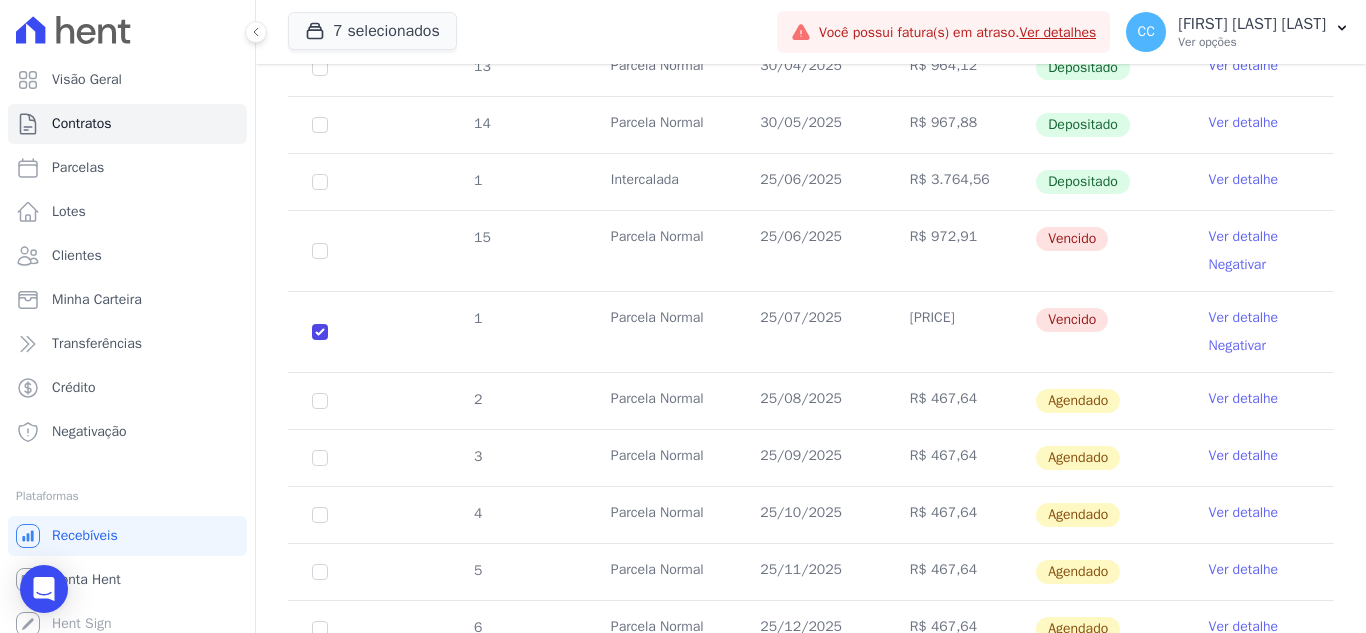 click on "3
Parcela Normal
[DATE]
R$ 467,64
Agendado
Ver detalhe" at bounding box center (811, 457) 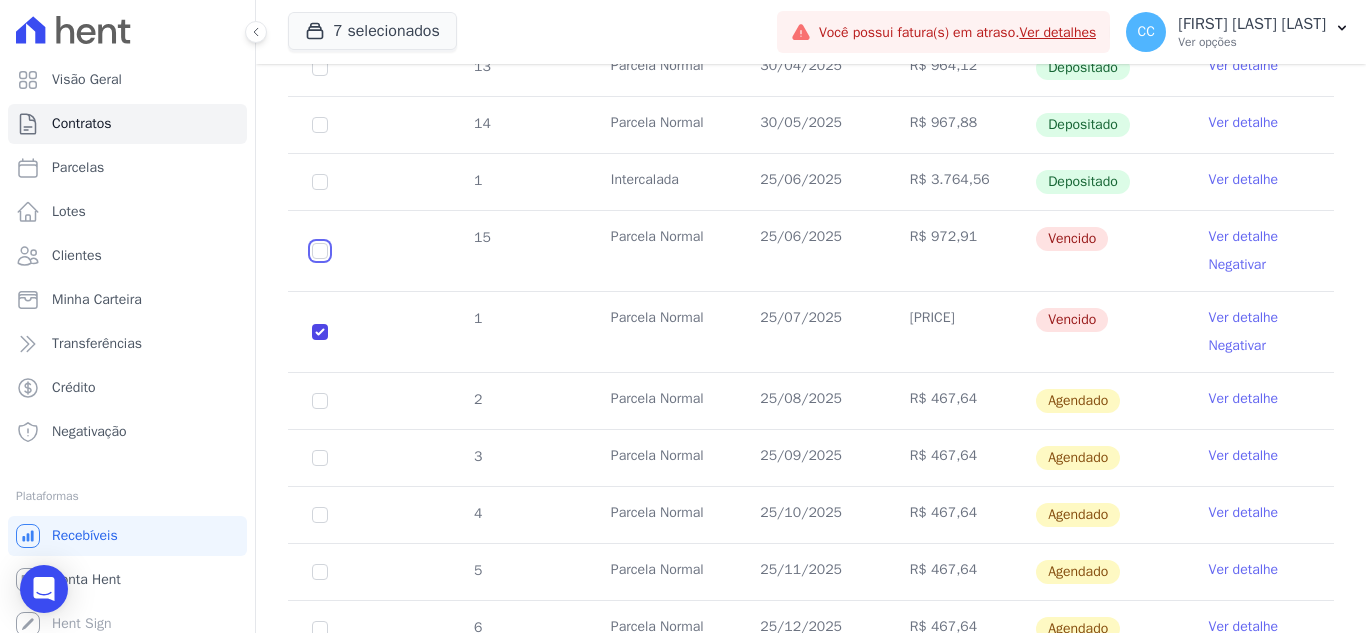 click at bounding box center [320, 251] 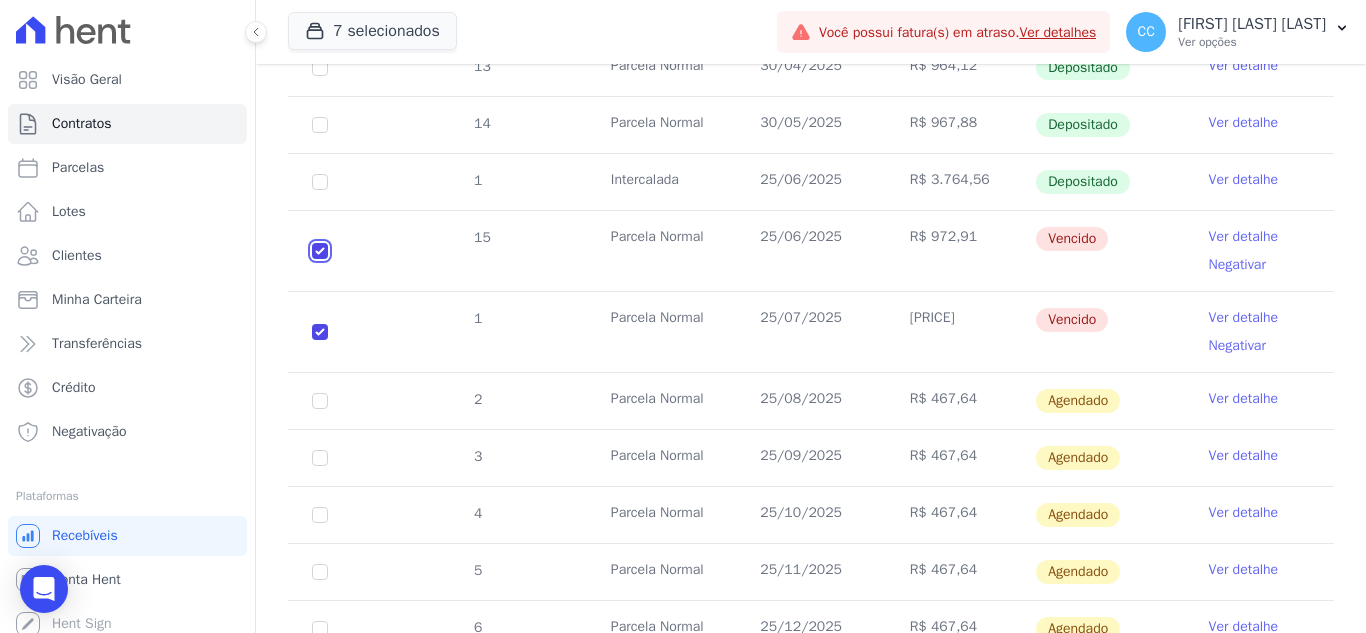checkbox on "true" 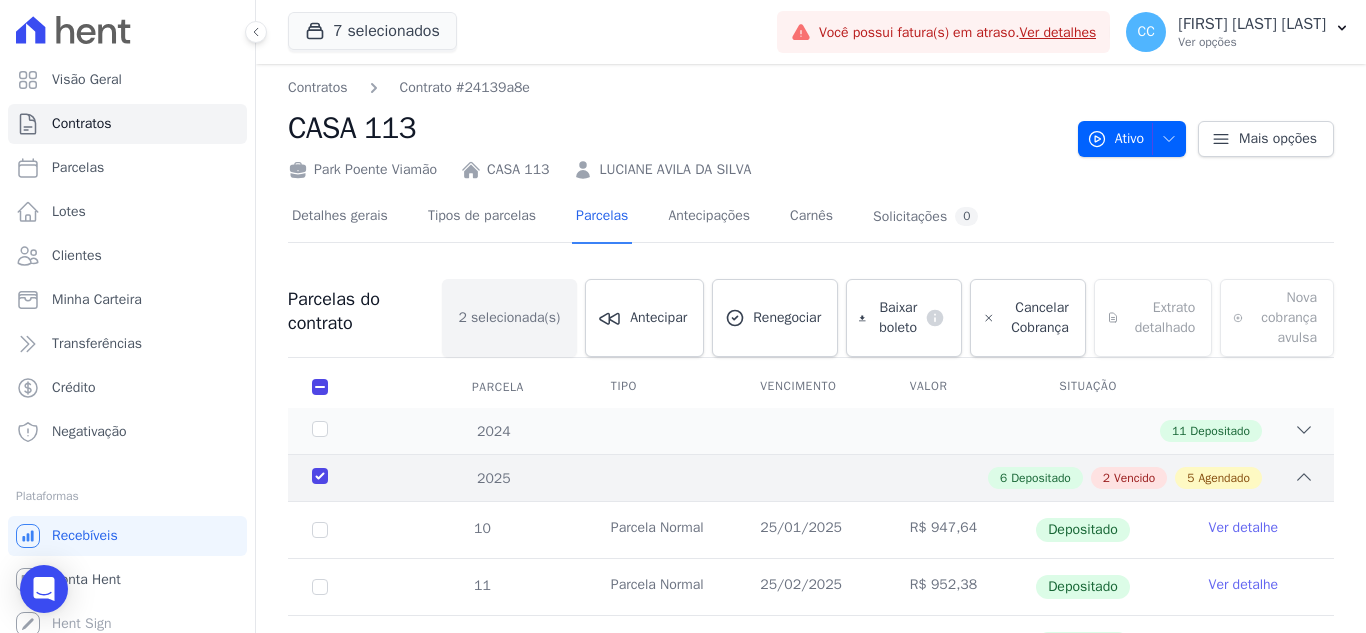 scroll, scrollTop: 0, scrollLeft: 0, axis: both 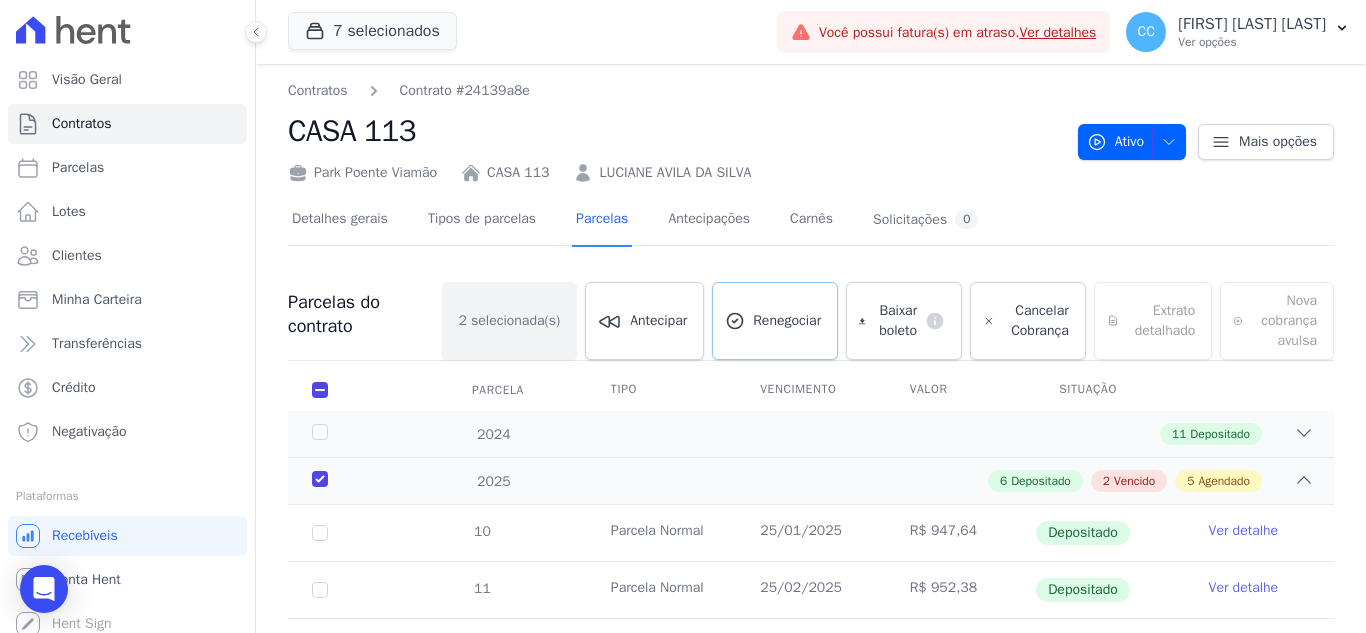 click on "Renegociar" at bounding box center (775, 321) 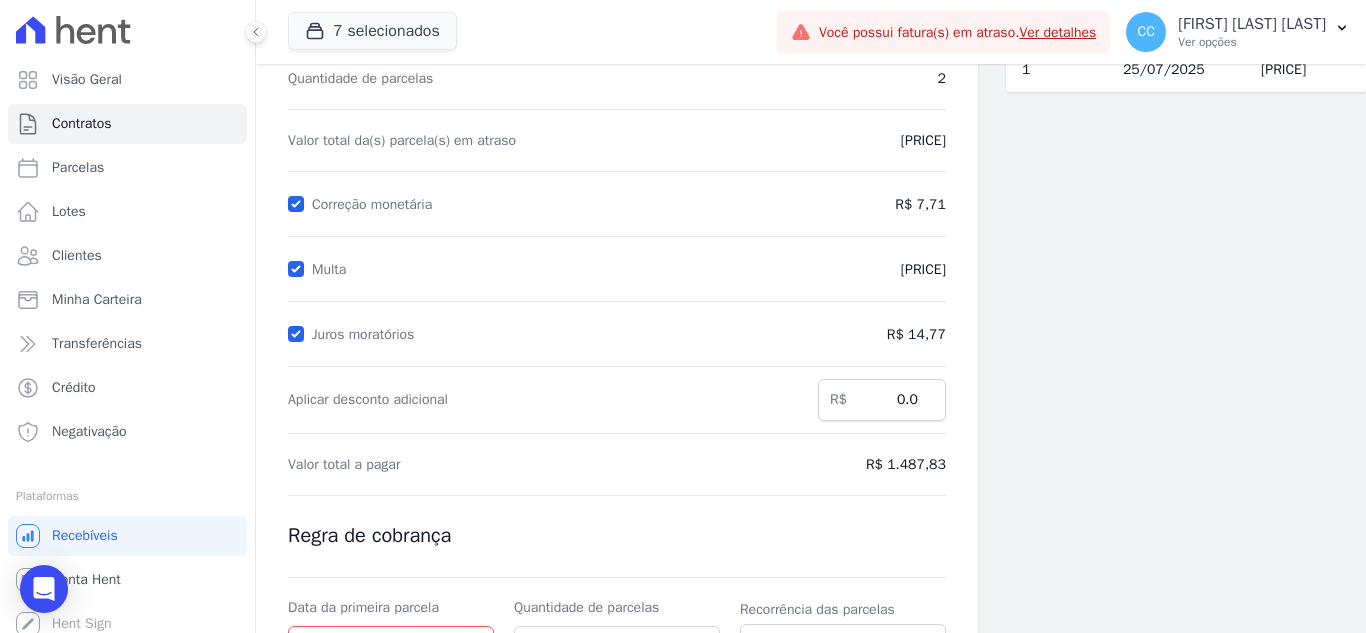 scroll, scrollTop: 169, scrollLeft: 0, axis: vertical 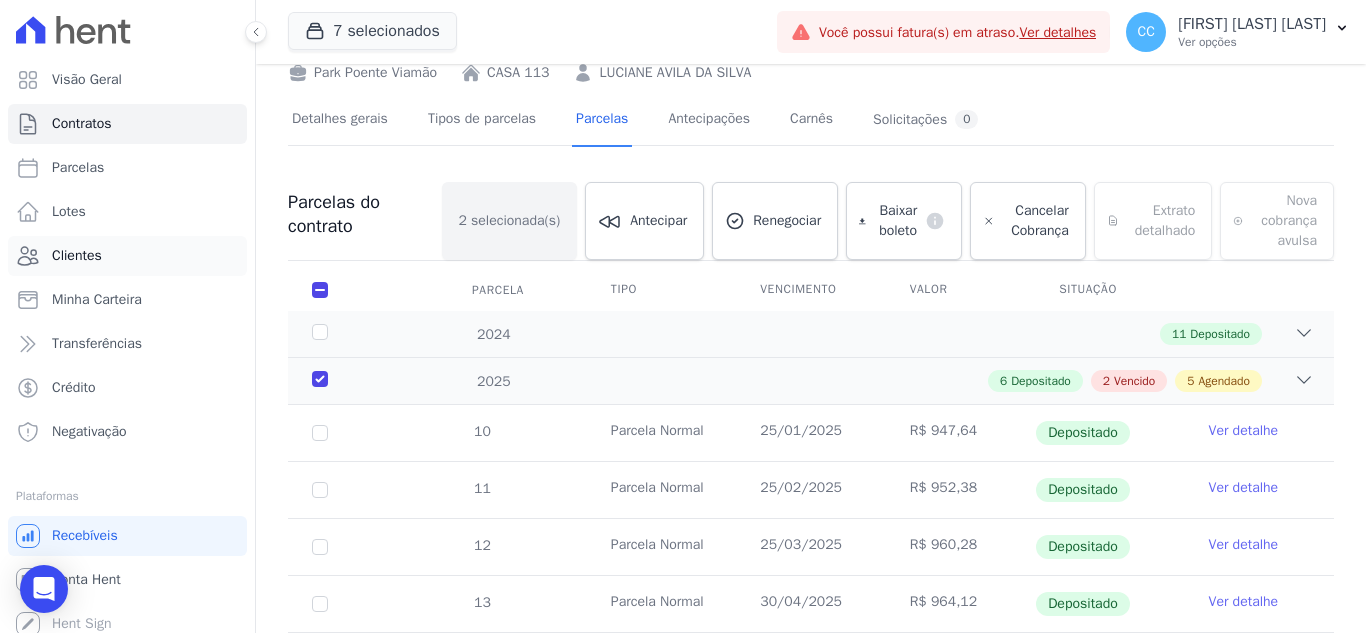 click on "Clientes" at bounding box center (77, 256) 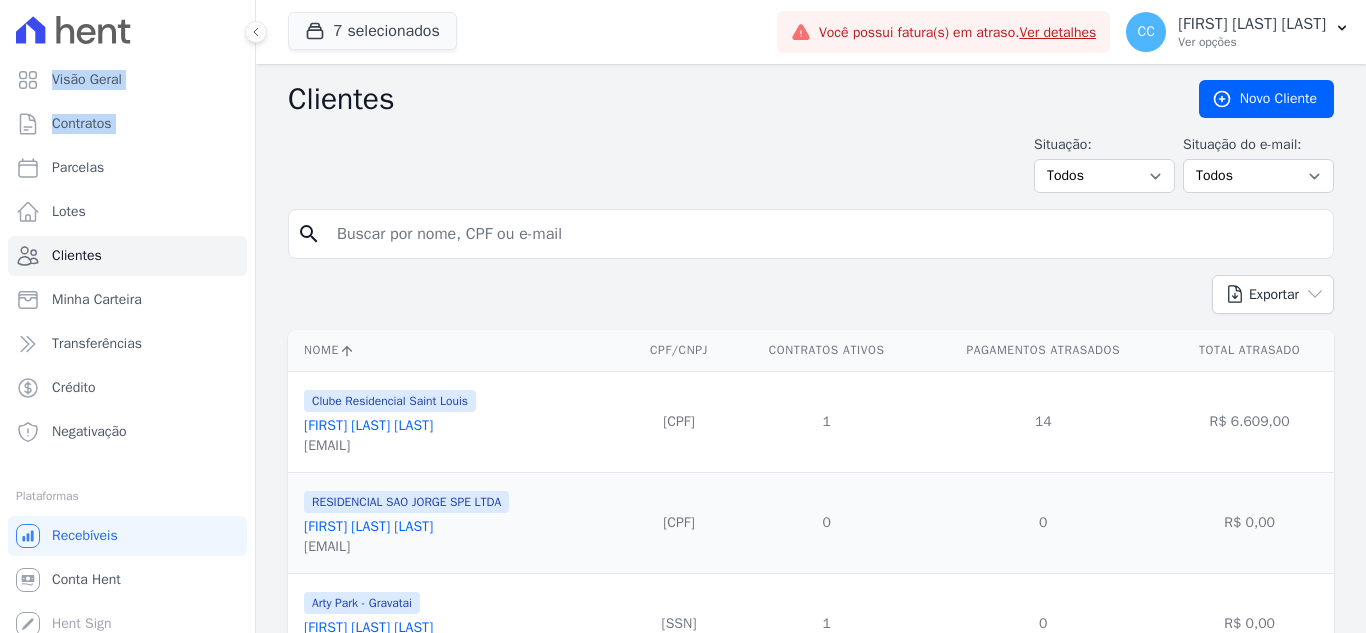 drag, startPoint x: 426, startPoint y: 233, endPoint x: 0, endPoint y: 136, distance: 436.90387 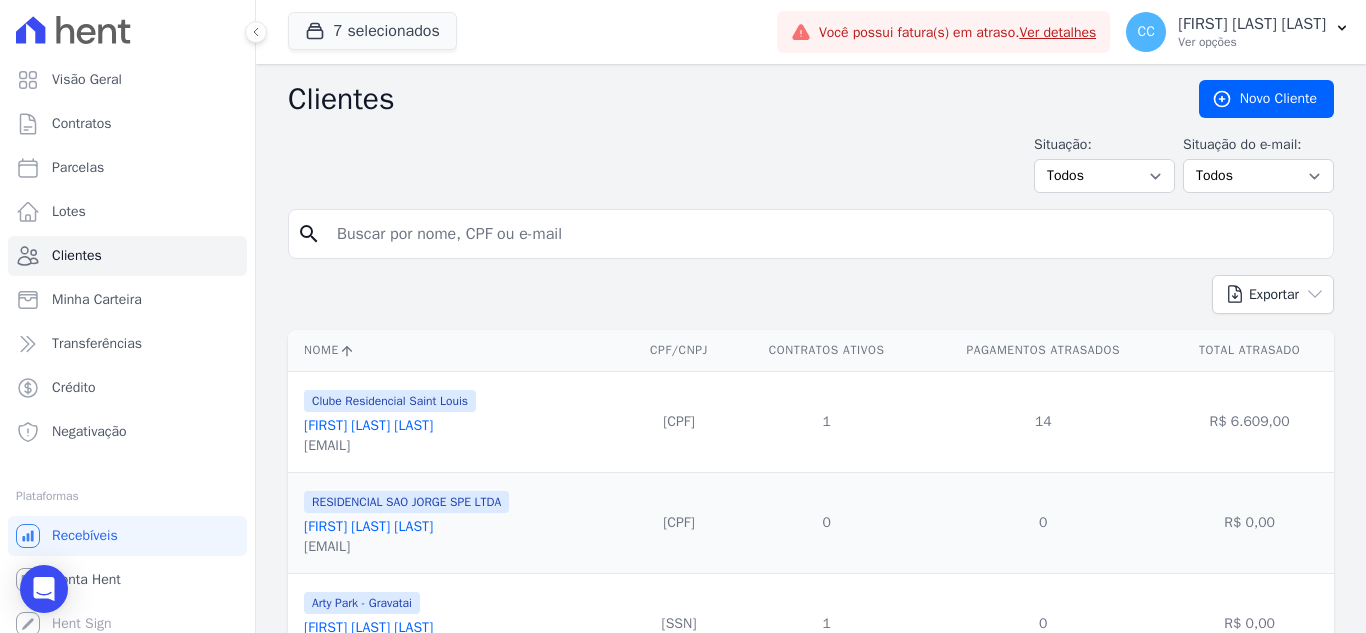click at bounding box center [825, 234] 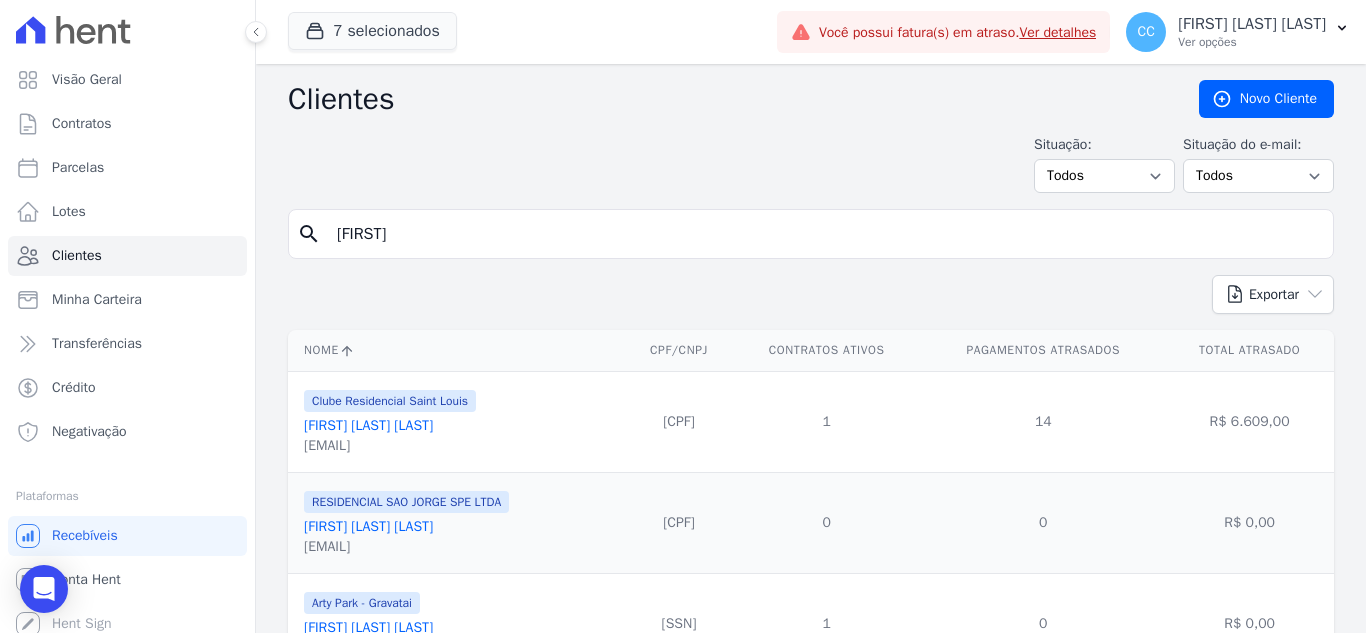 type on "[FIRST]" 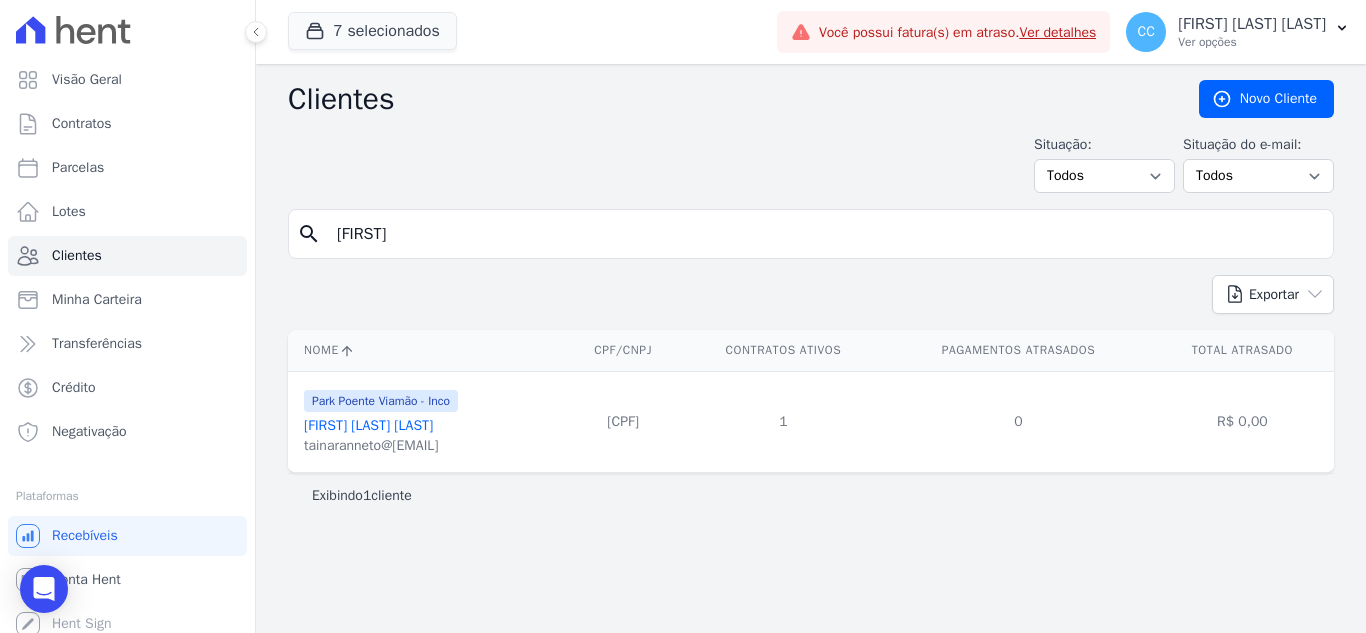 click on "[FIRST] [LAST] [LAST]" at bounding box center (381, 426) 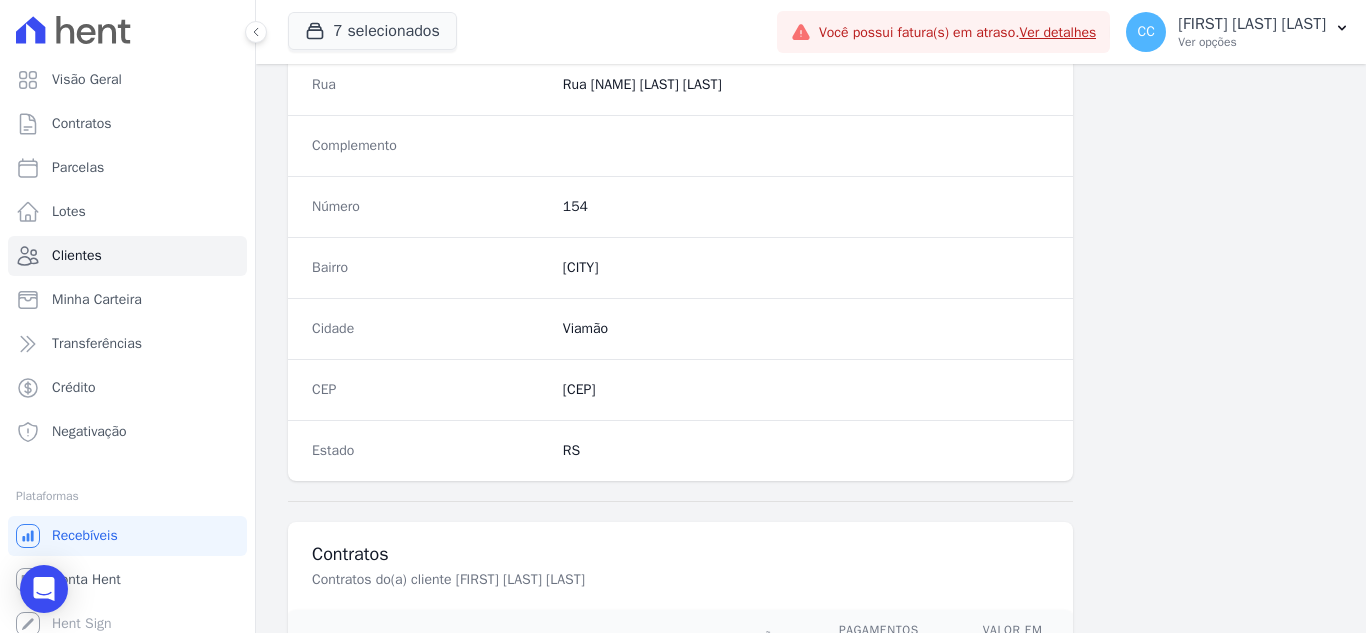 scroll, scrollTop: 1238, scrollLeft: 0, axis: vertical 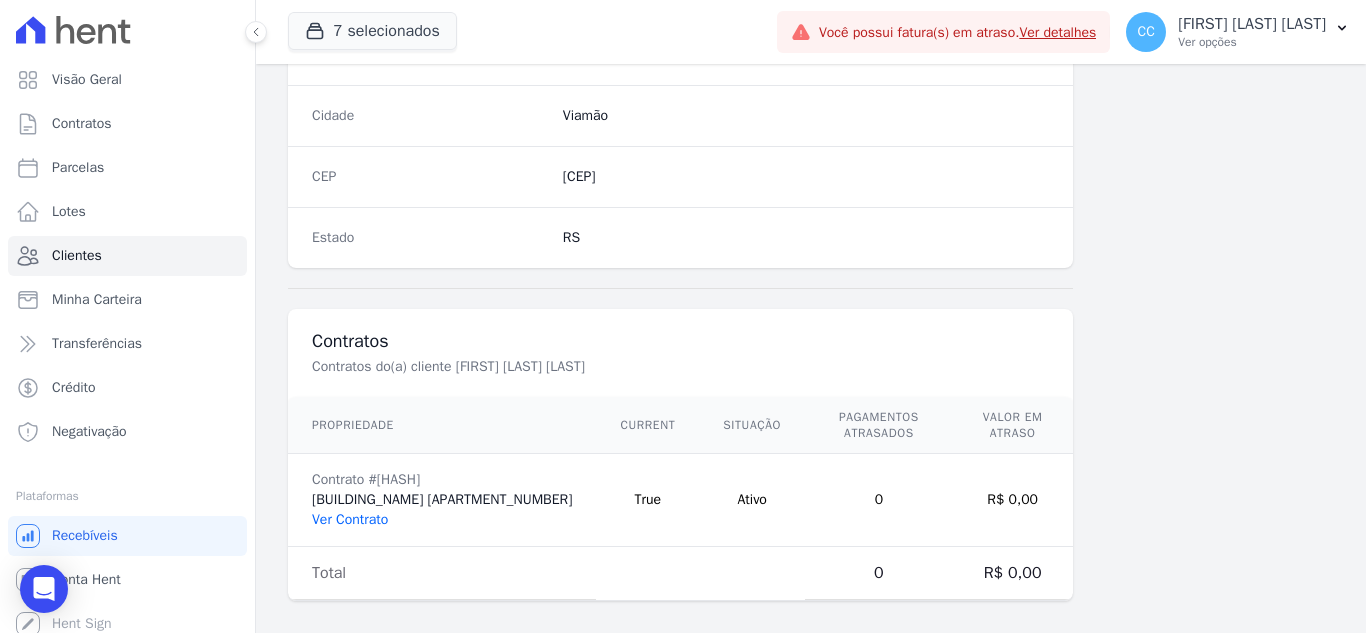 click on "Ver Contrato" at bounding box center [350, 519] 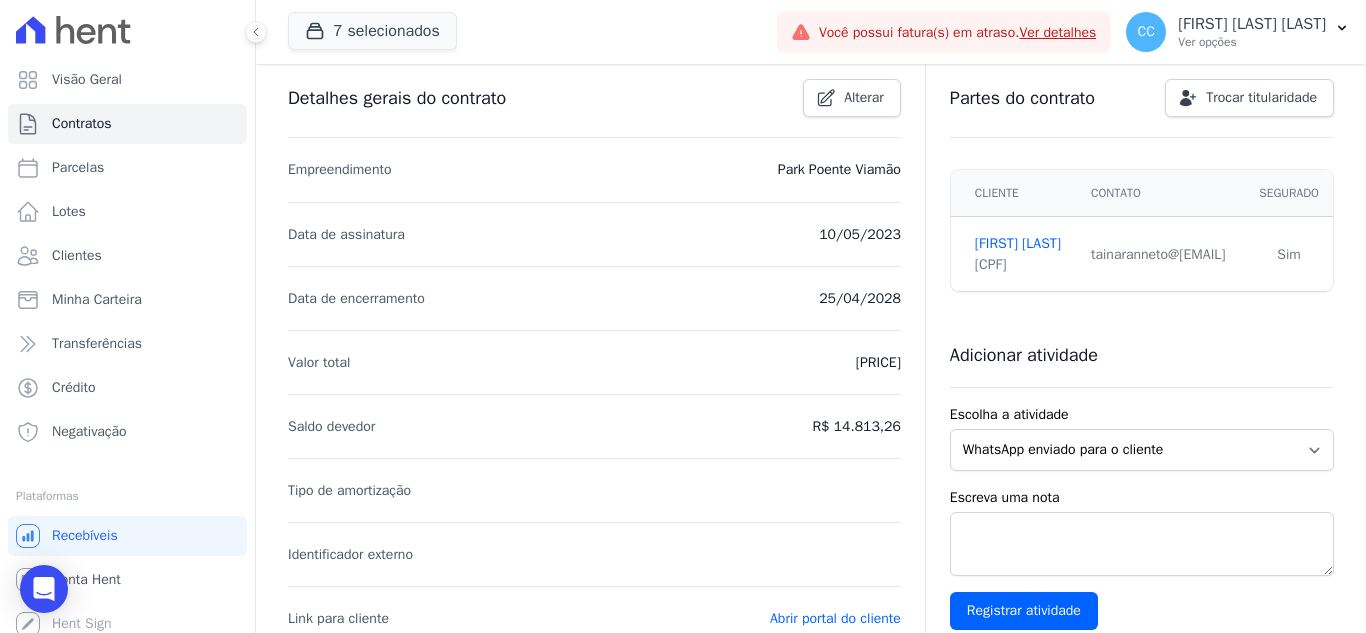 scroll, scrollTop: 100, scrollLeft: 0, axis: vertical 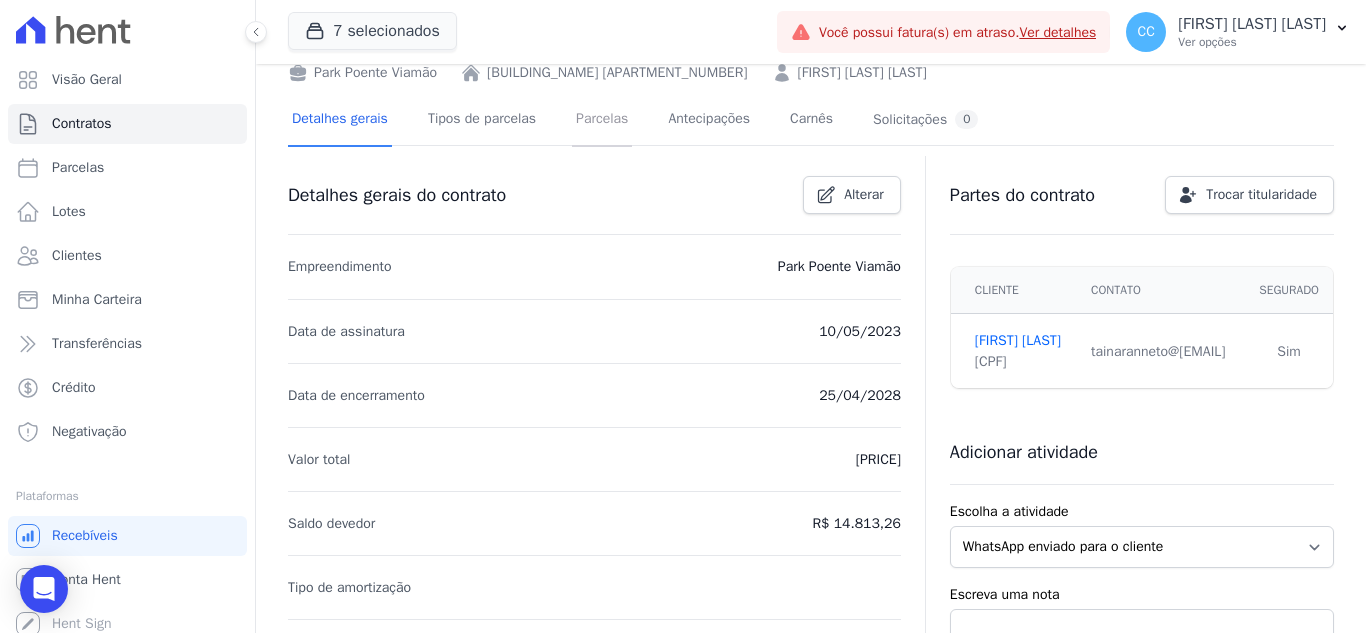 click on "Parcelas" at bounding box center [602, 120] 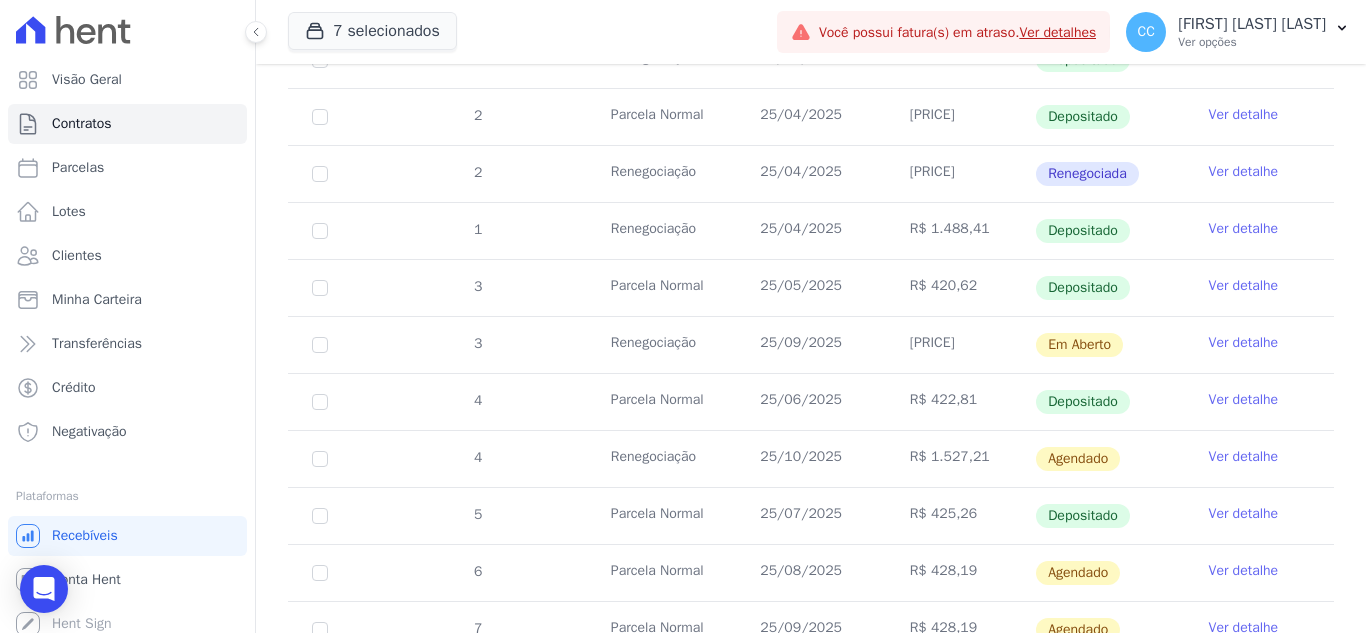 scroll, scrollTop: 800, scrollLeft: 0, axis: vertical 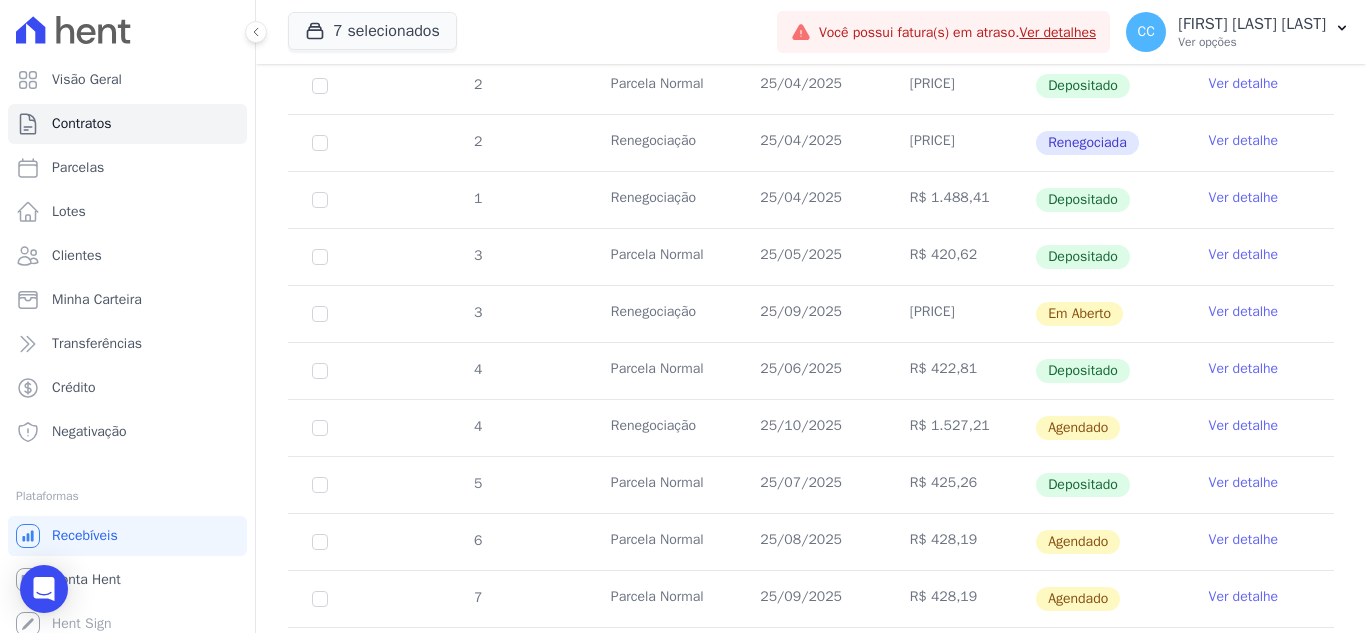 click on "Ver detalhe" at bounding box center [1244, 483] 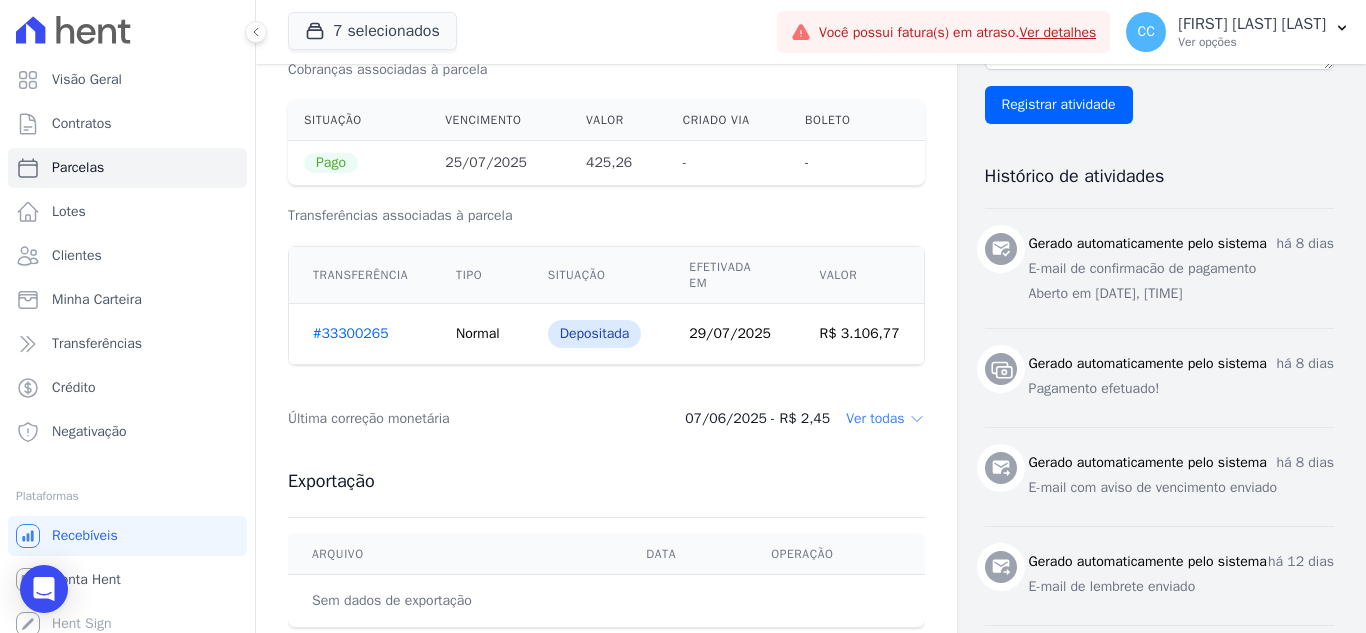 scroll, scrollTop: 700, scrollLeft: 0, axis: vertical 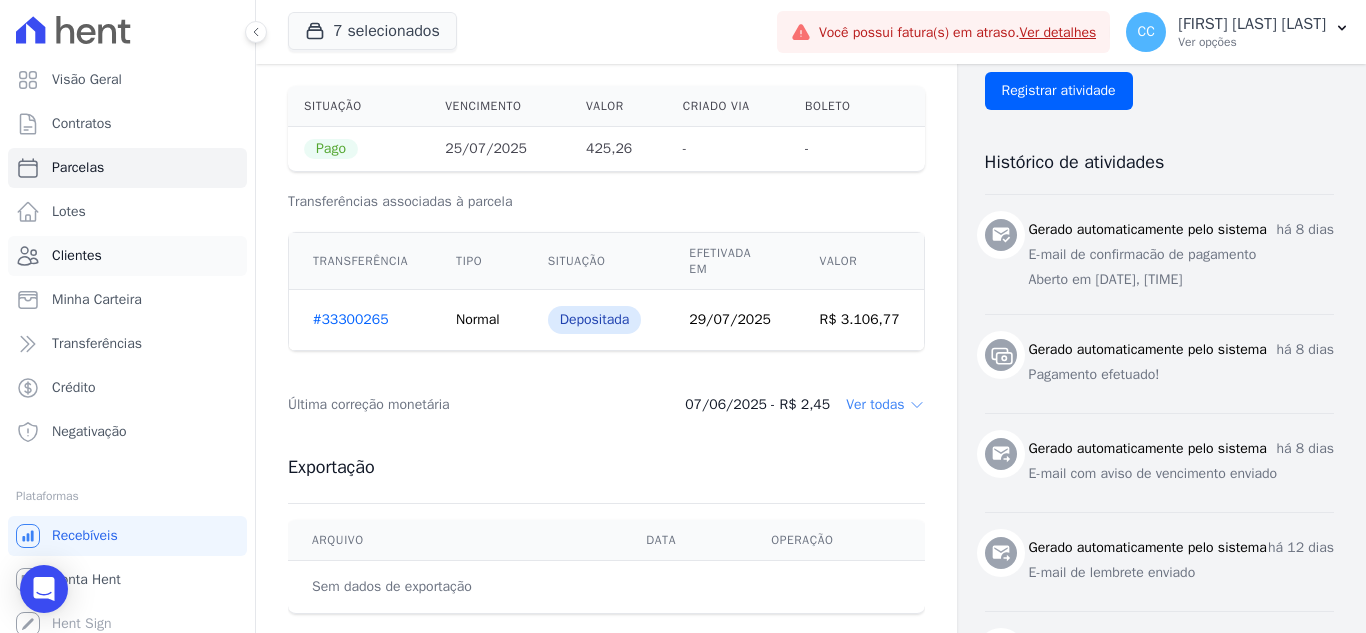 click on "Clientes" at bounding box center [77, 256] 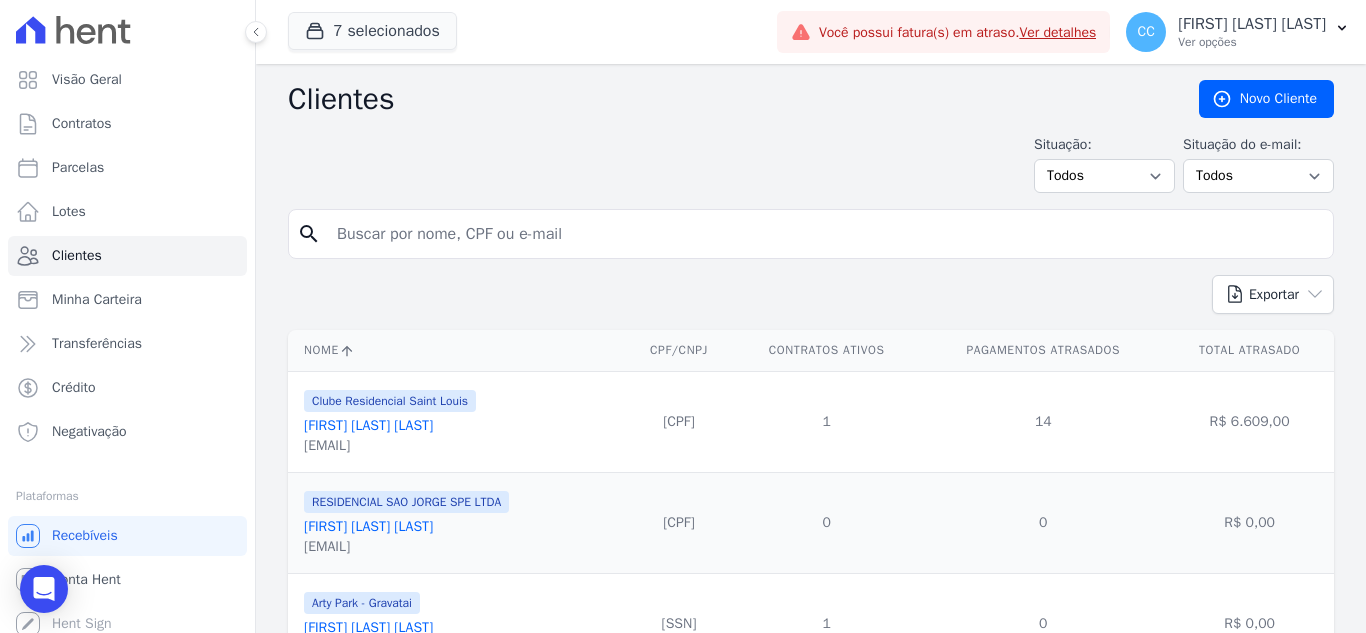 click at bounding box center (825, 234) 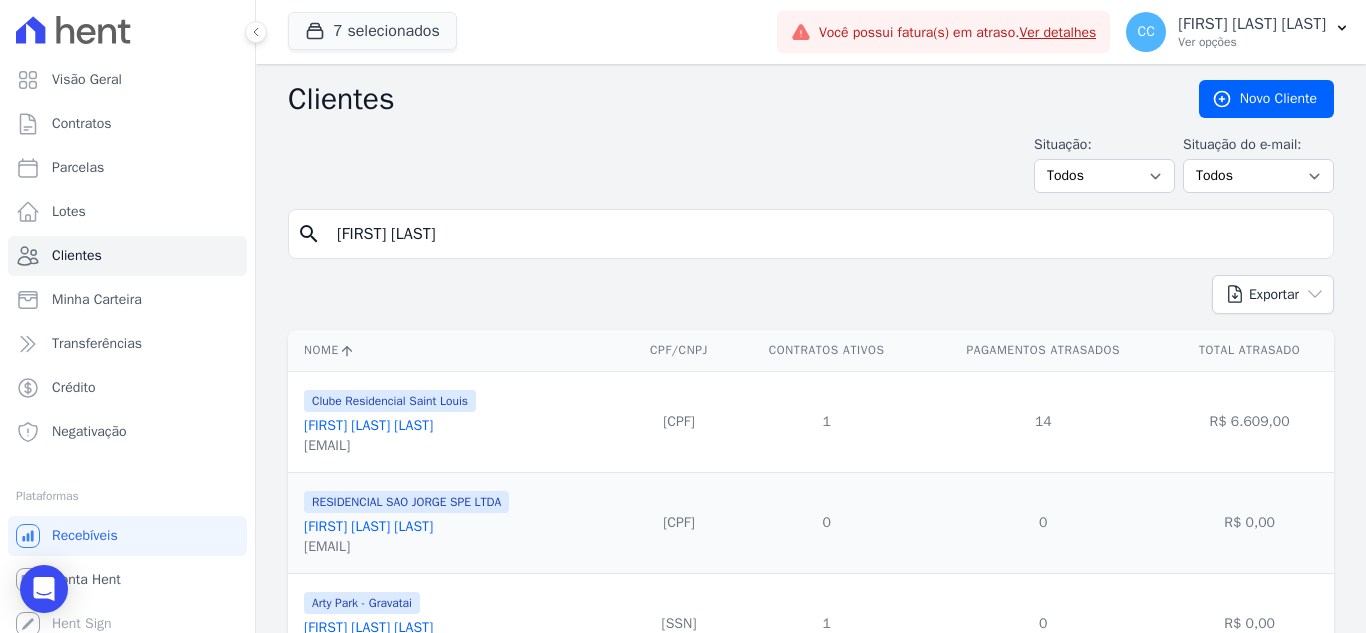 type on "[FIRST] [LAST]" 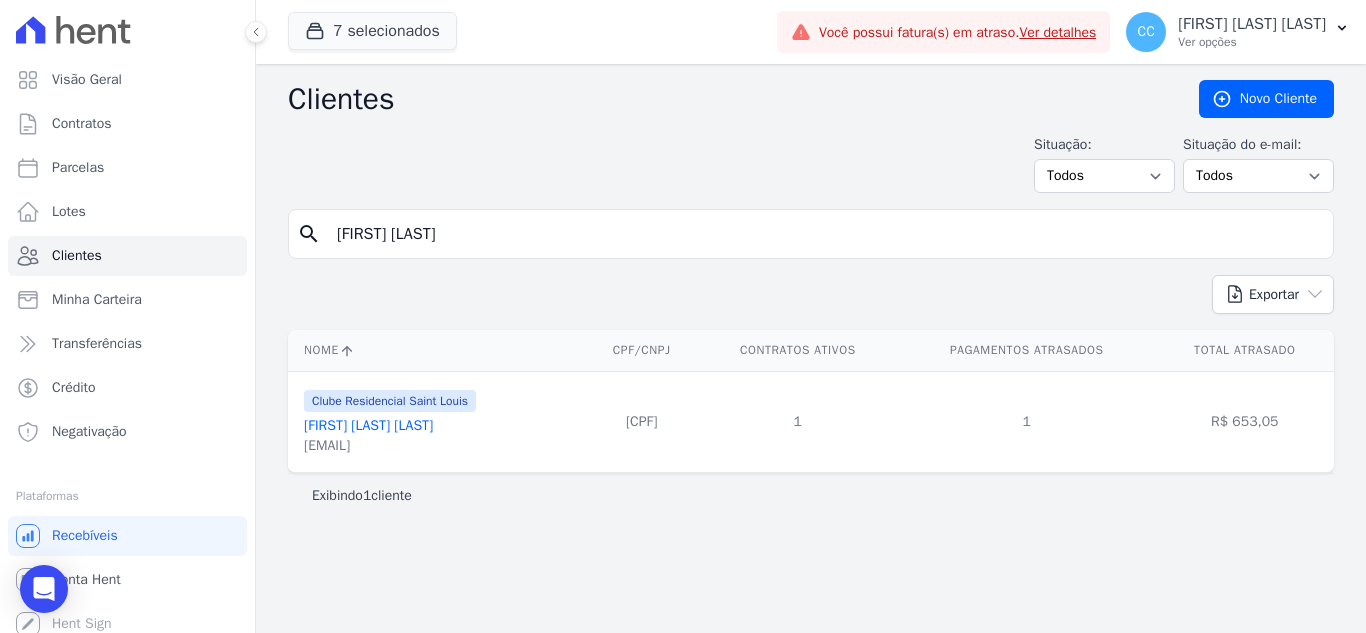 click on "[FIRST] [LAST] [LAST]" at bounding box center (368, 425) 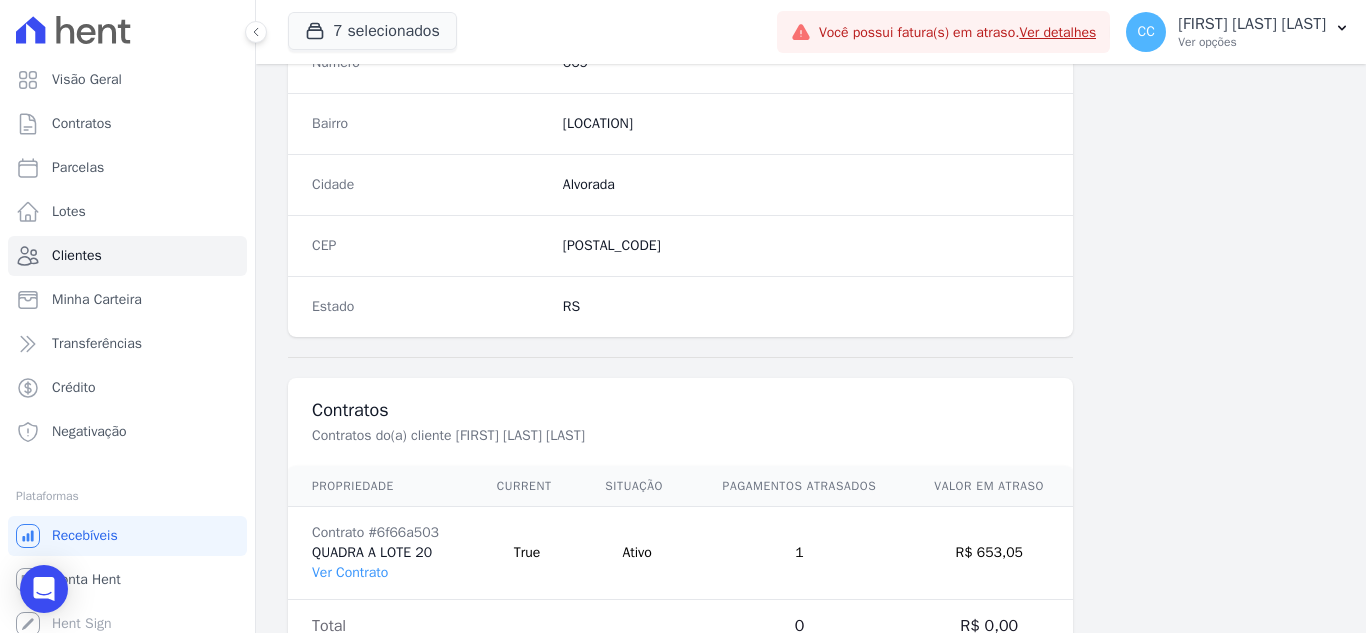 scroll, scrollTop: 1238, scrollLeft: 0, axis: vertical 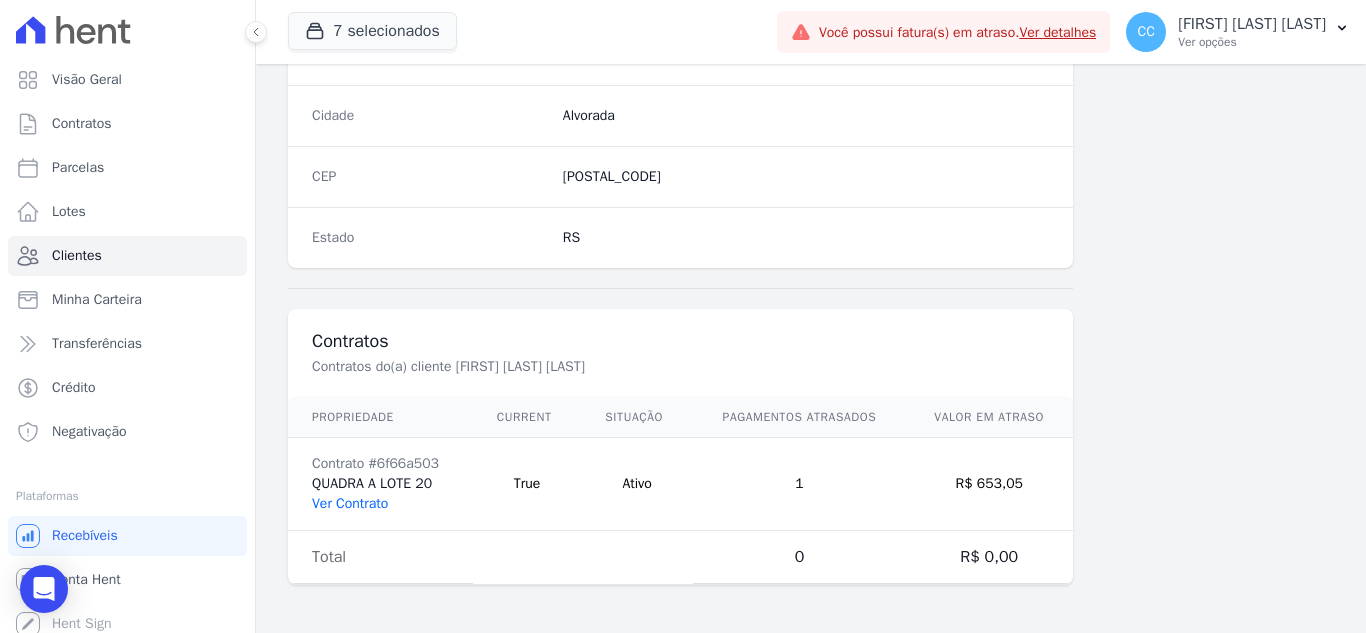 click on "Ver Contrato" at bounding box center (350, 503) 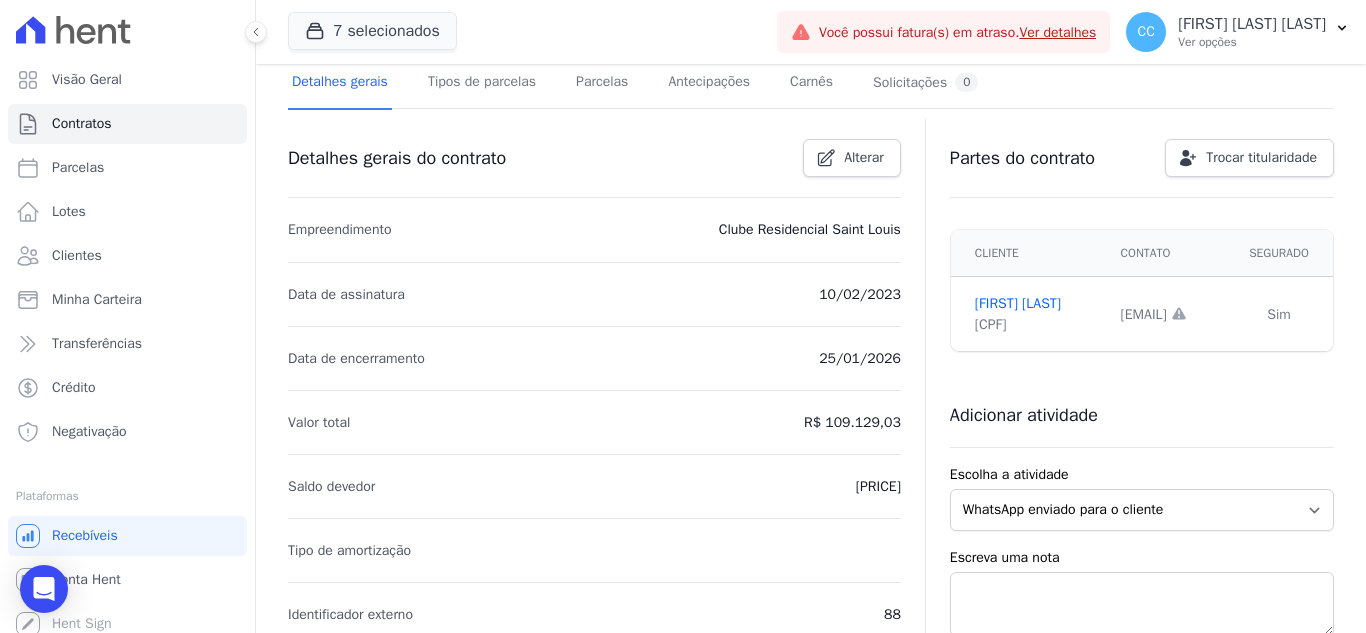 scroll, scrollTop: 100, scrollLeft: 0, axis: vertical 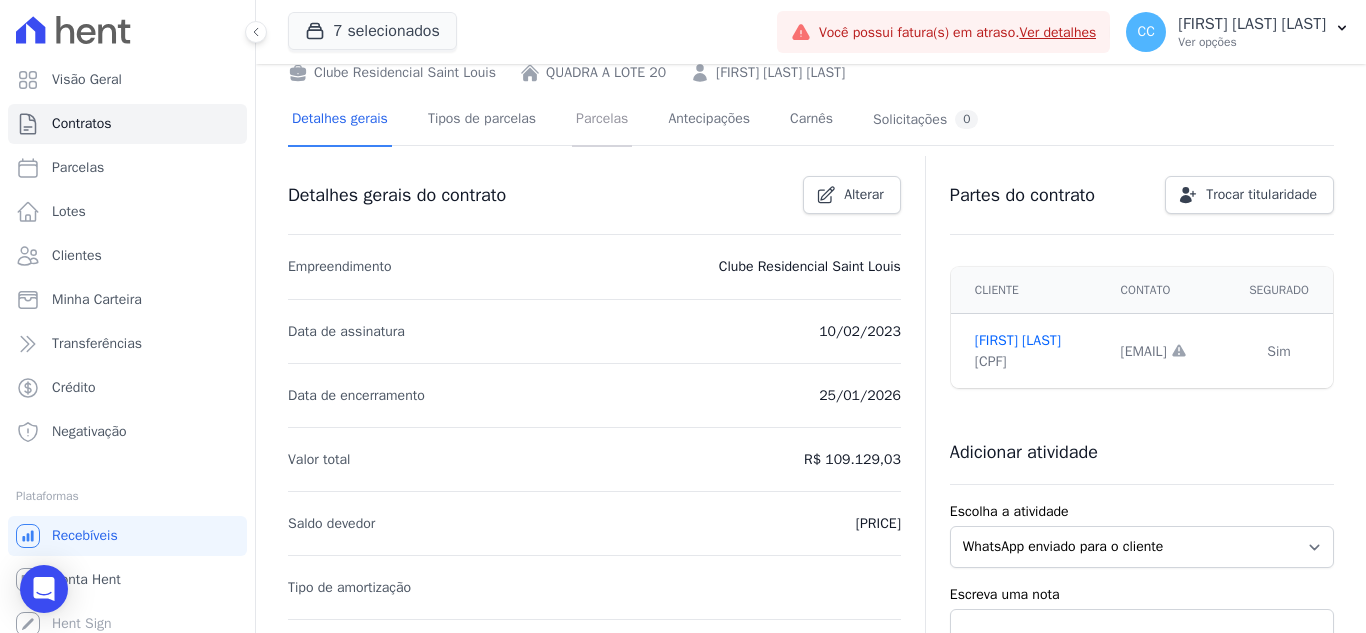 click on "Parcelas" at bounding box center [602, 120] 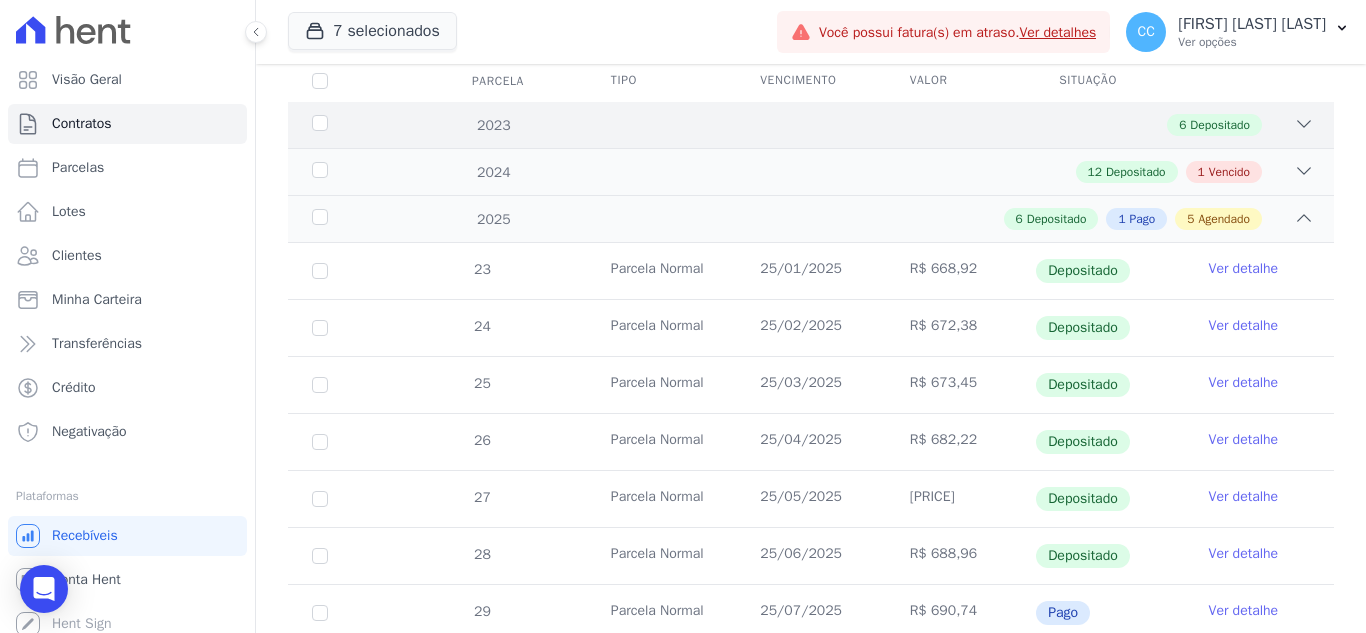scroll, scrollTop: 0, scrollLeft: 0, axis: both 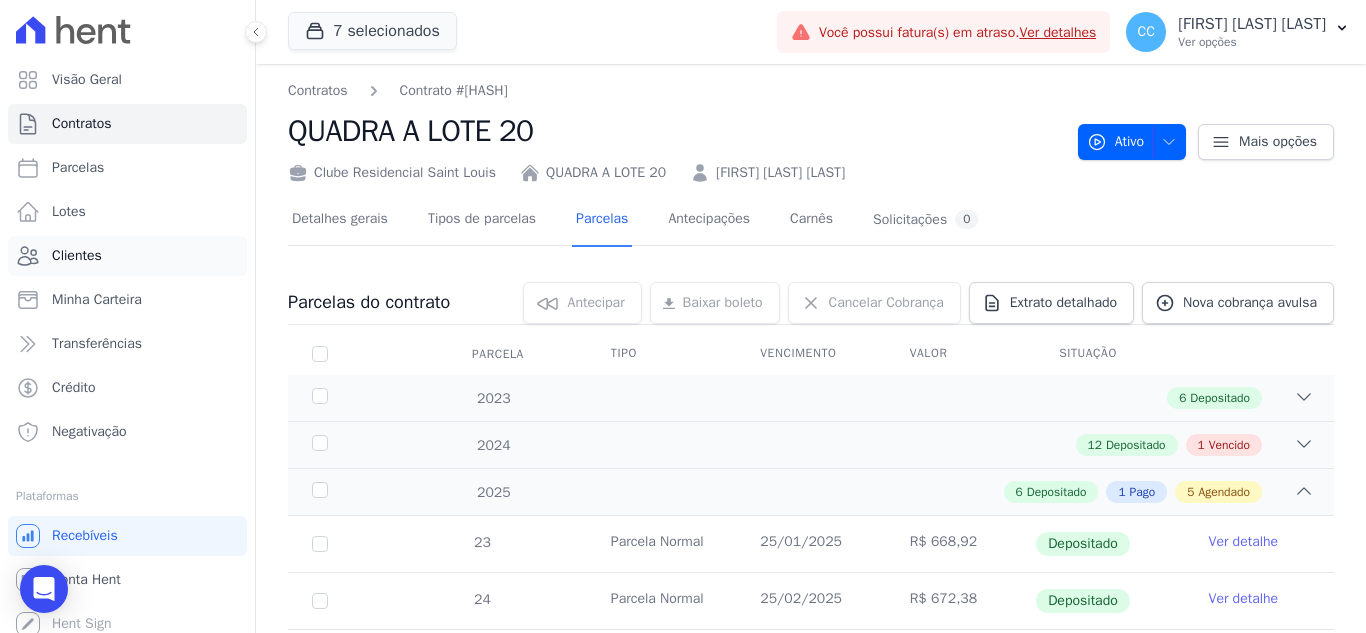 click on "Clientes" at bounding box center (77, 256) 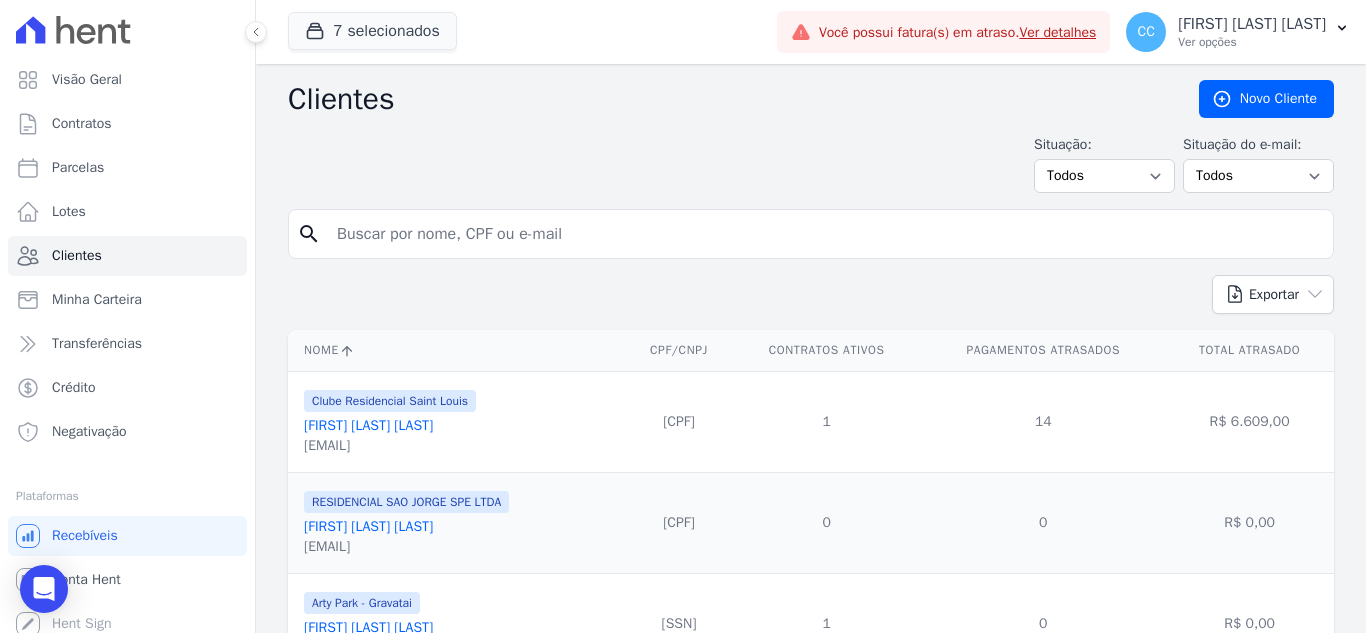 click at bounding box center (825, 234) 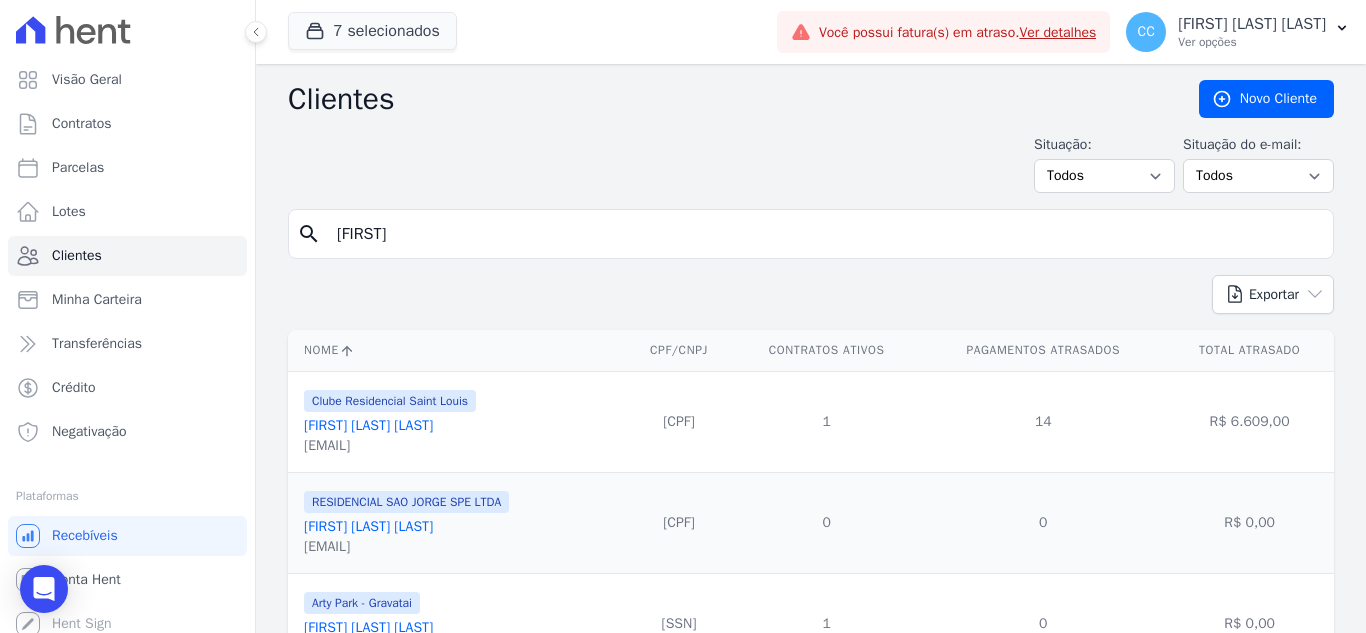type on "[FIRST]" 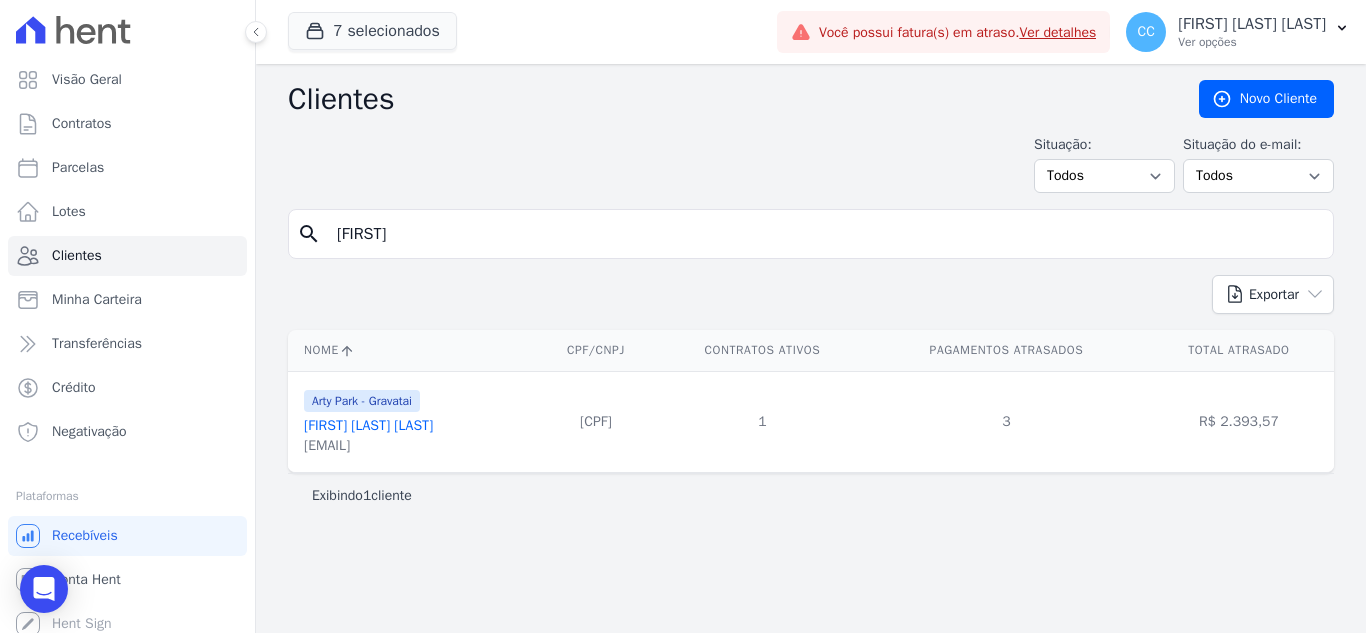 click on "[FIRST] [LAST] [LAST]" at bounding box center [368, 425] 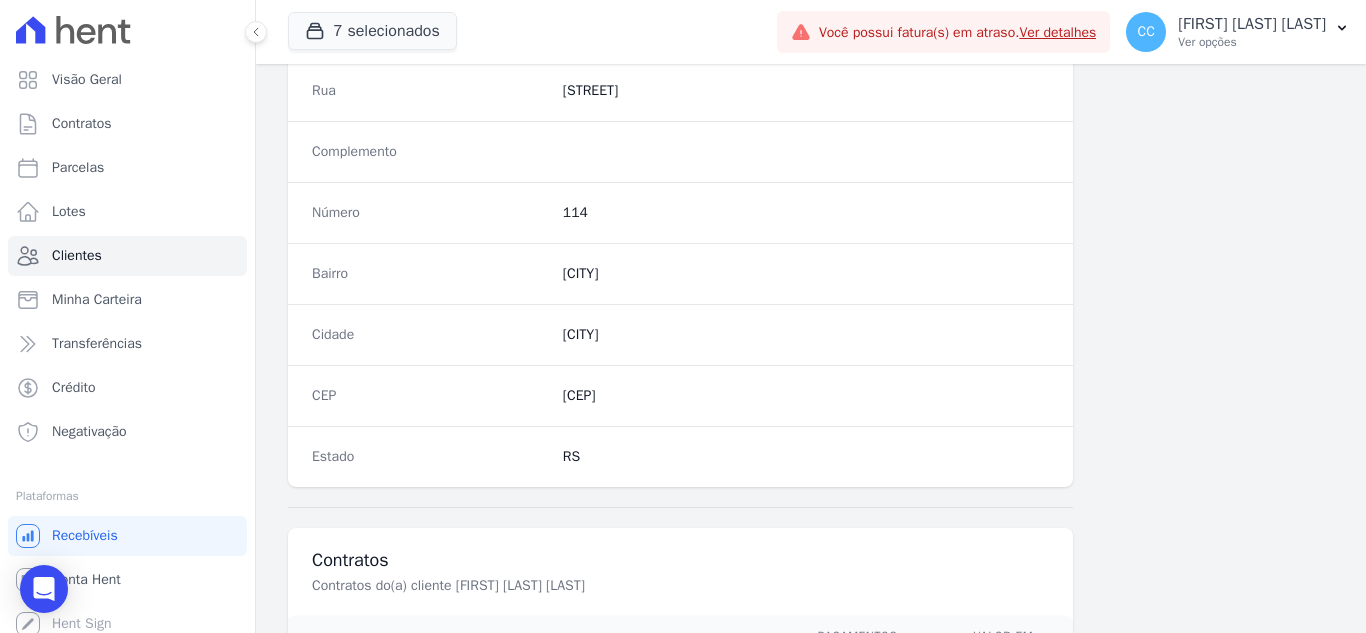 scroll, scrollTop: 1254, scrollLeft: 0, axis: vertical 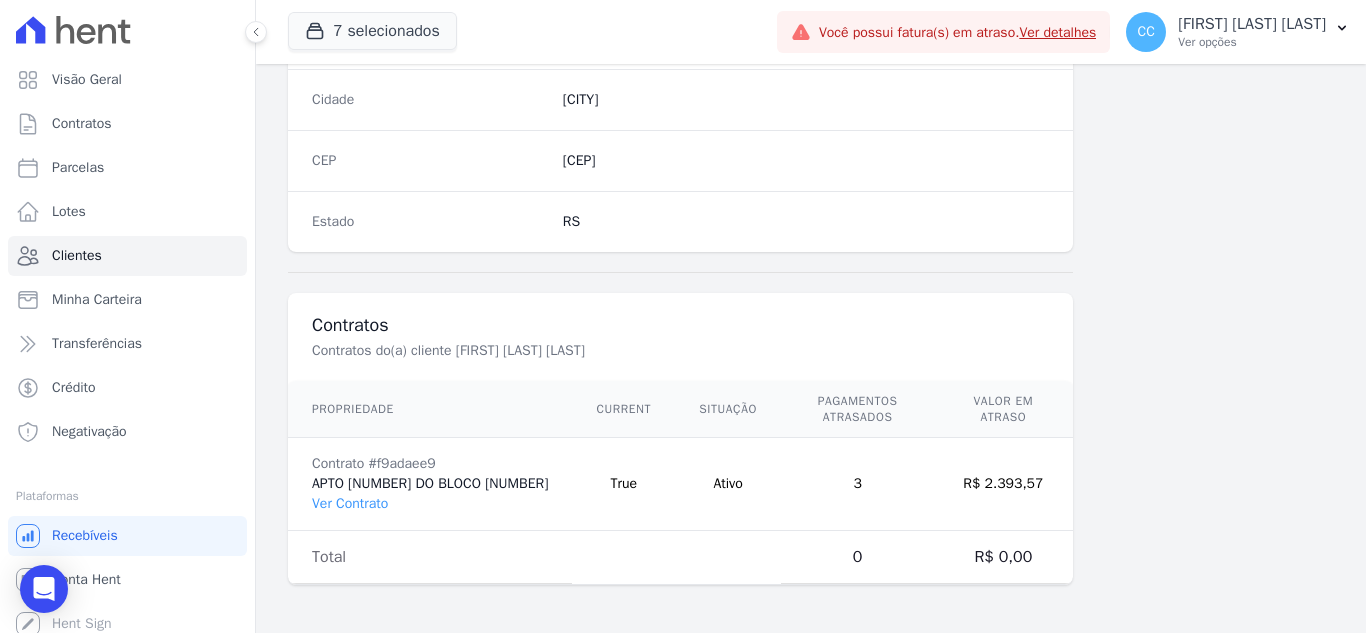 click on "Contrato #[HASH]
APTO [NUMBER] DO BLOCO [NUMBER]
Ver Contrato" at bounding box center (430, 484) 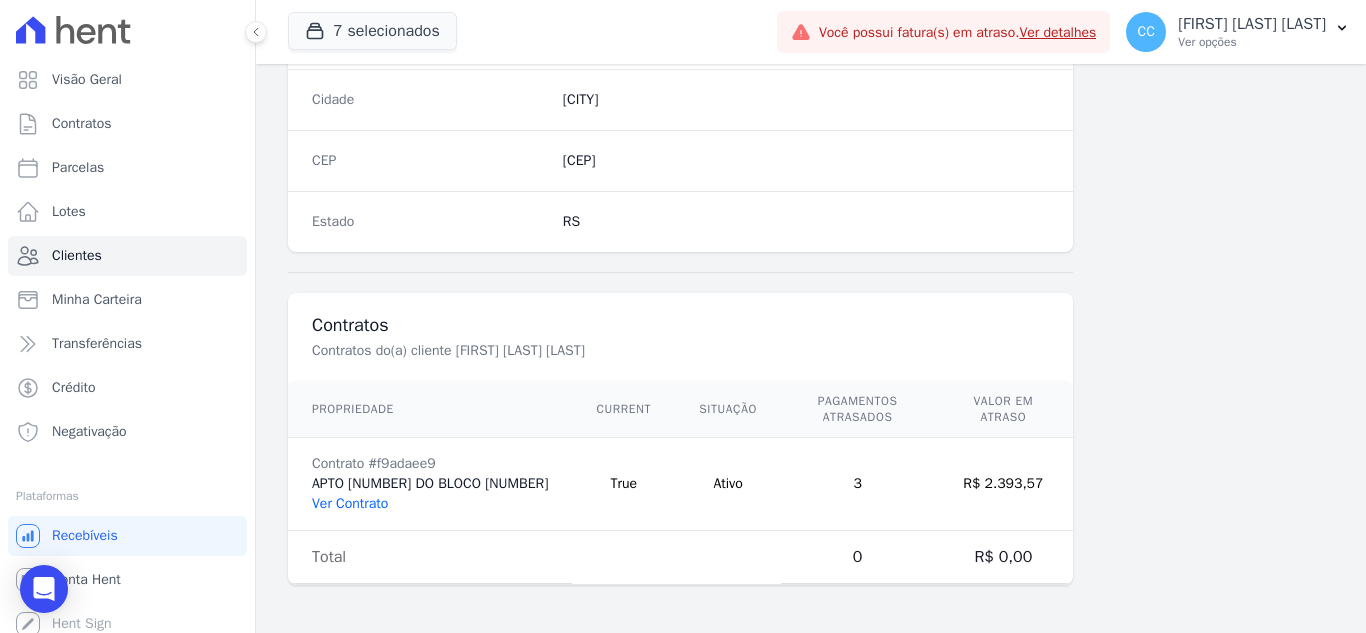 click on "Ver Contrato" at bounding box center (350, 503) 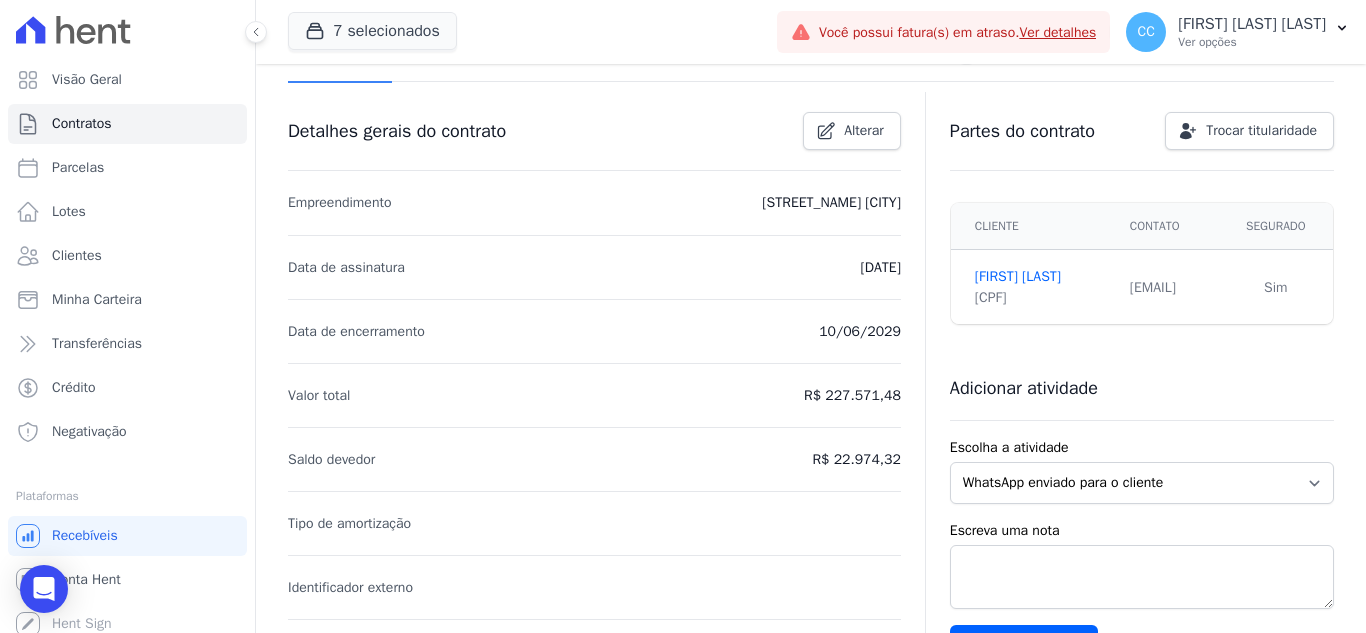 scroll, scrollTop: 0, scrollLeft: 0, axis: both 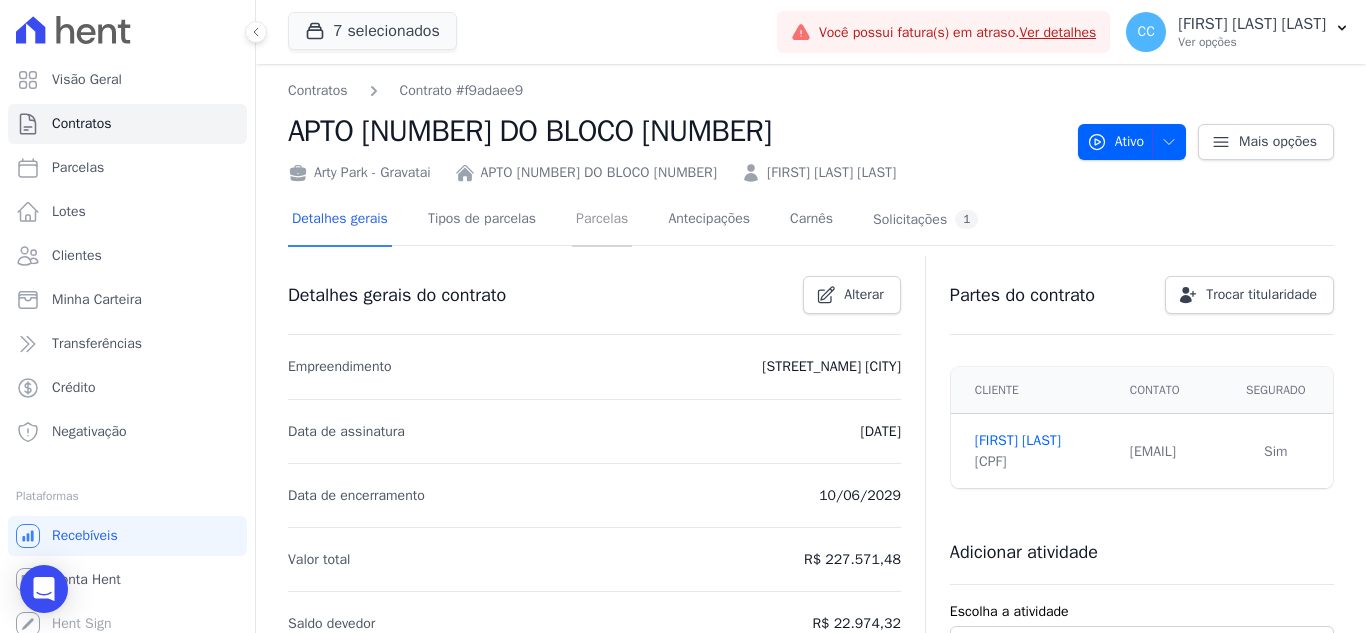 click on "Parcelas" at bounding box center [602, 220] 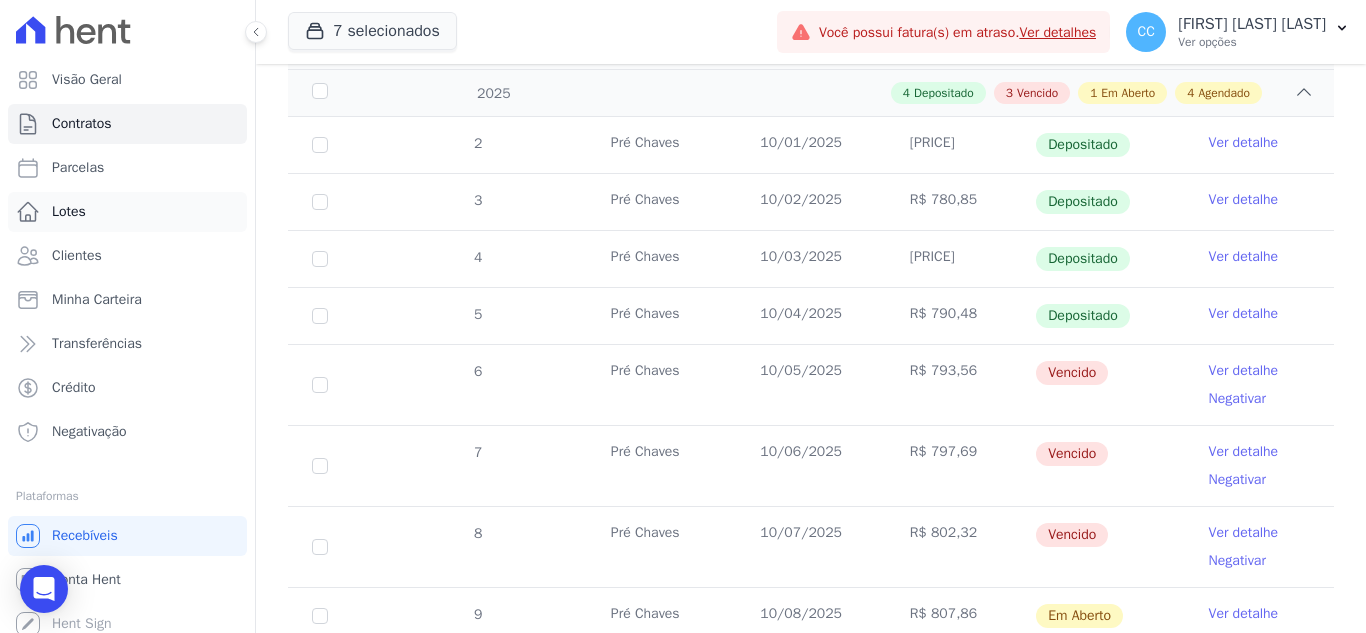 scroll, scrollTop: 300, scrollLeft: 0, axis: vertical 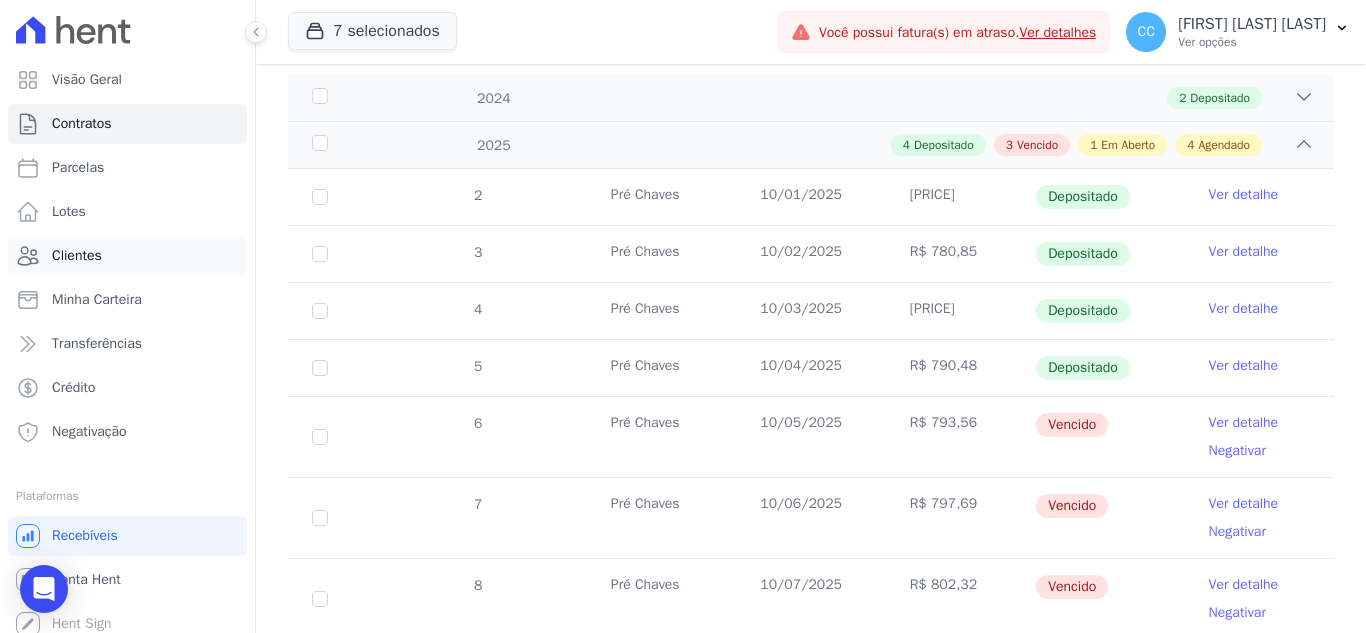 click on "Clientes" at bounding box center (77, 256) 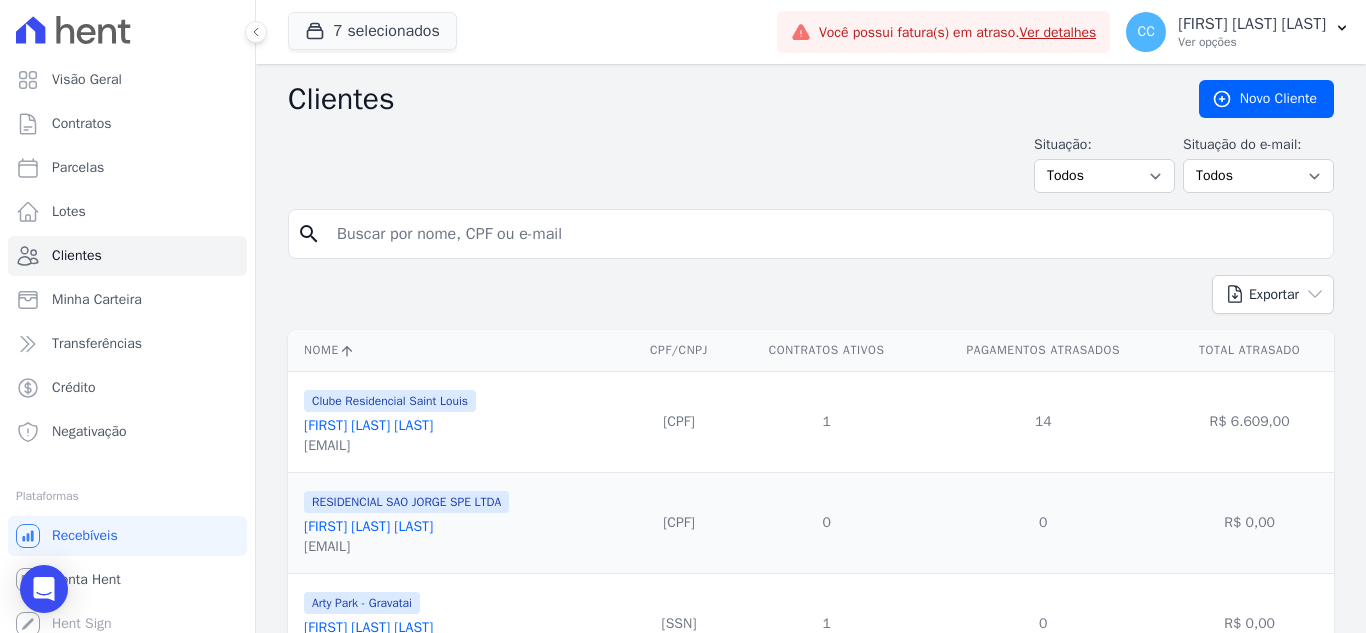 drag, startPoint x: 449, startPoint y: 235, endPoint x: 60, endPoint y: 140, distance: 400.43228 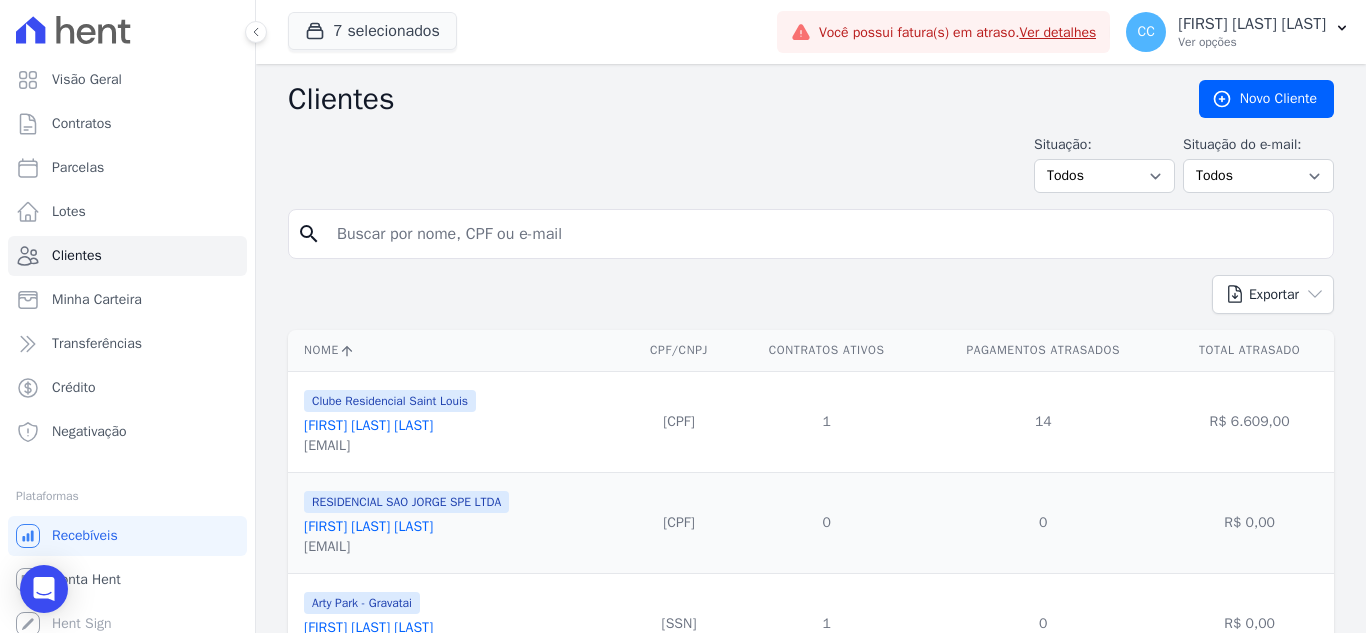 click at bounding box center [825, 234] 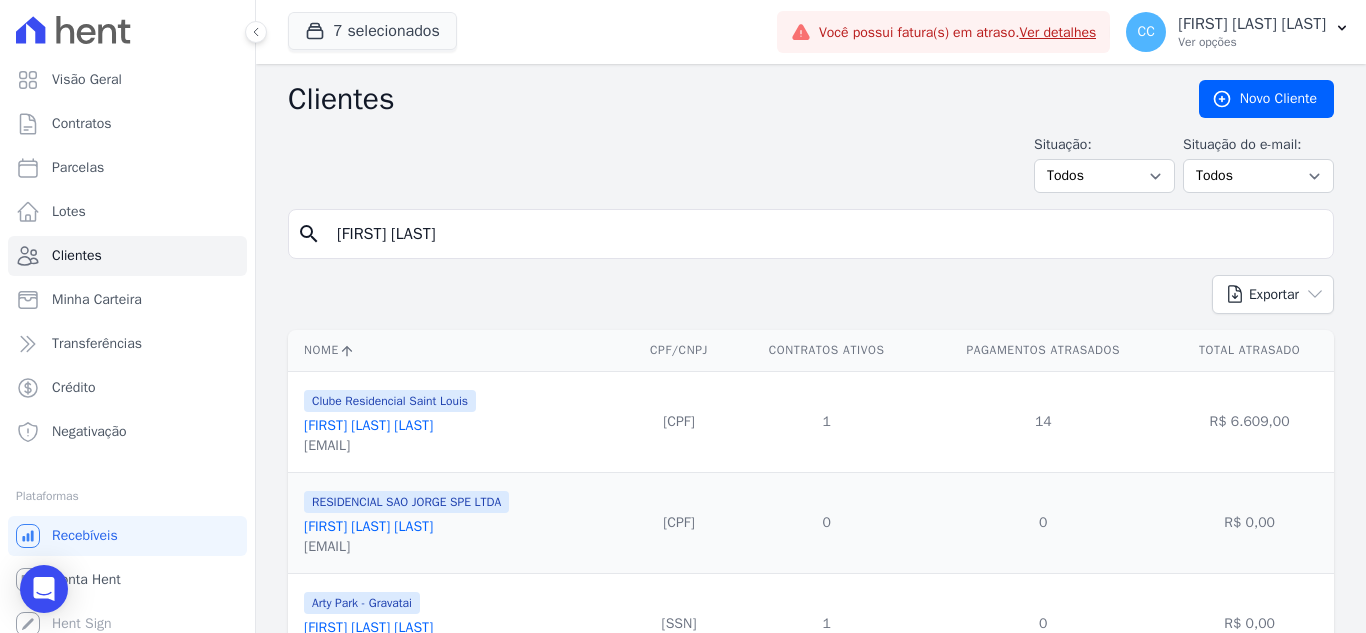 type on "[FIRST] [LAST]" 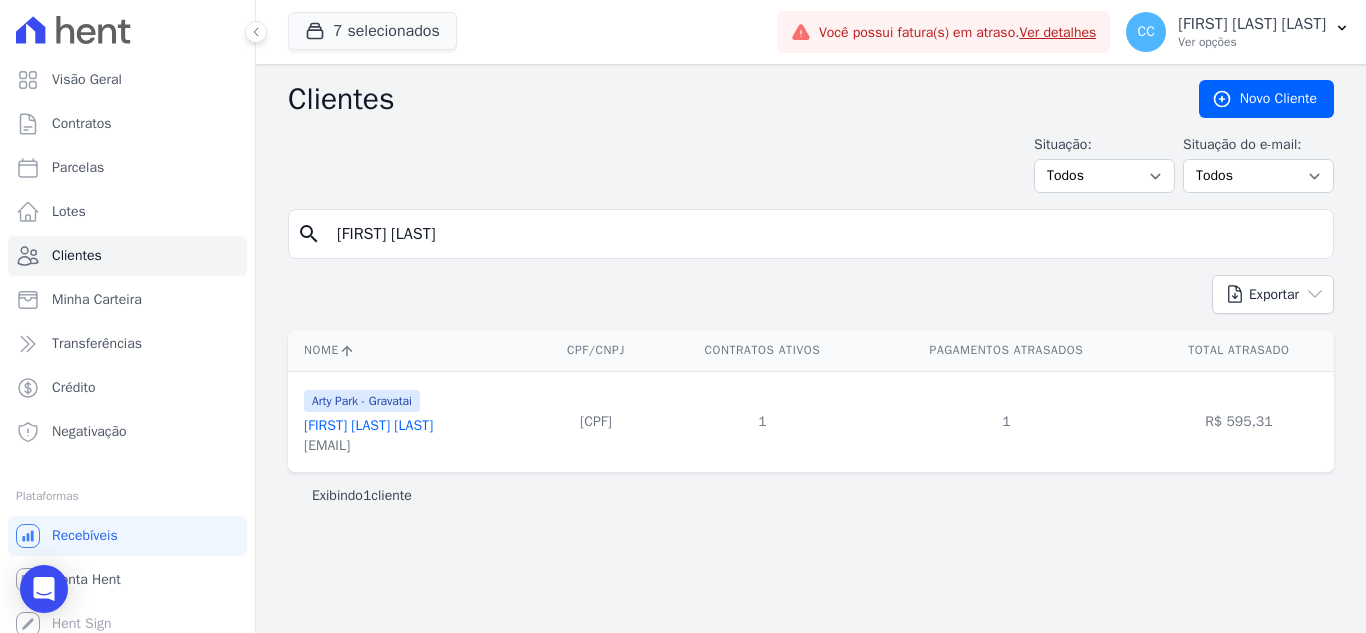 click on "[FIRST] [LAST] [LAST]" at bounding box center [368, 425] 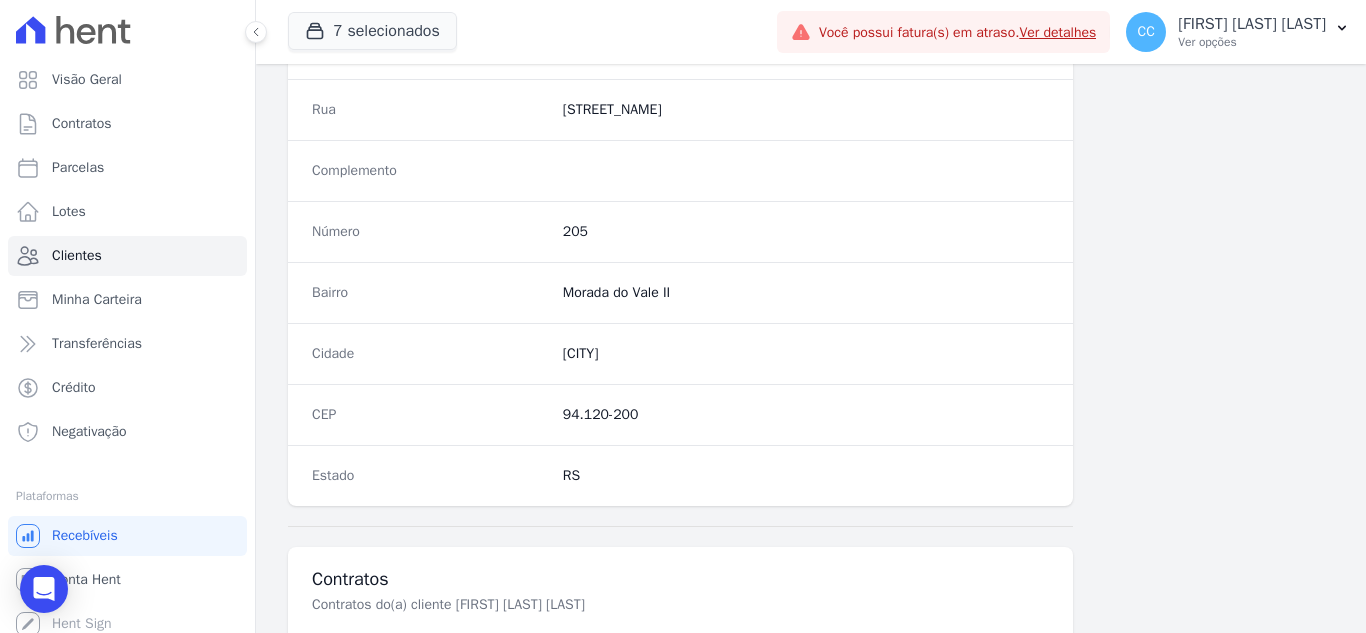 scroll, scrollTop: 1238, scrollLeft: 0, axis: vertical 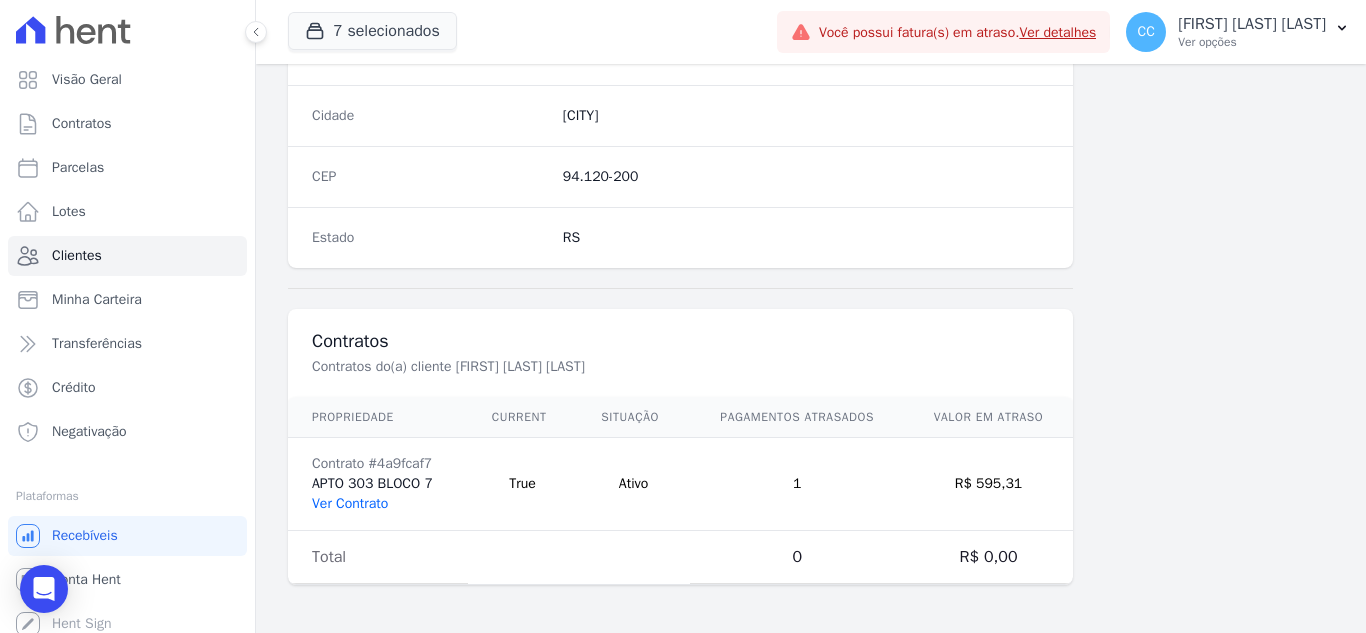 click on "Ver Contrato" at bounding box center (350, 503) 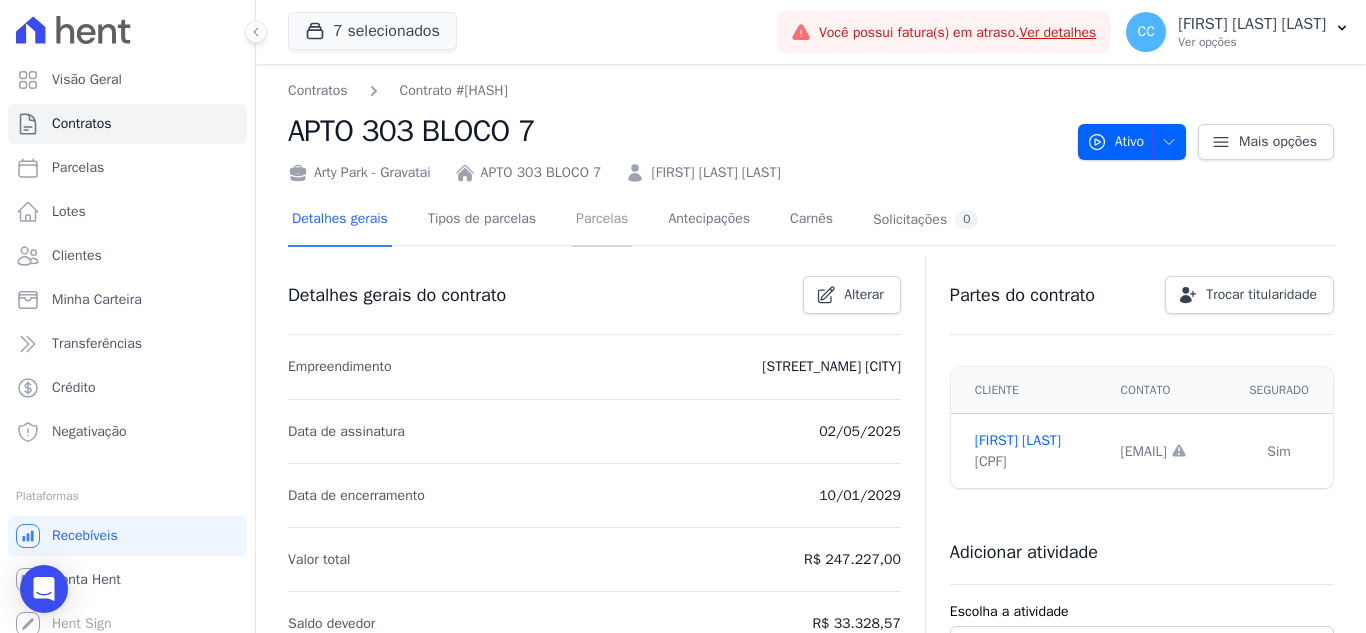 click on "Parcelas" at bounding box center [602, 220] 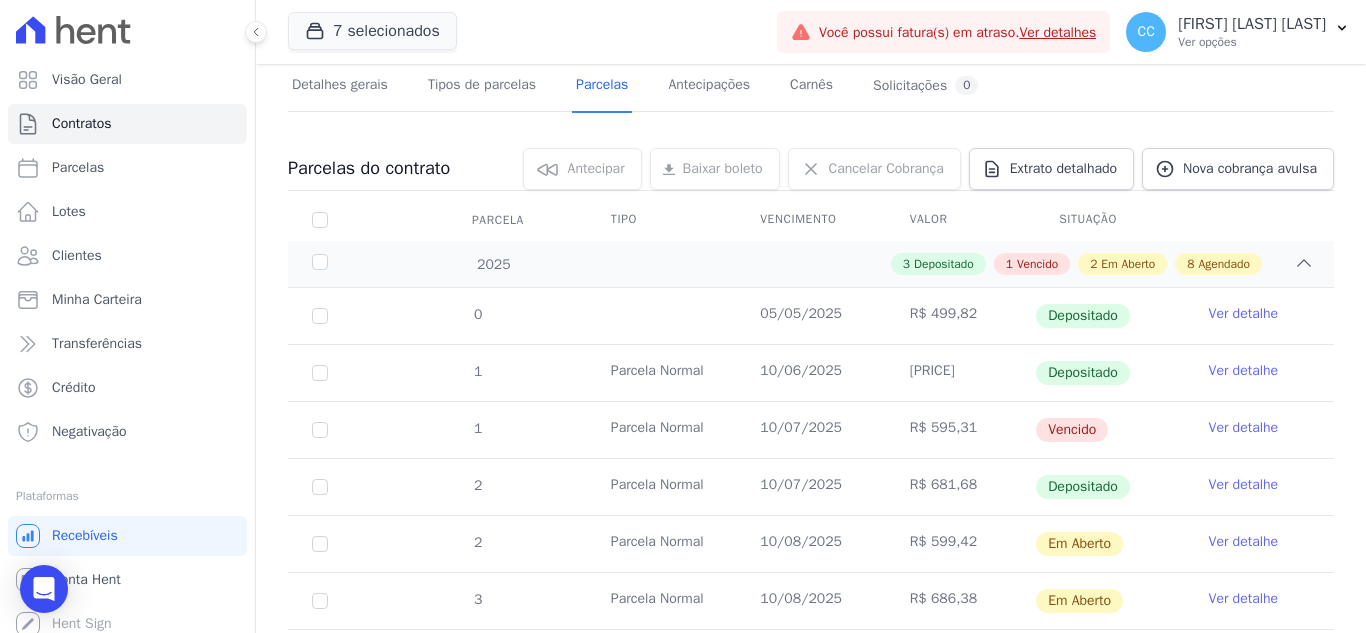 scroll, scrollTop: 234, scrollLeft: 0, axis: vertical 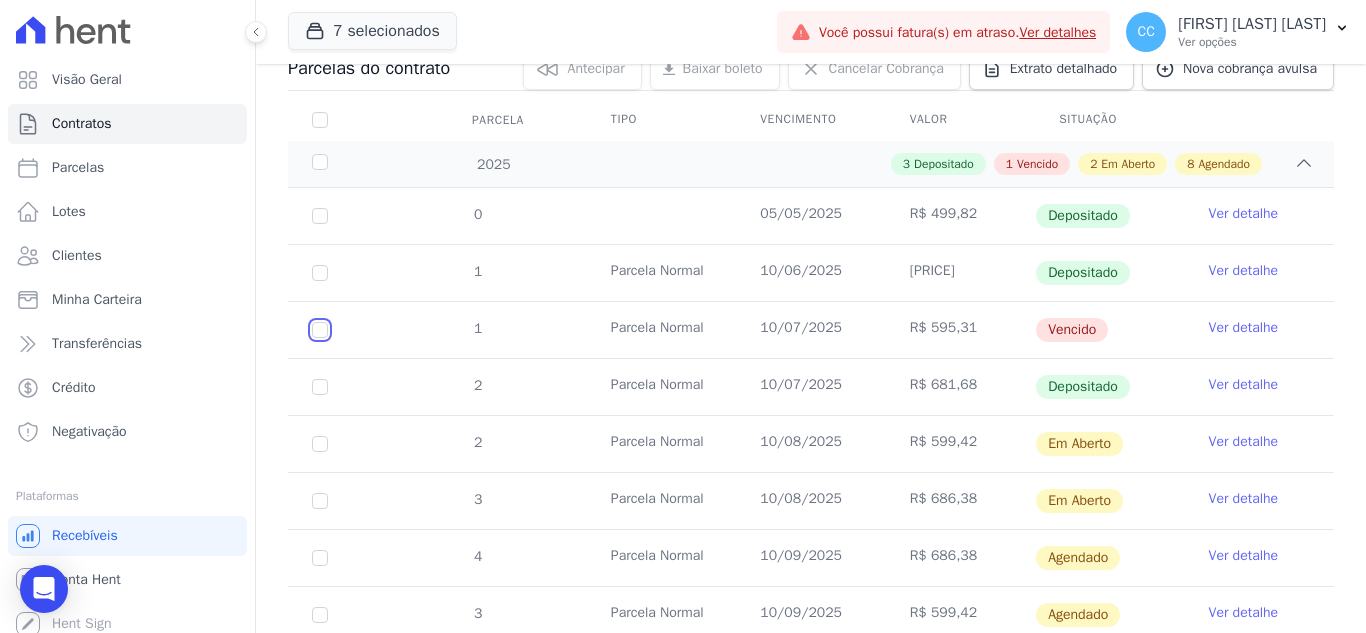 click at bounding box center (320, 330) 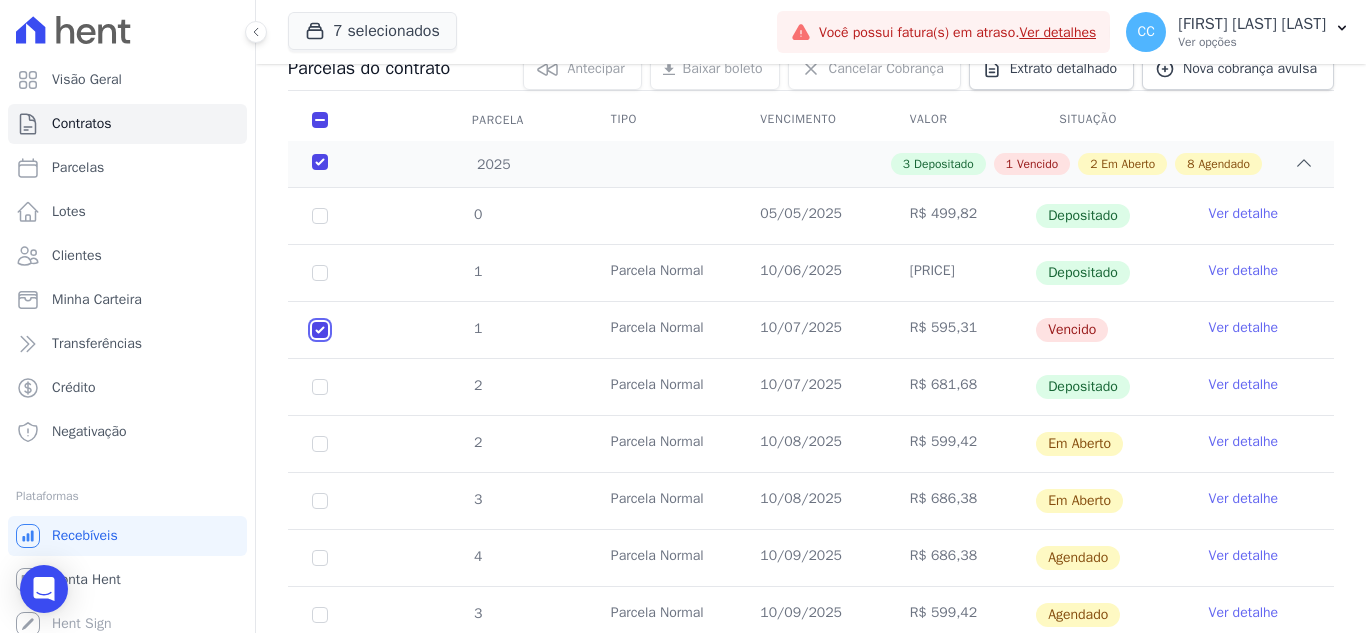 checkbox on "true" 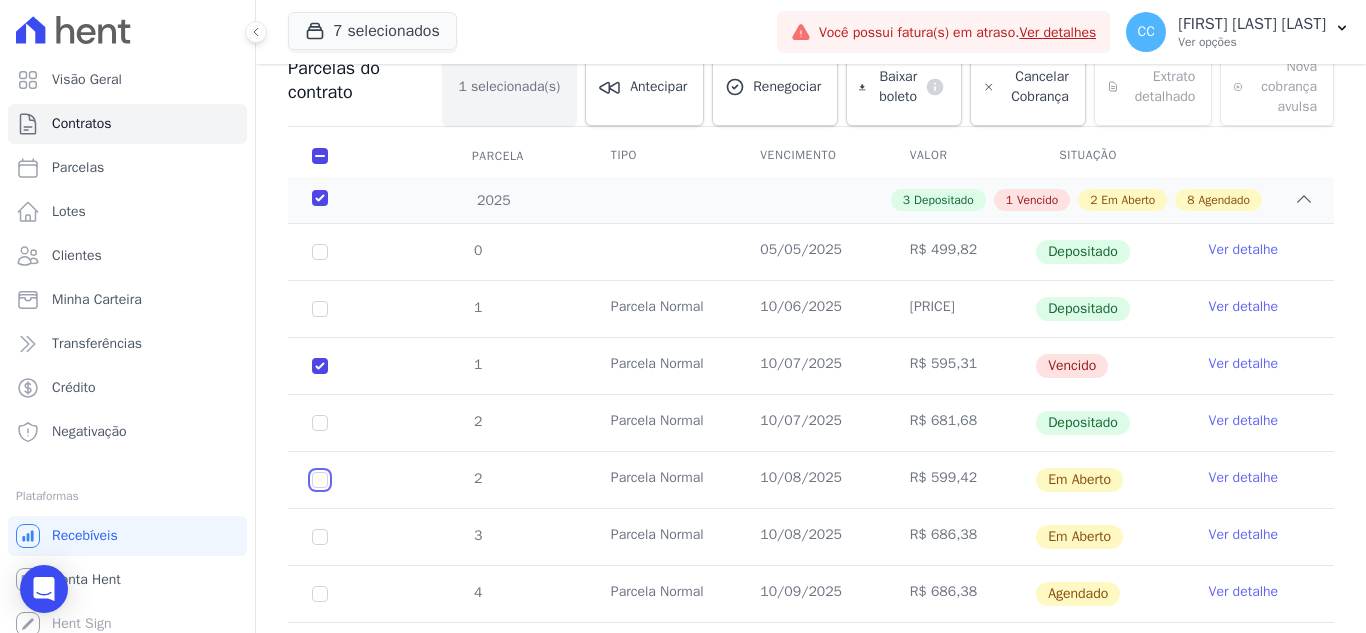 click at bounding box center [320, 480] 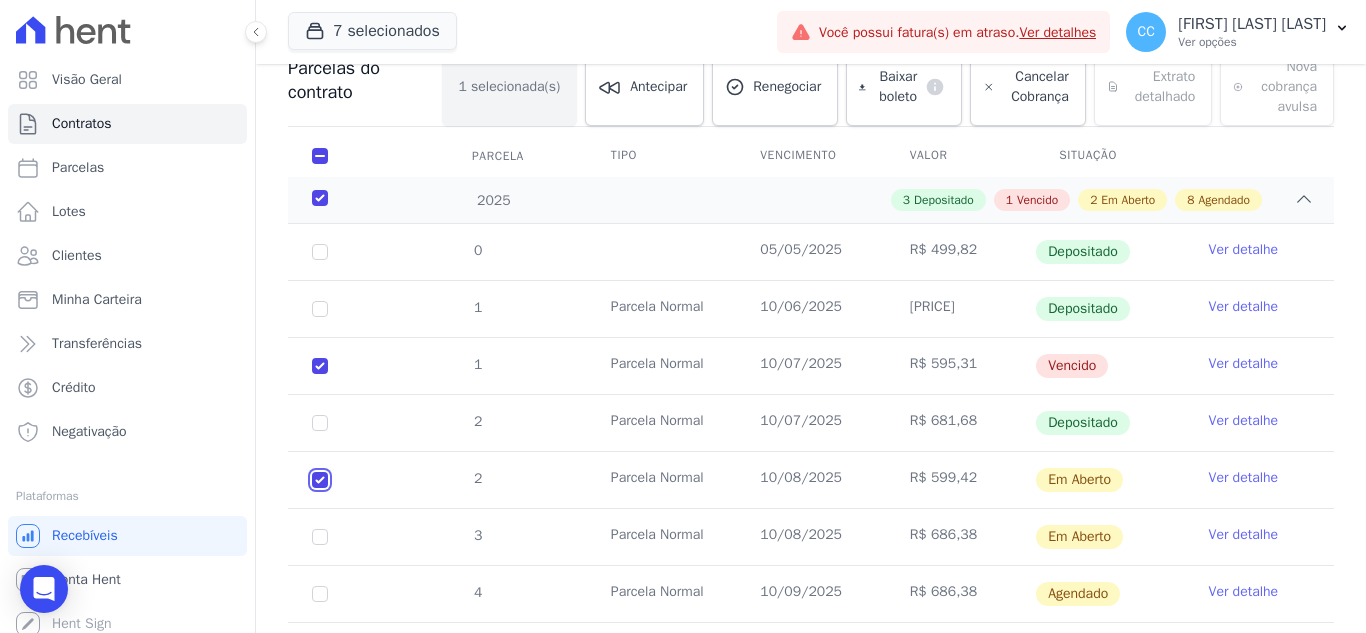 checkbox on "true" 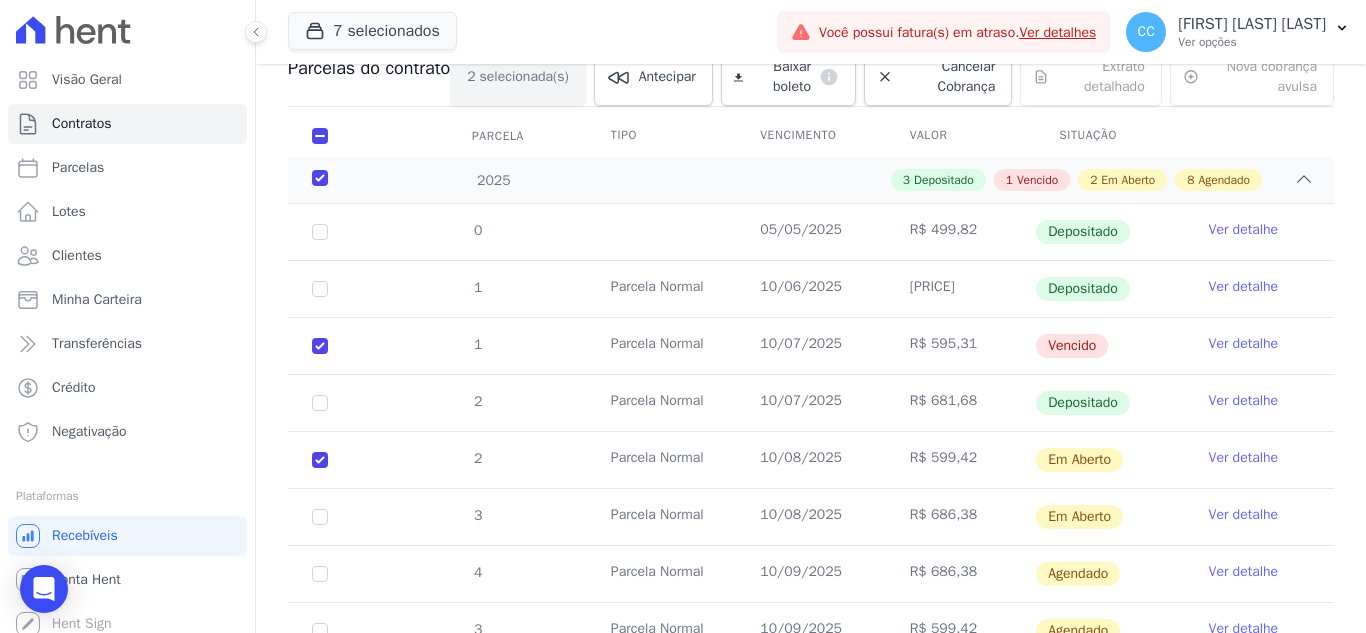 click on "3" at bounding box center [320, 517] 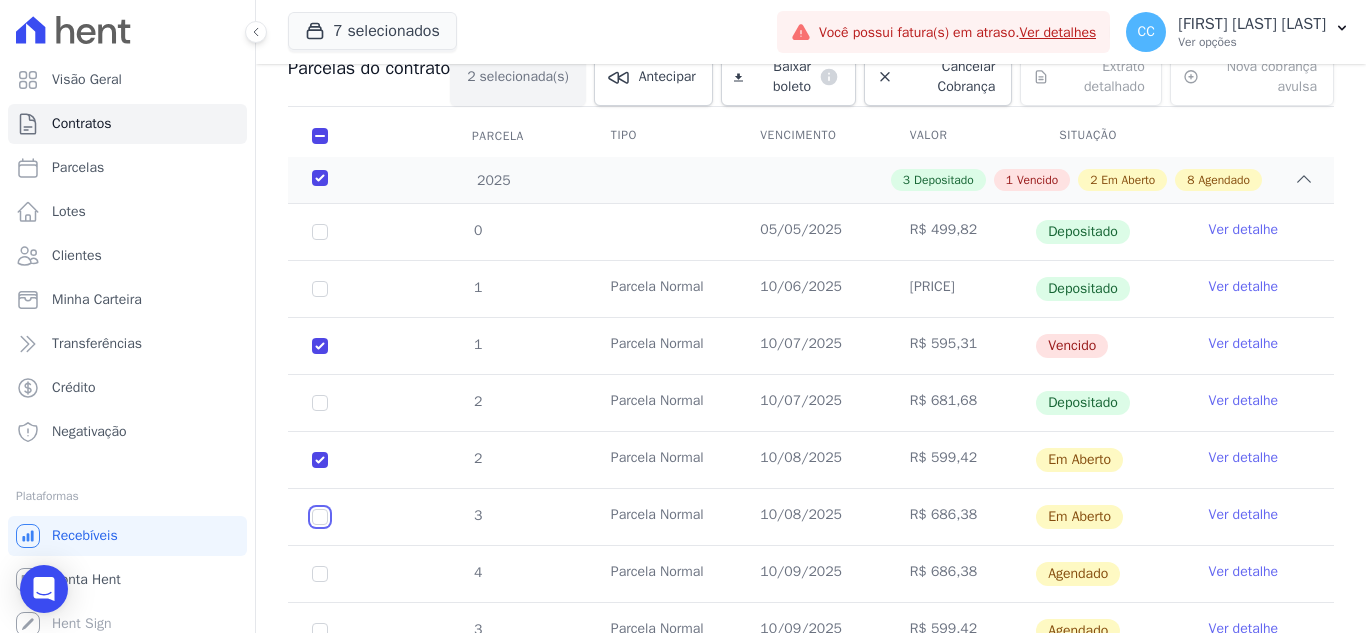 click at bounding box center (320, 460) 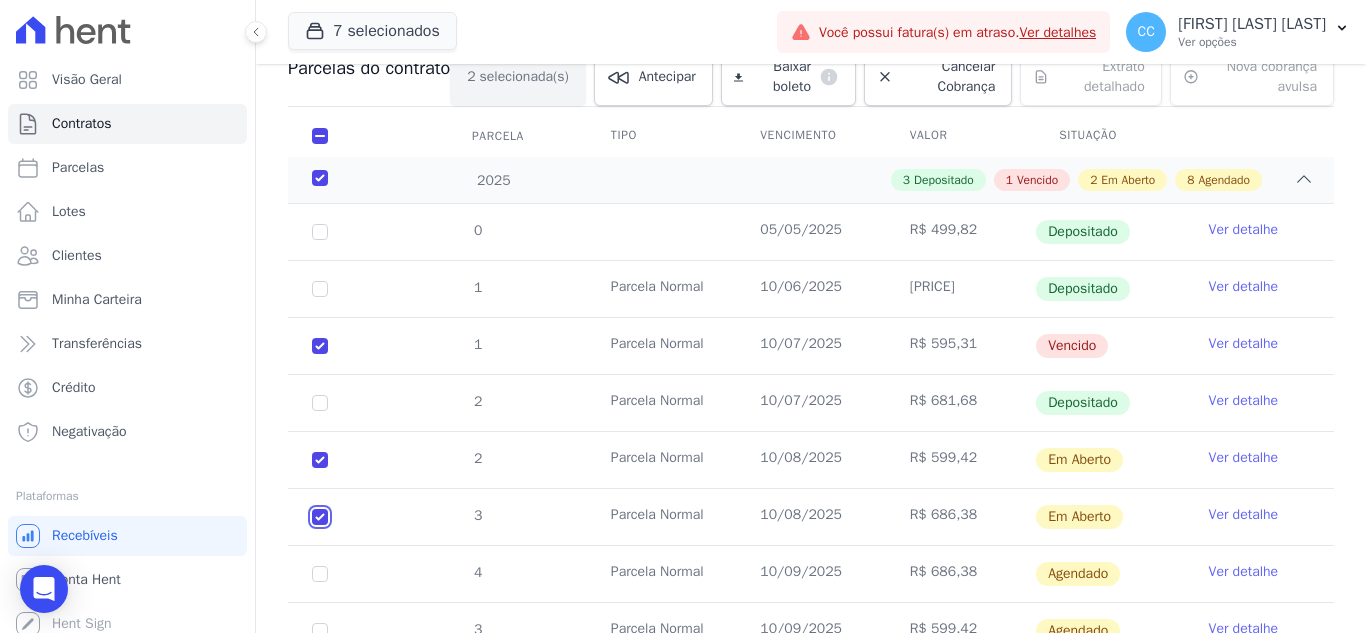 checkbox on "true" 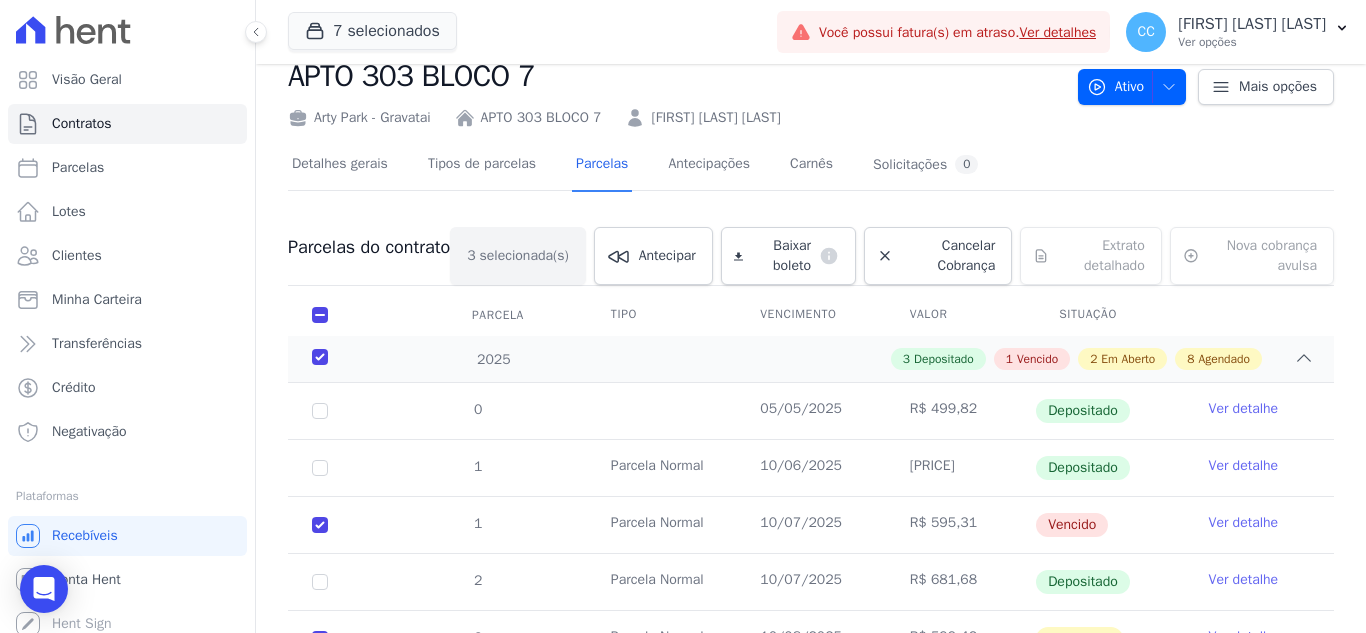 scroll, scrollTop: 34, scrollLeft: 0, axis: vertical 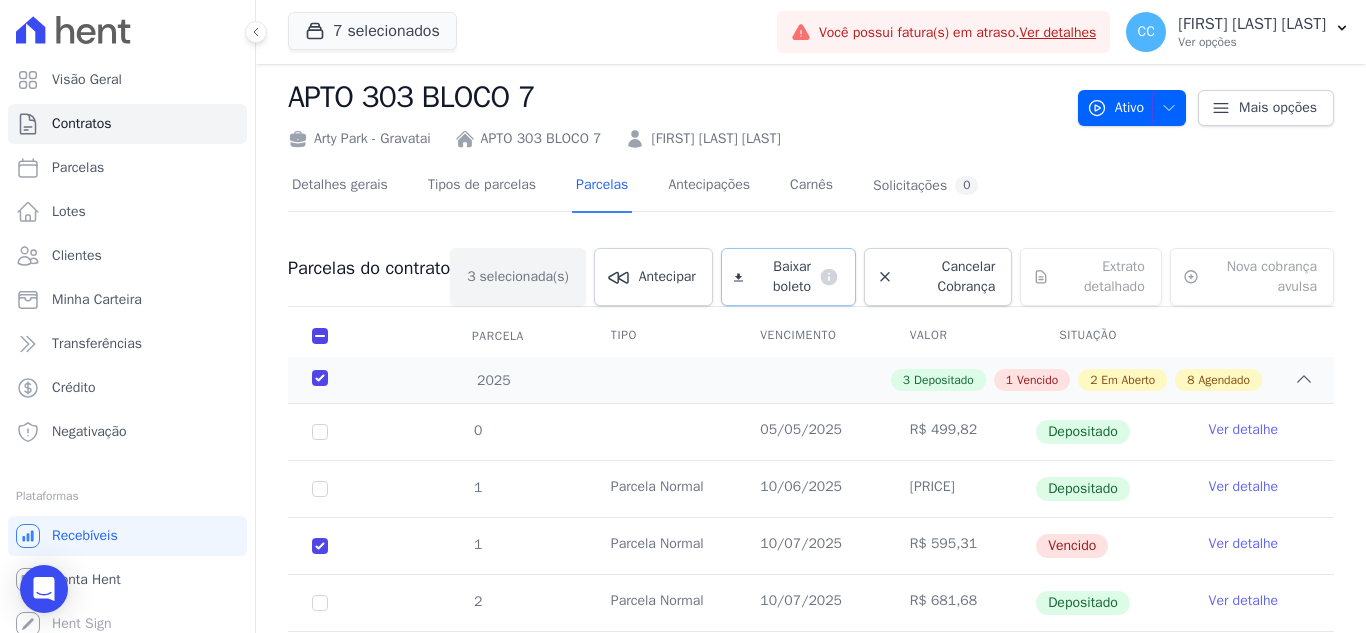 click on "Baixar boleto
default" at bounding box center [788, 277] 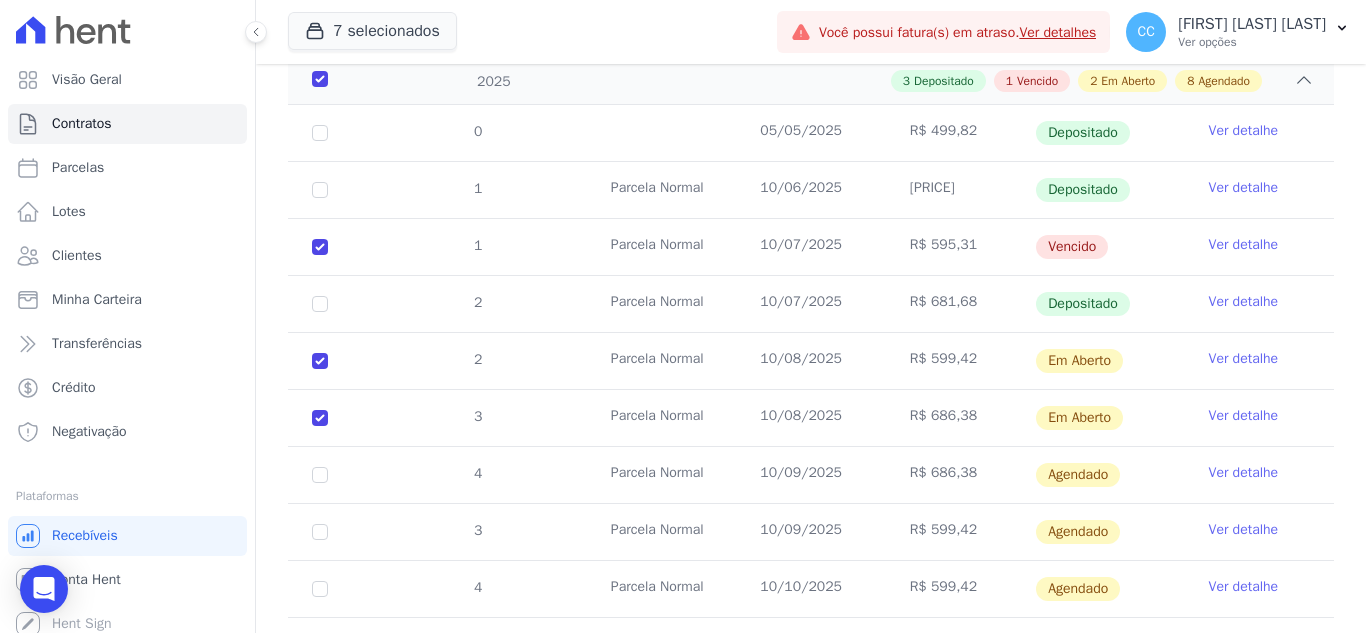 scroll, scrollTop: 334, scrollLeft: 0, axis: vertical 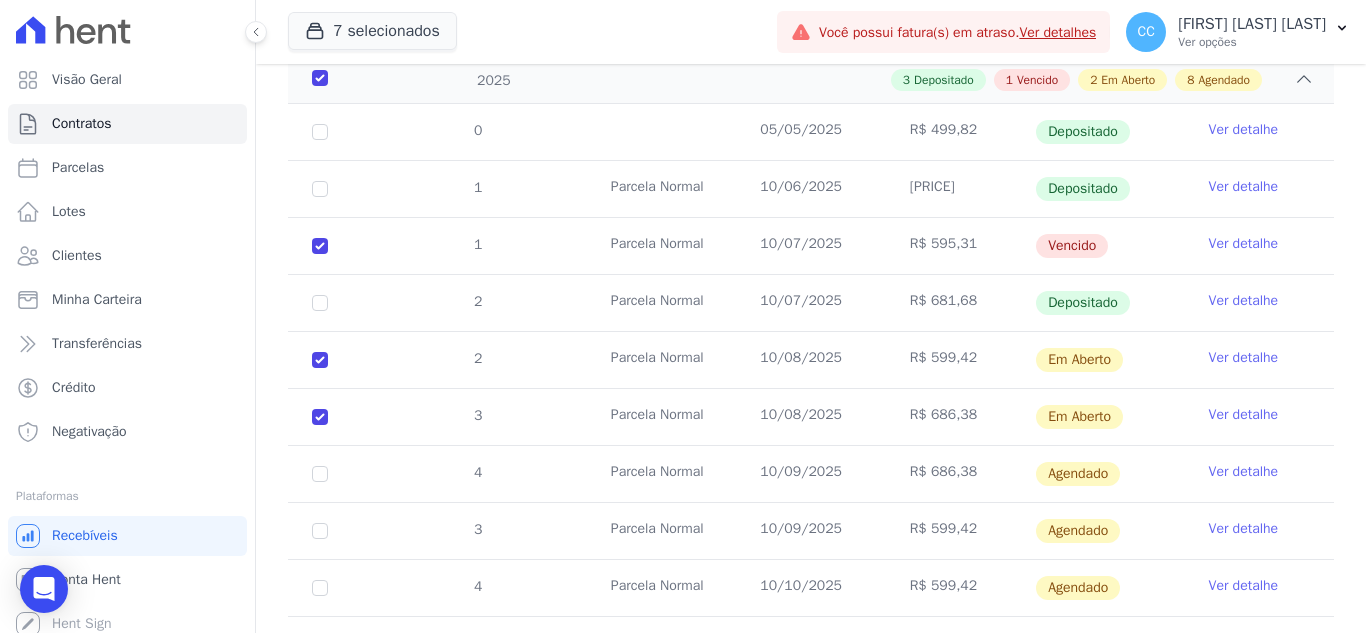click on "Ver detalhe" at bounding box center [1244, 415] 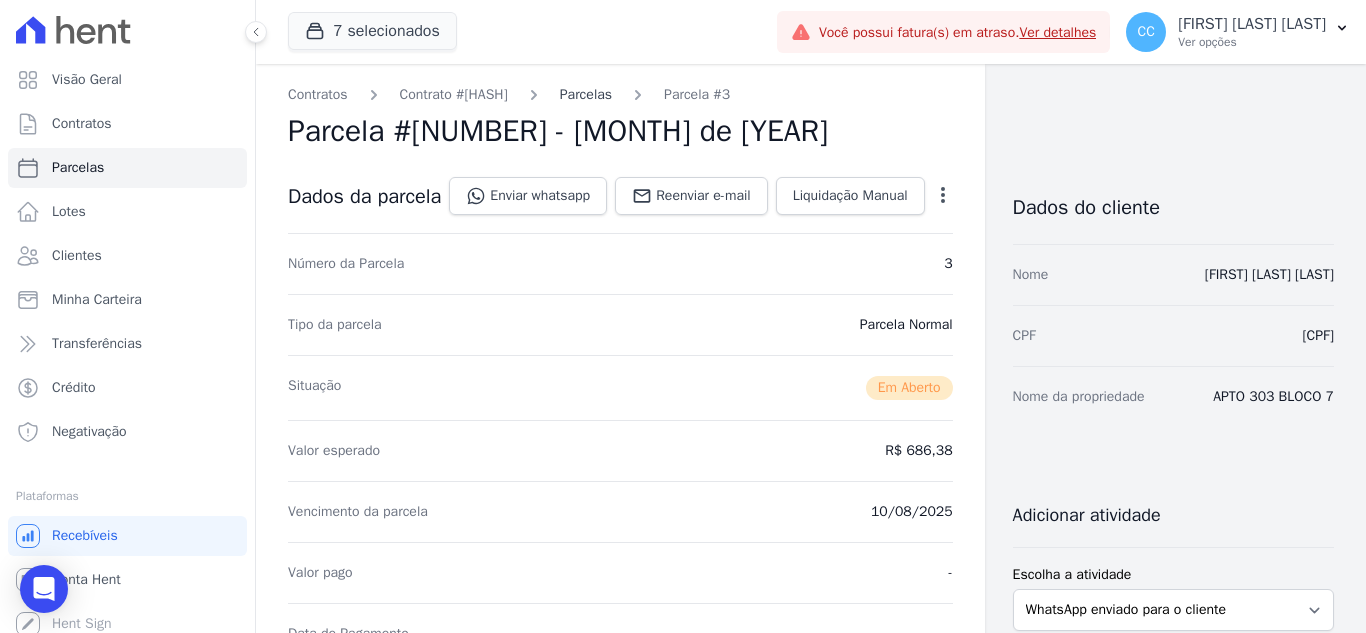 click on "Parcelas" at bounding box center [586, 94] 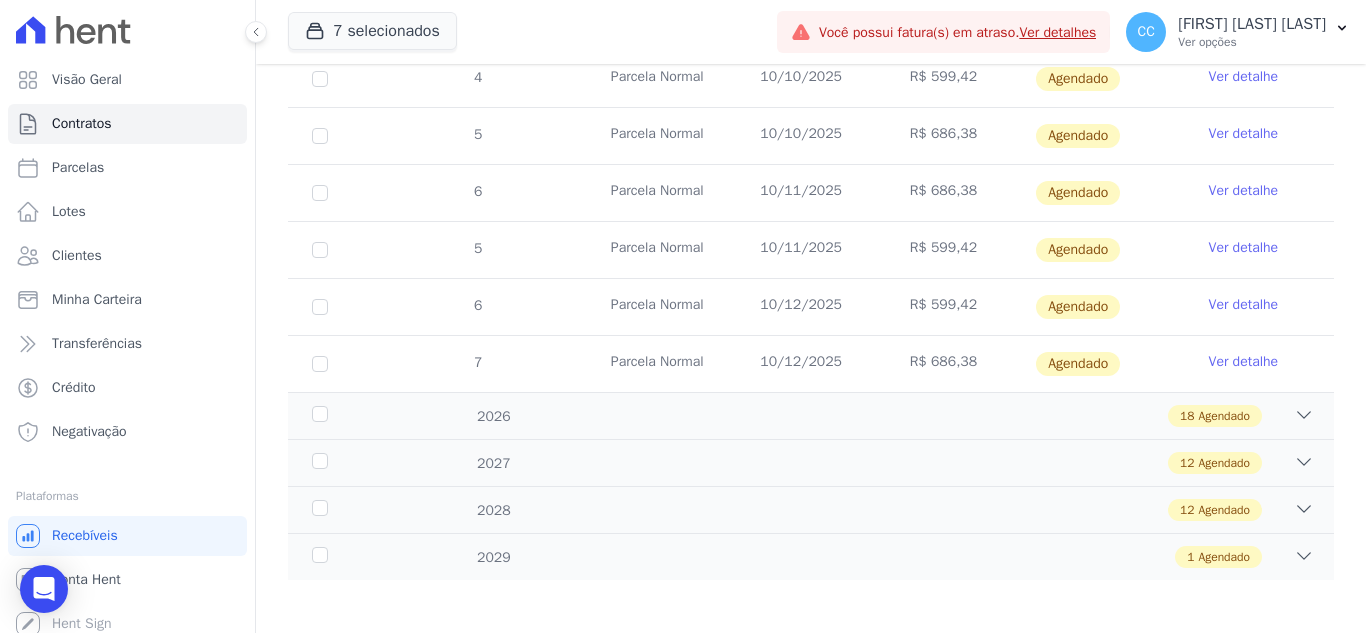 scroll, scrollTop: 834, scrollLeft: 0, axis: vertical 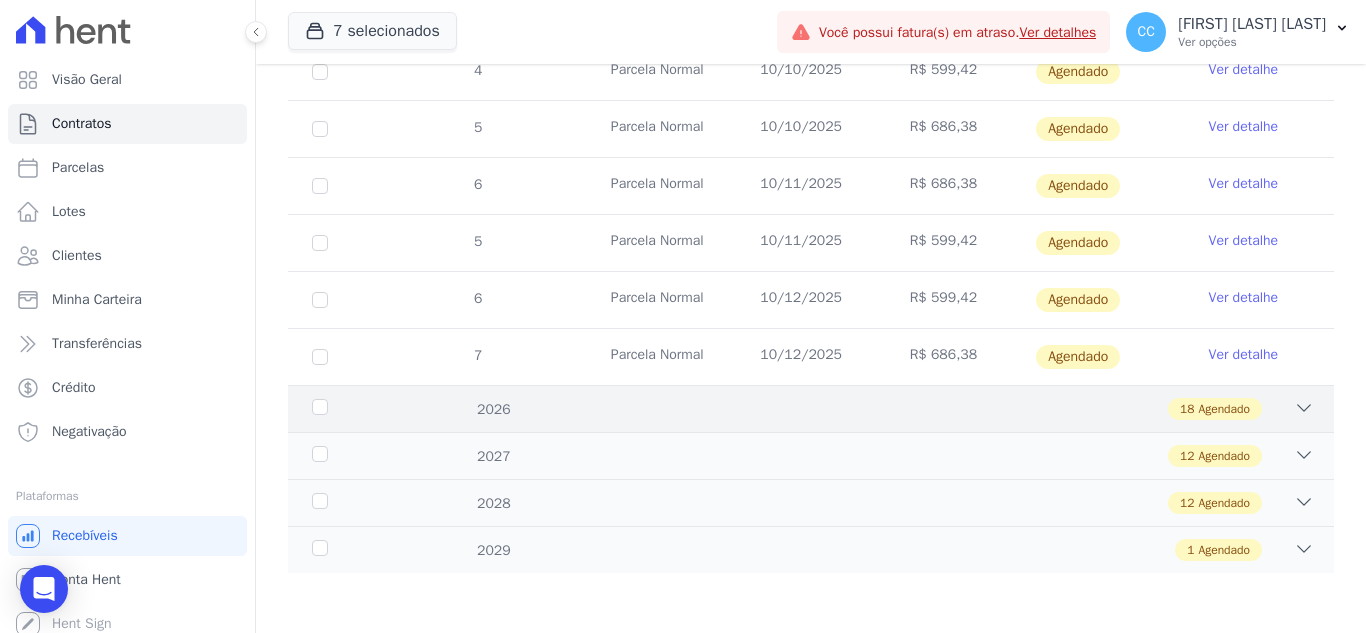click on "[YEAR]
[NUMBER]
Agendado" at bounding box center (811, 408) 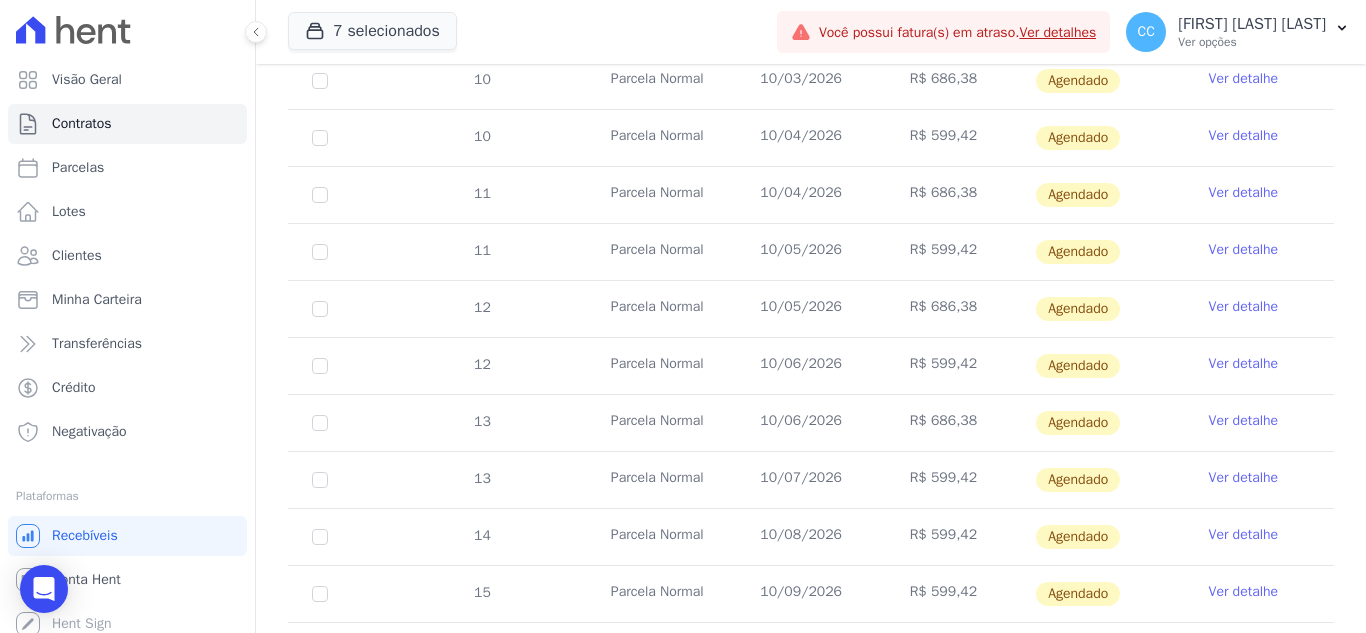 scroll, scrollTop: 1460, scrollLeft: 0, axis: vertical 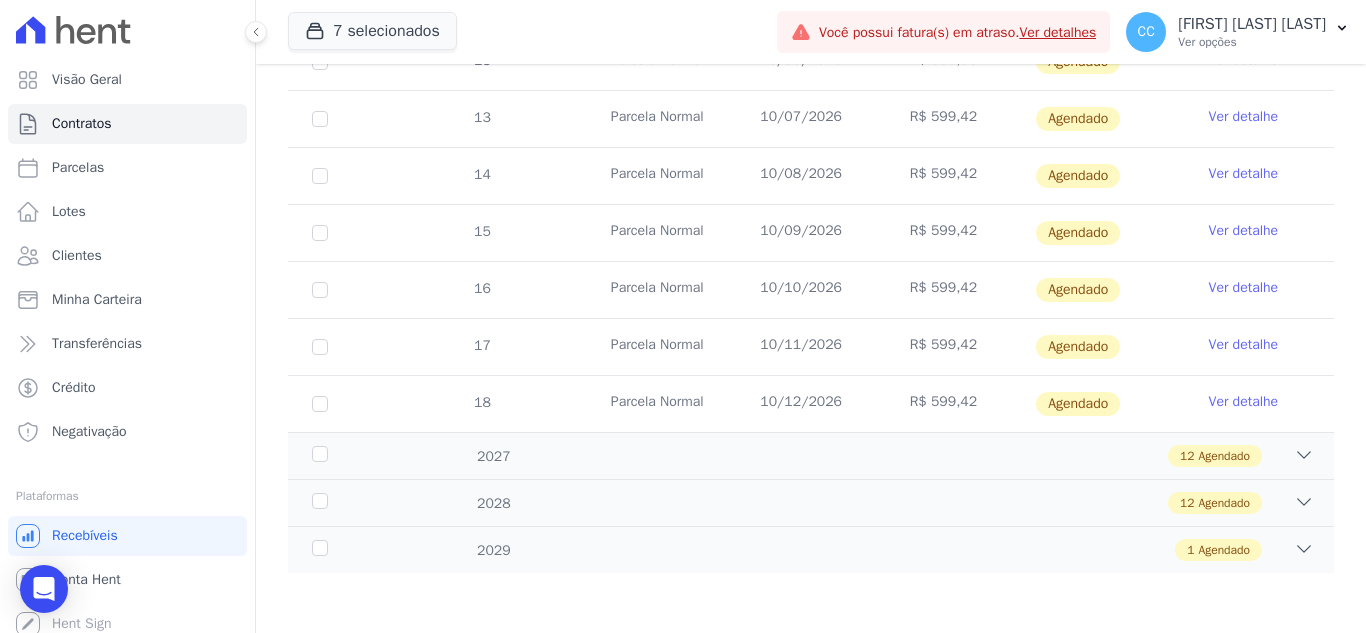 click on "Parcela Normal
[DATE]
[PRICE]
Agendado
Ver detalhe
8
Parcela Normal
[DATE]
[PRICE]
9 8" at bounding box center (811, -81) 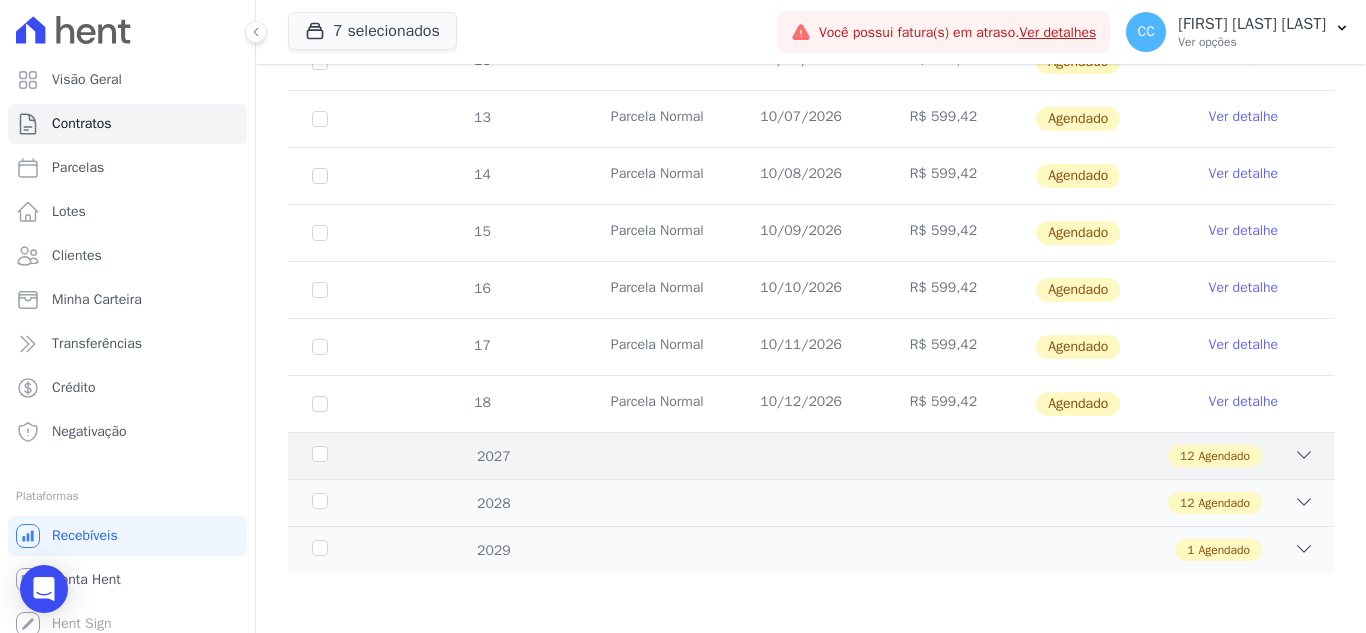 click on "[YEAR]
[NUMBER]
Agendado" at bounding box center (811, 455) 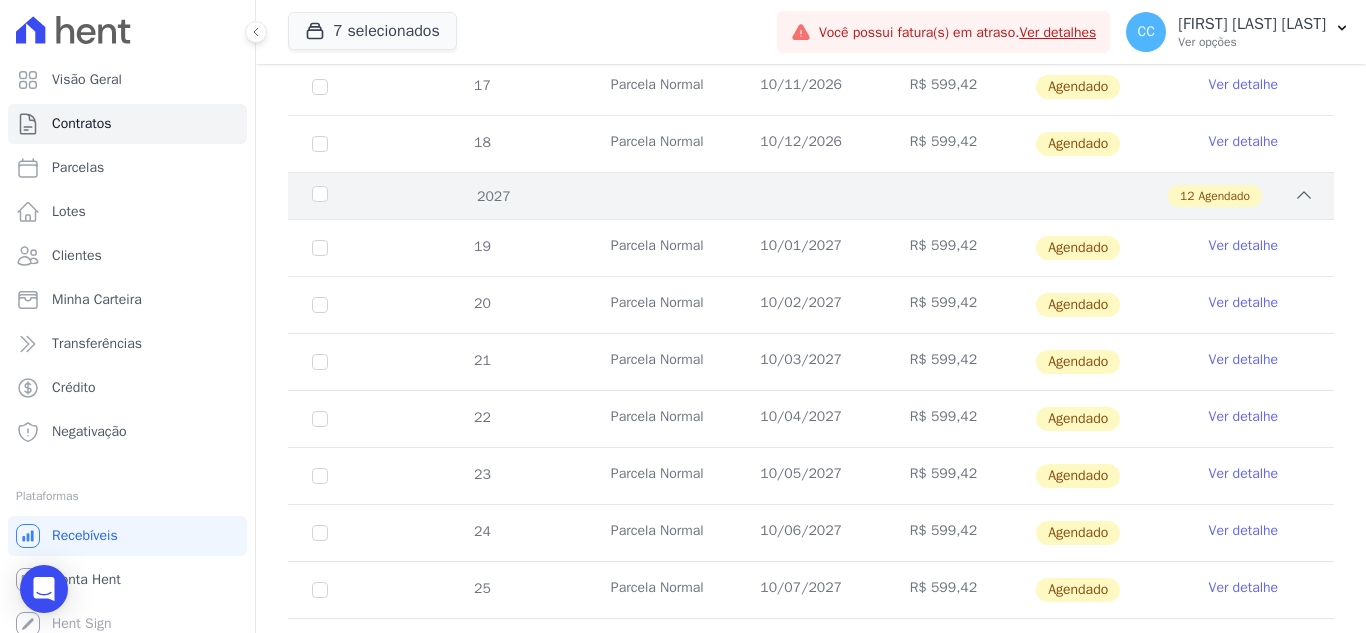 scroll, scrollTop: 2160, scrollLeft: 0, axis: vertical 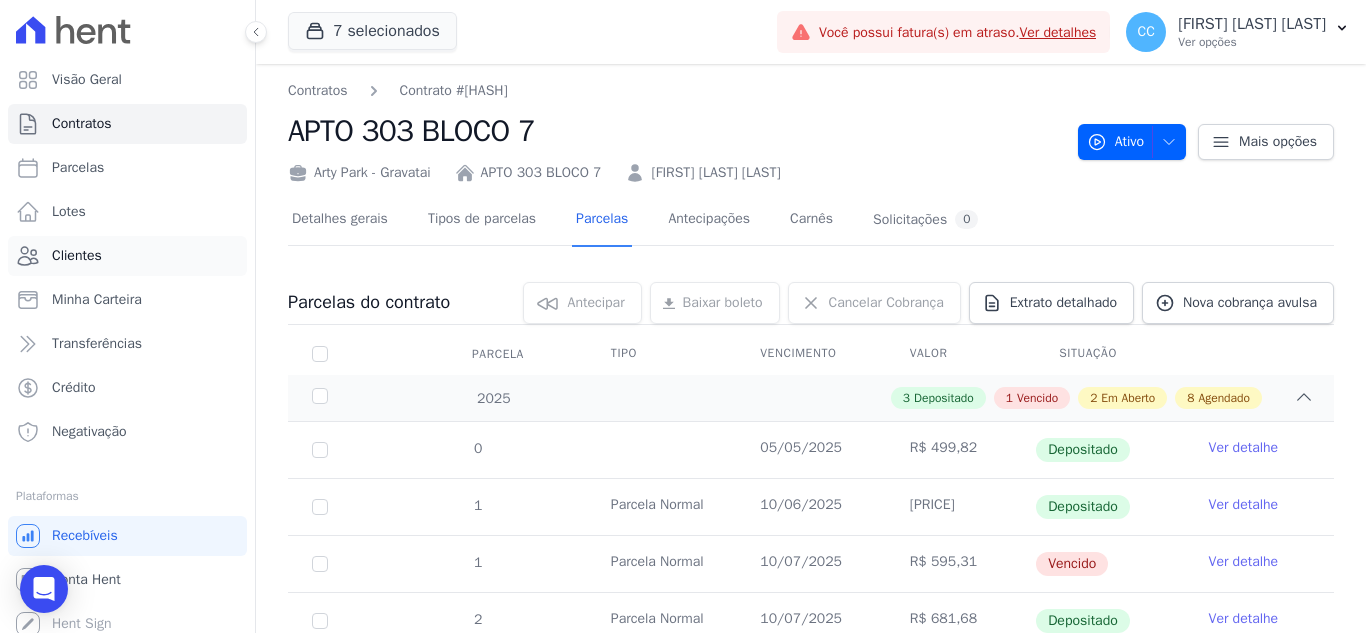 click on "Clientes" at bounding box center (77, 256) 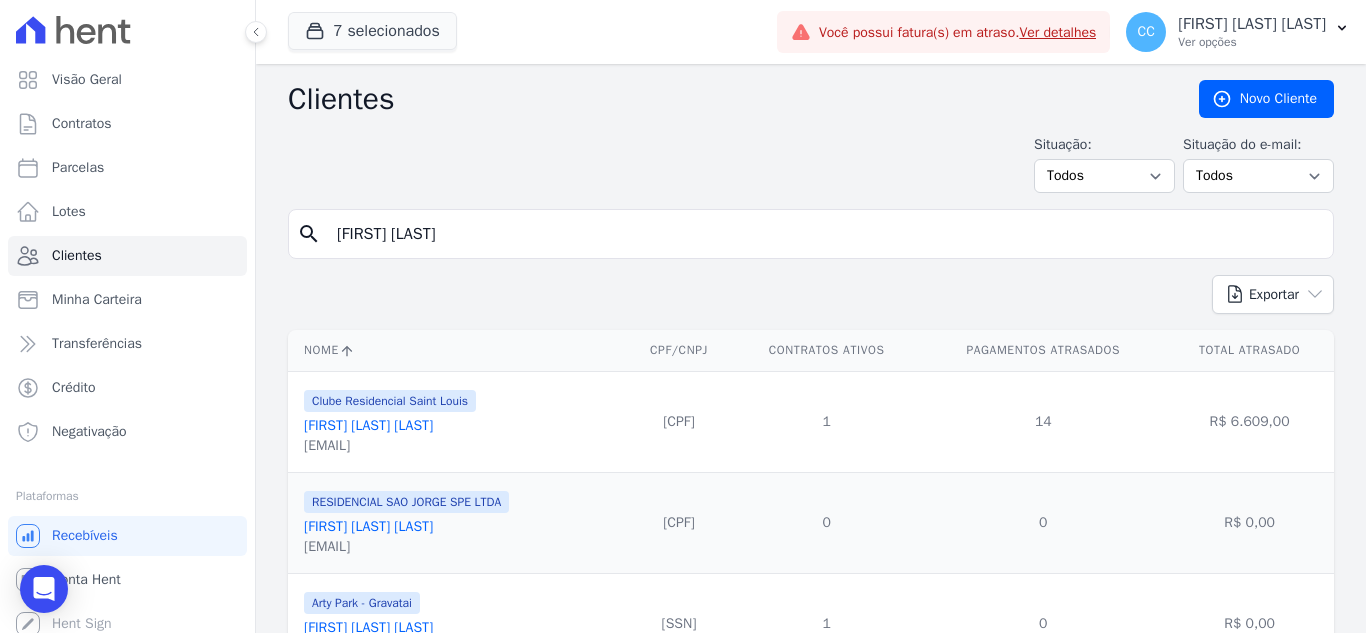 type on "[FIRST] [LAST]" 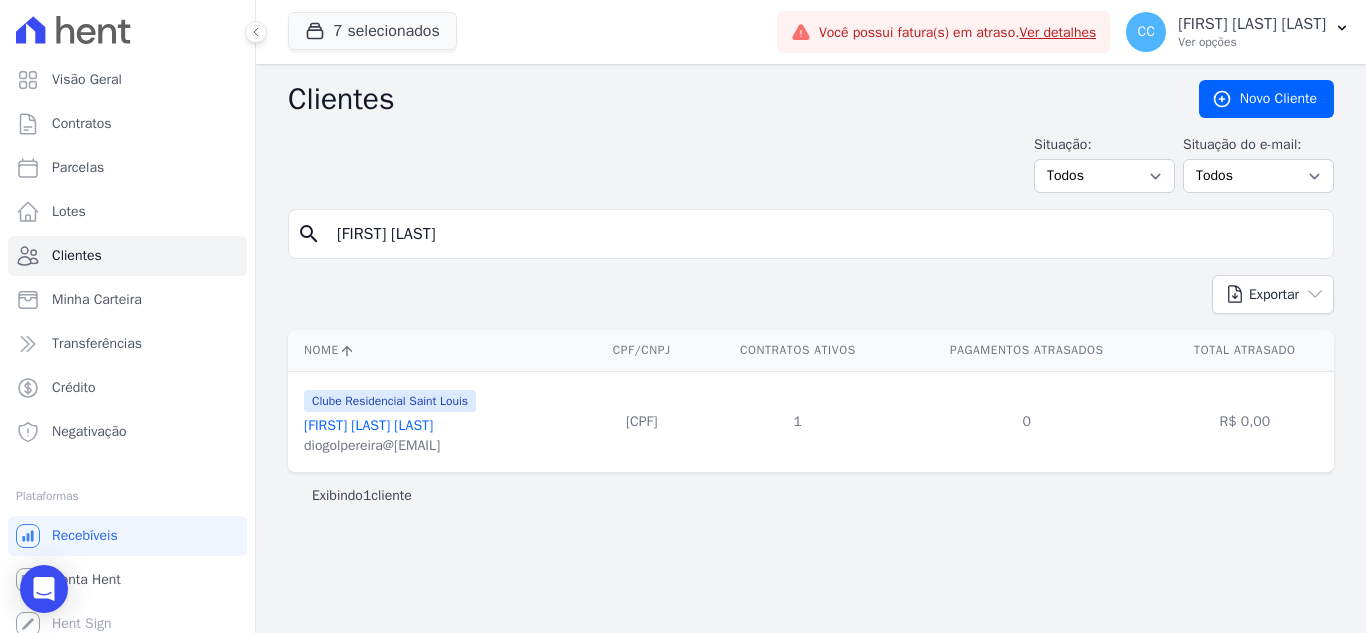 click on "[FIRST] [LAST] [LAST]" at bounding box center (368, 425) 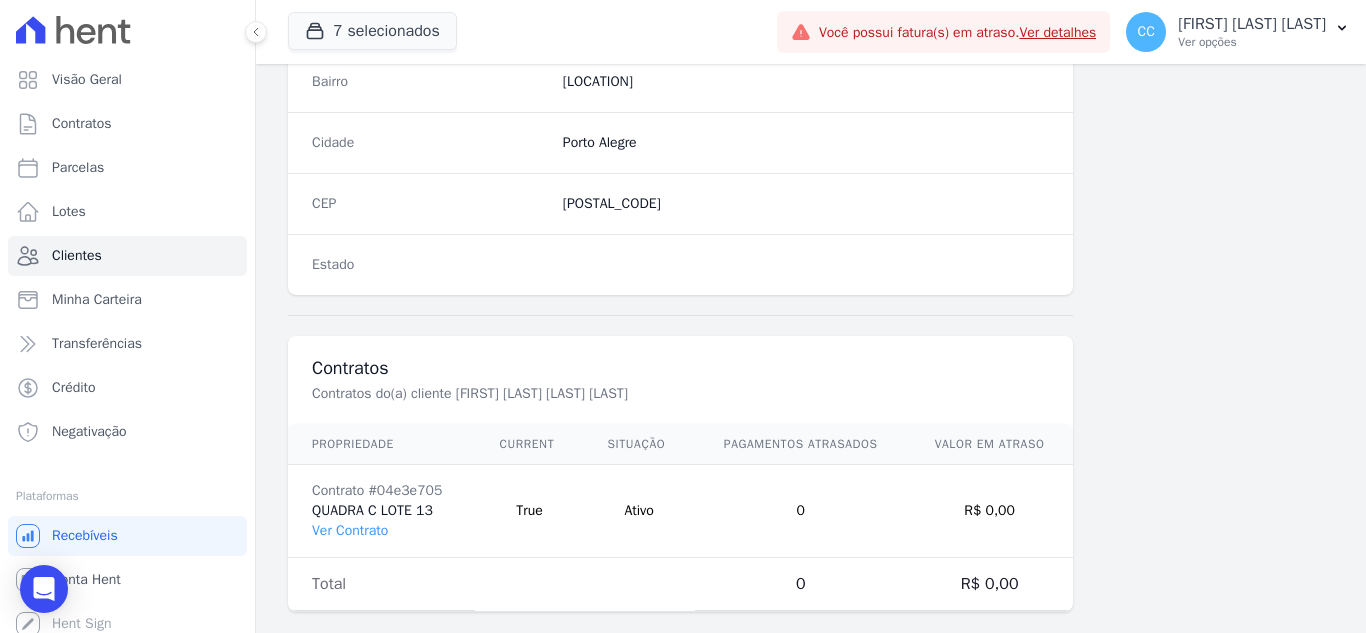 scroll, scrollTop: 1238, scrollLeft: 0, axis: vertical 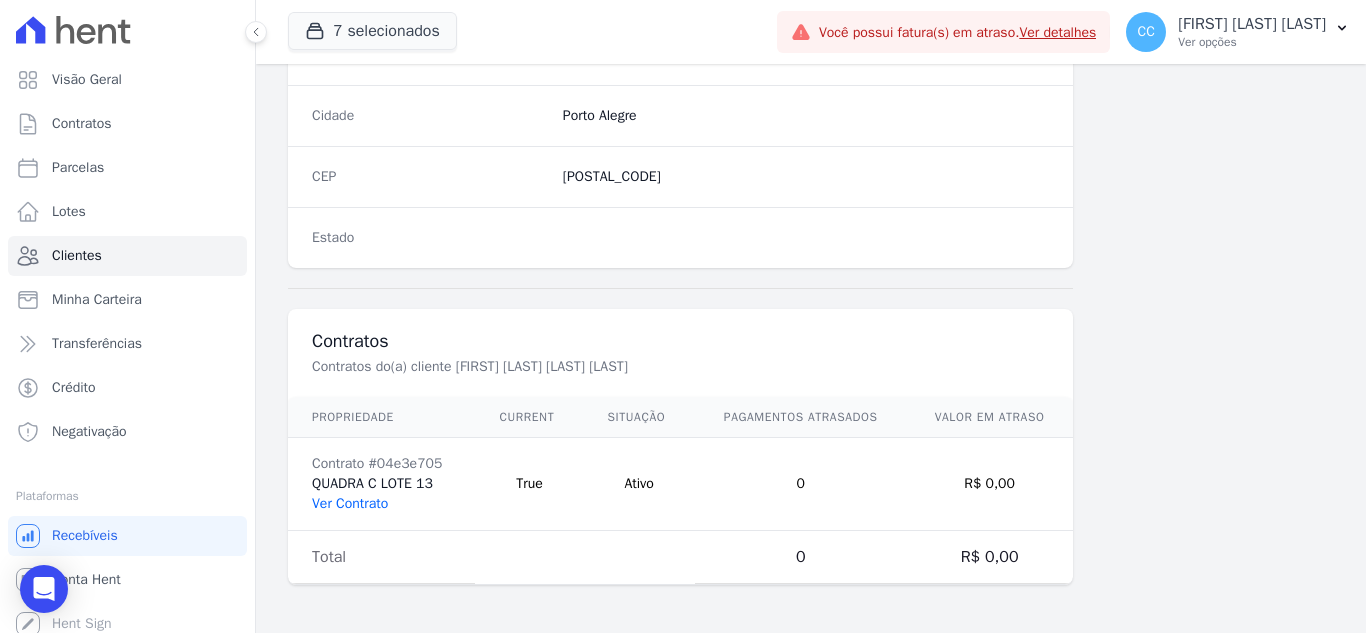 click on "Ver Contrato" at bounding box center (350, 503) 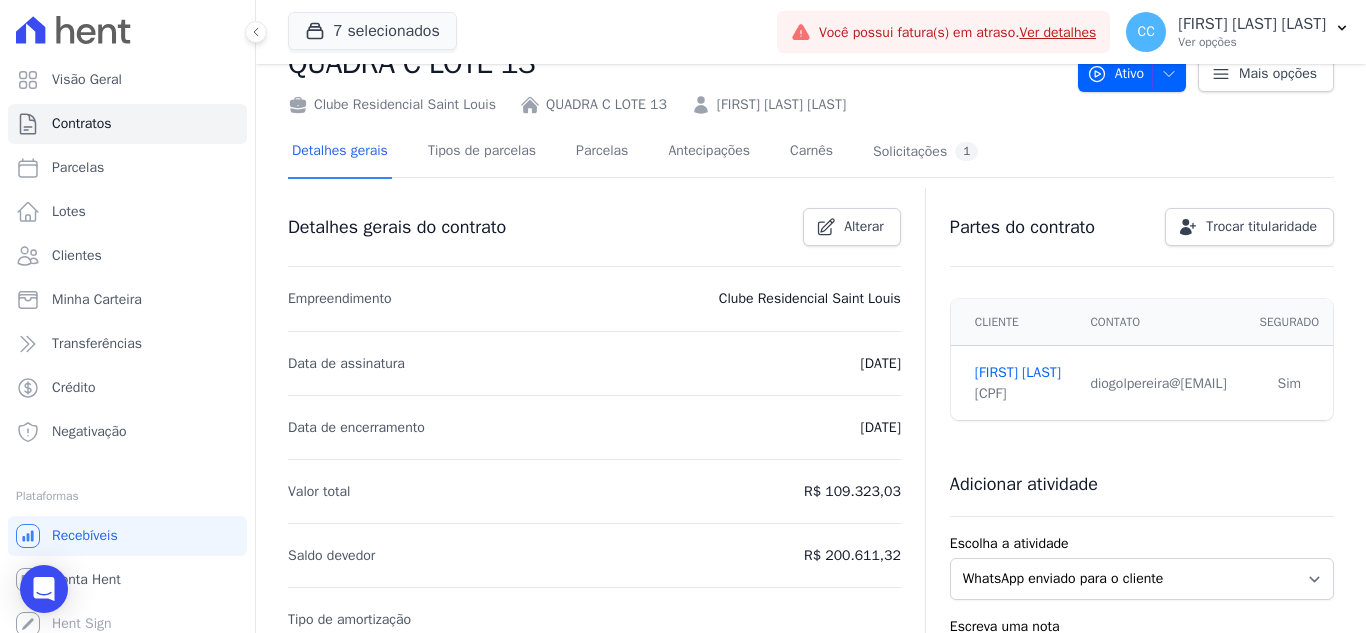 scroll, scrollTop: 0, scrollLeft: 0, axis: both 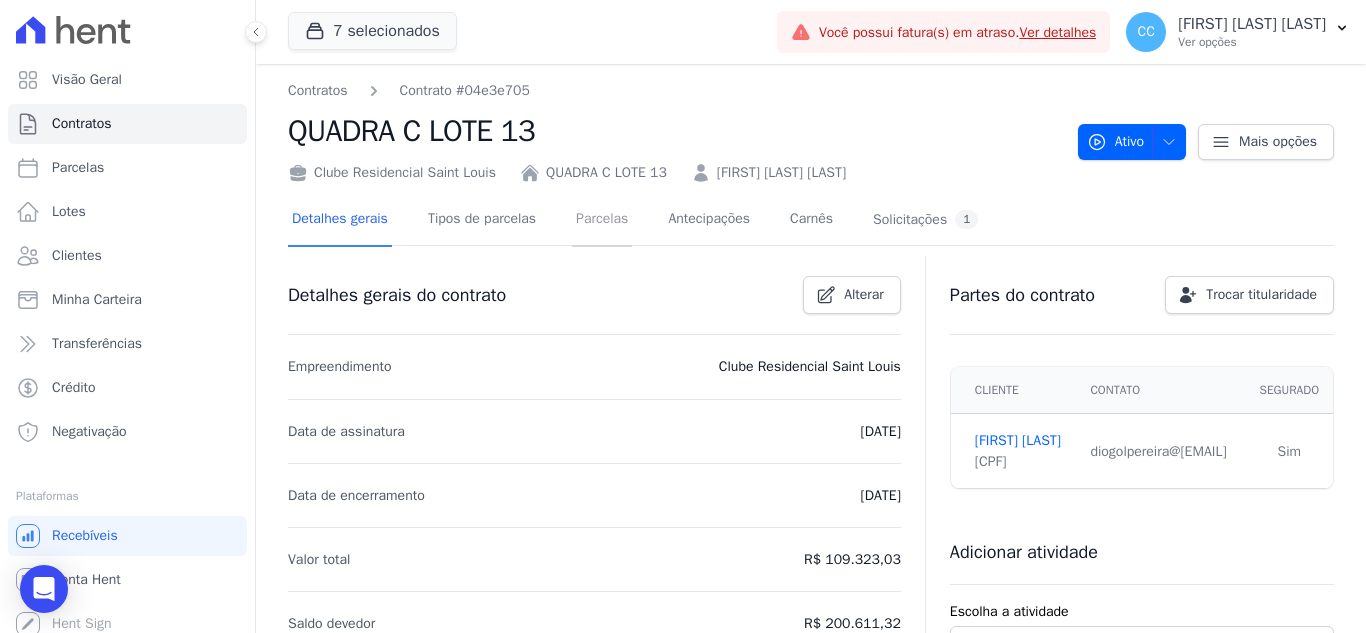 click on "Parcelas" at bounding box center (602, 220) 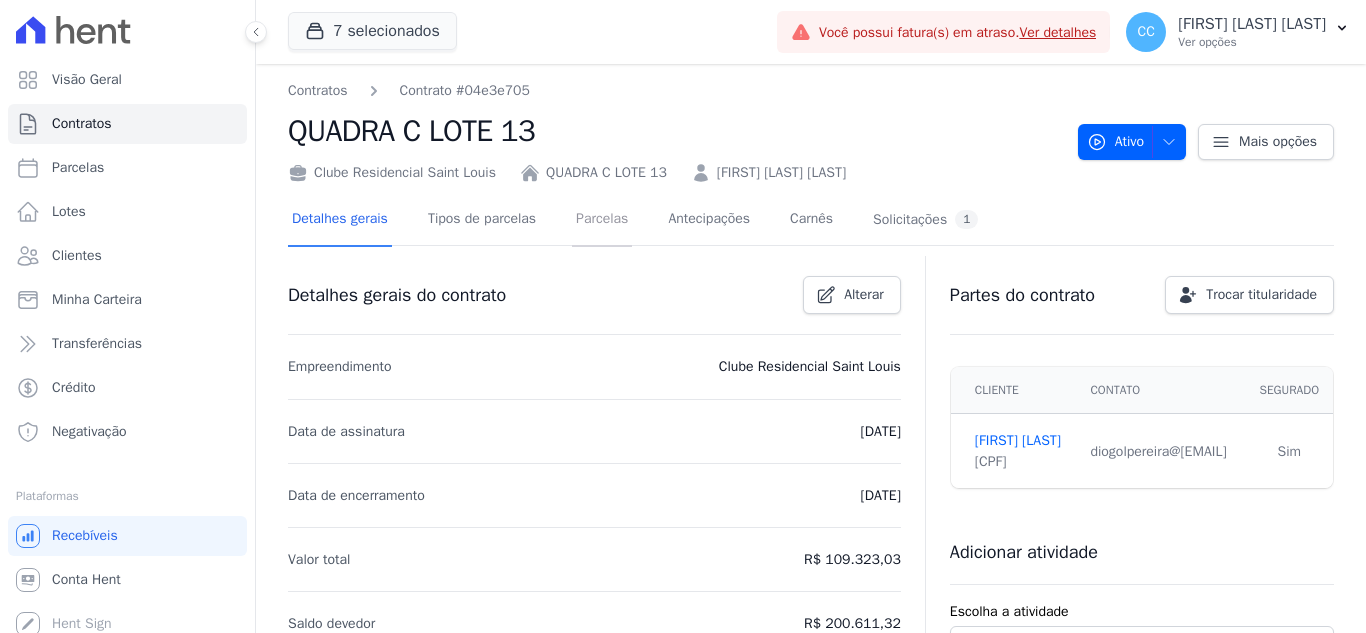 click on "Parcelas" at bounding box center [602, 220] 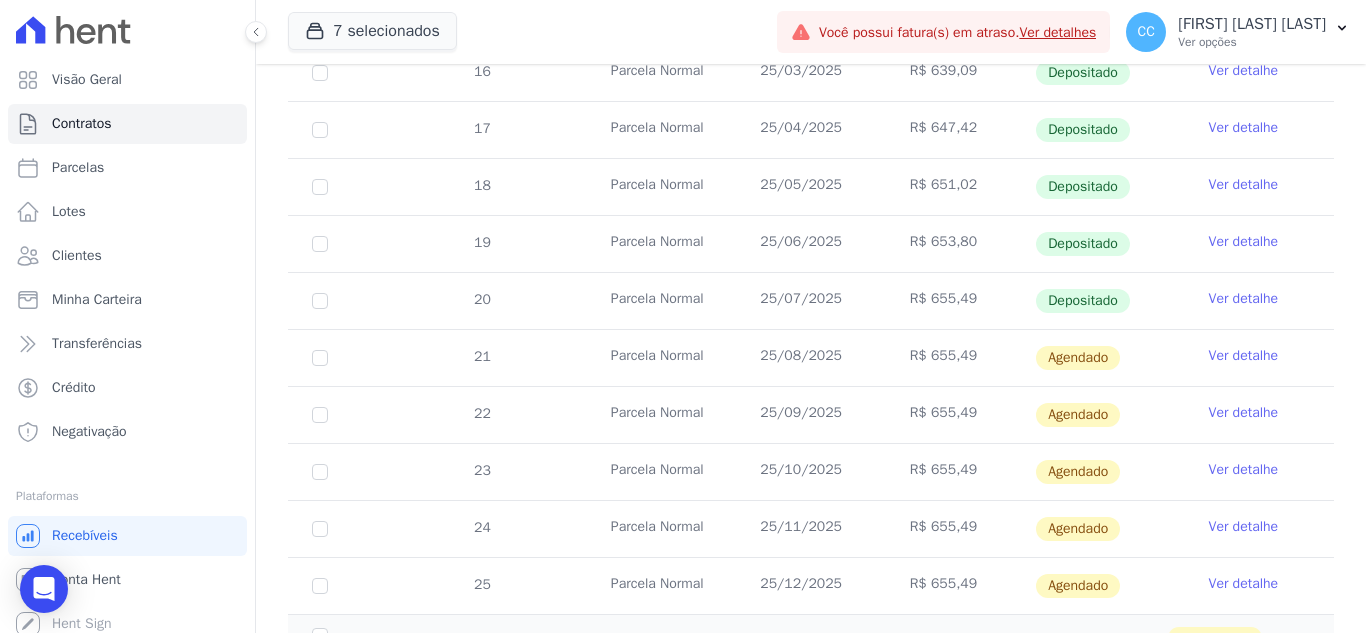 scroll, scrollTop: 700, scrollLeft: 0, axis: vertical 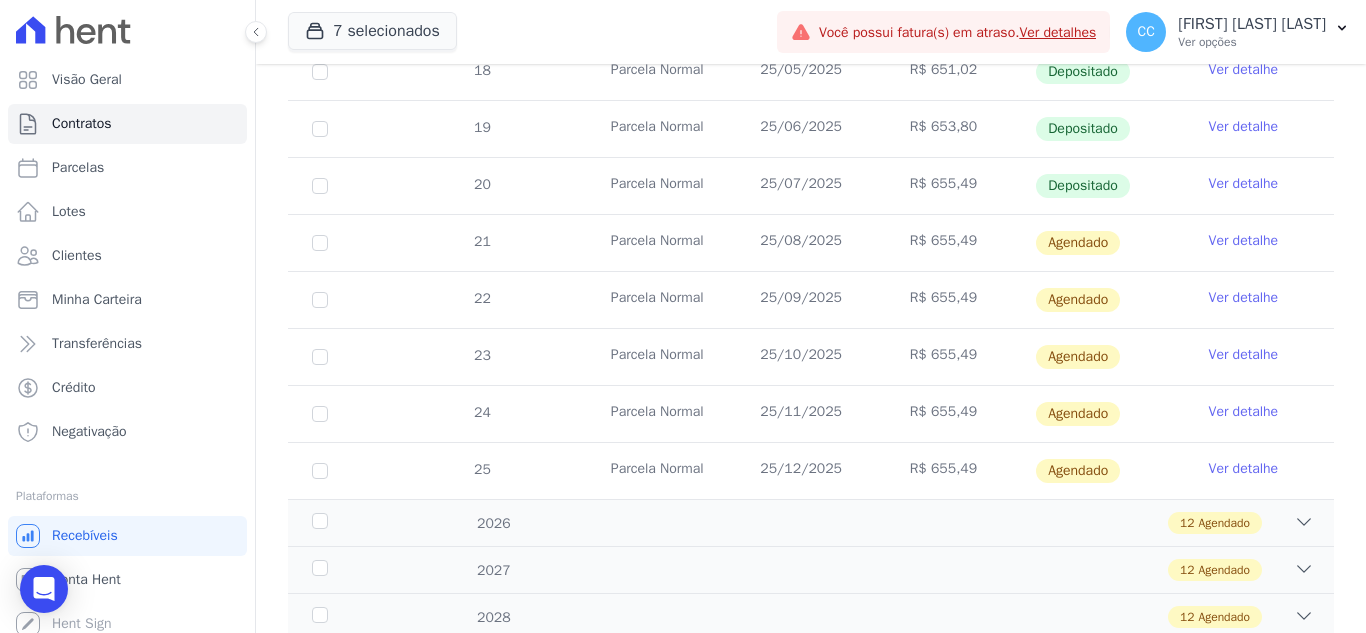 click on "Ver detalhe" at bounding box center (1259, 186) 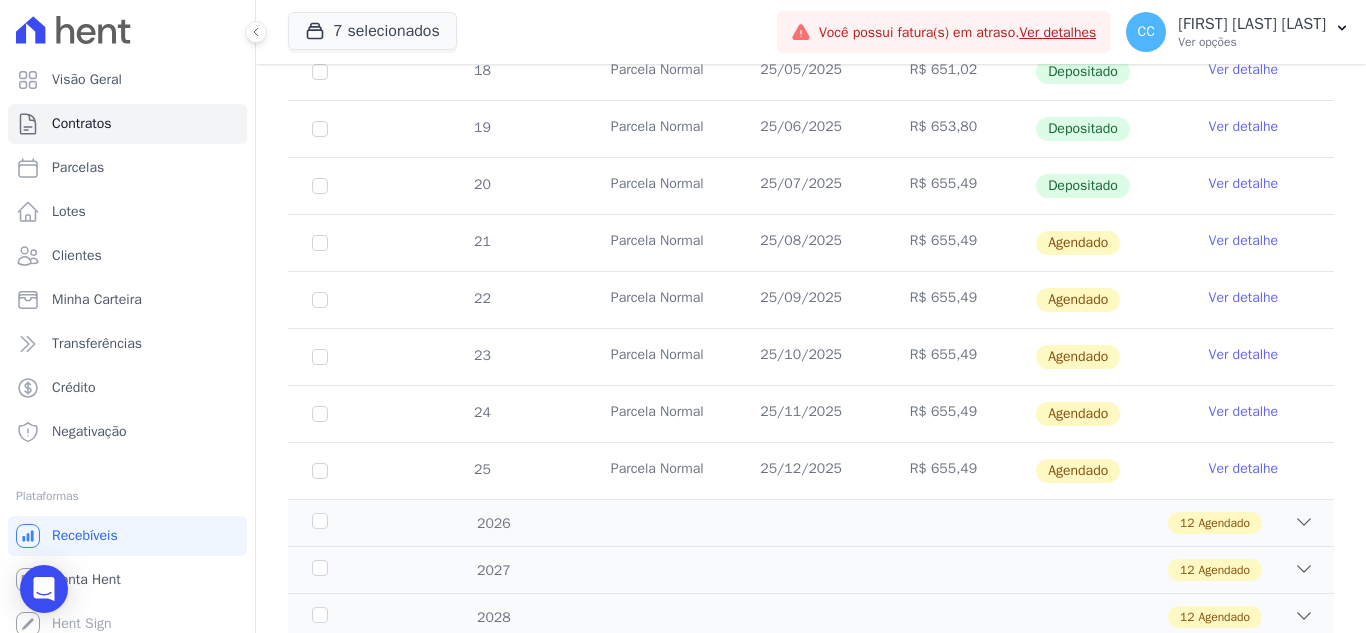 click on "Ver detalhe" at bounding box center [1244, 184] 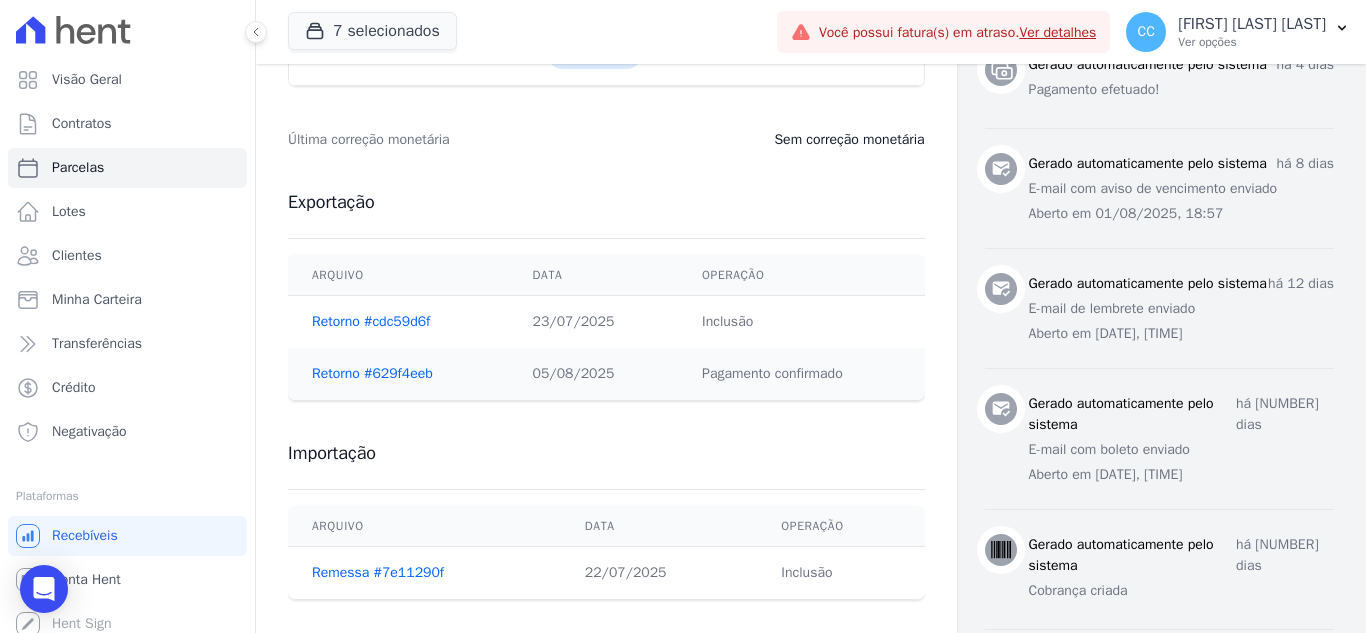 scroll, scrollTop: 1000, scrollLeft: 0, axis: vertical 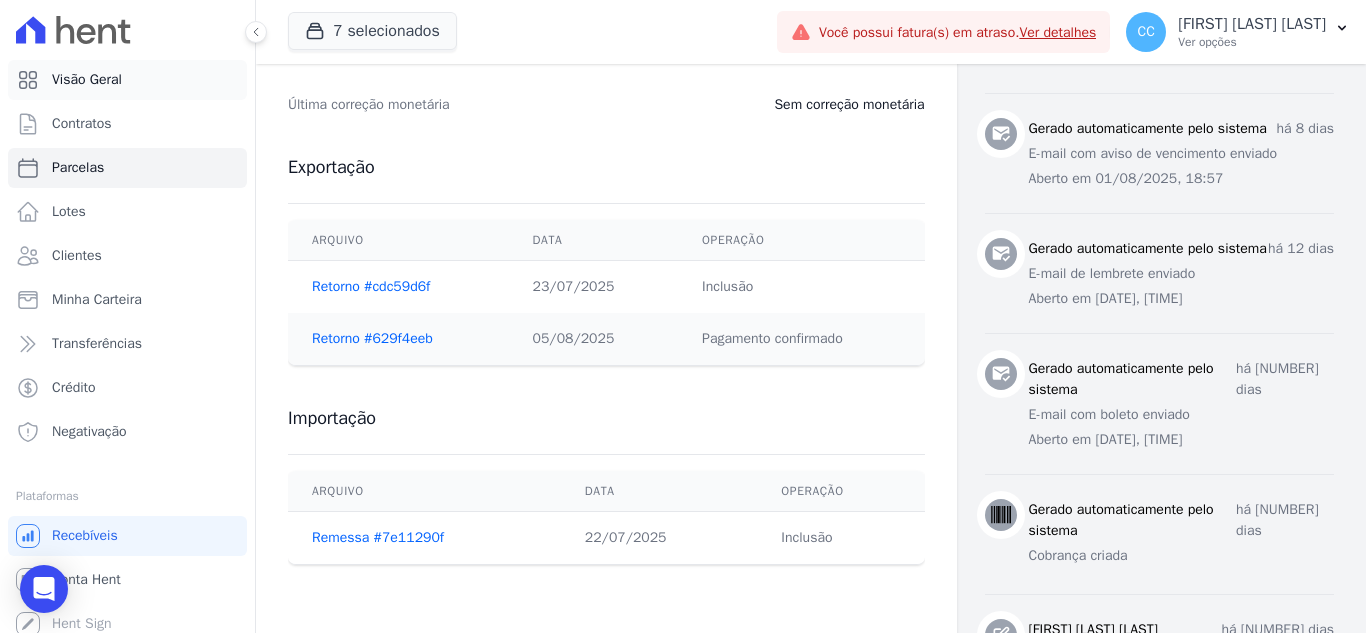 click on "Visão Geral" at bounding box center (87, 80) 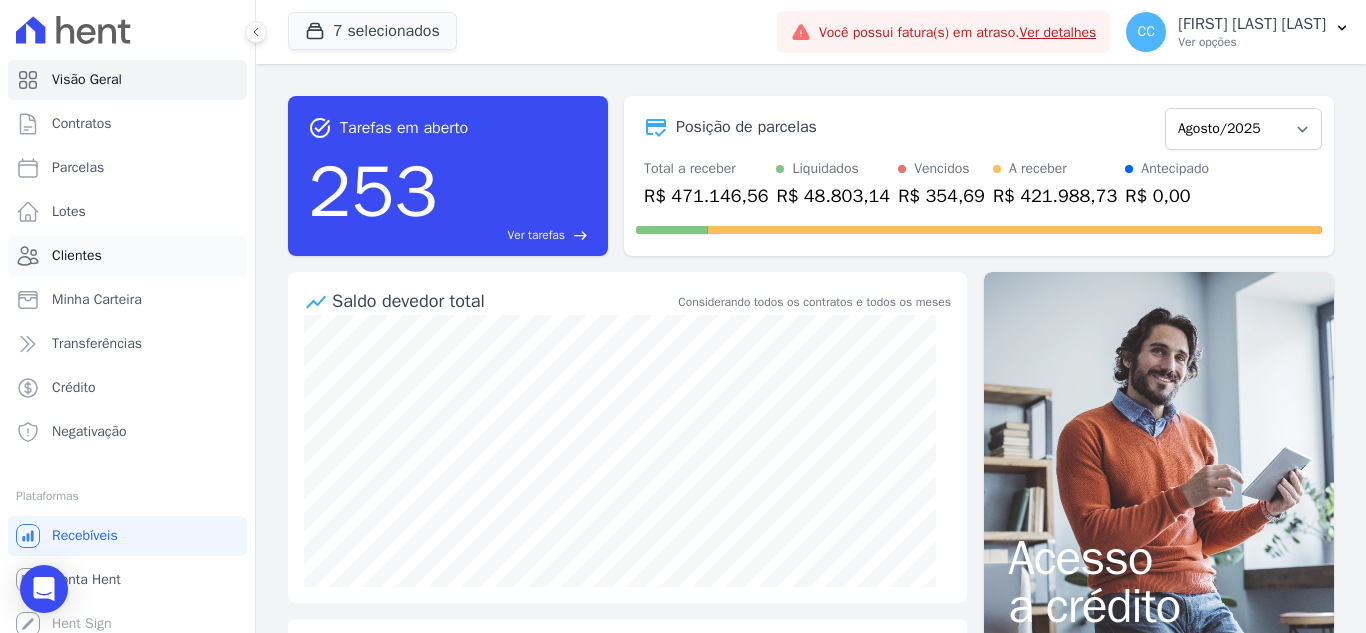 click on "Clientes" at bounding box center [127, 256] 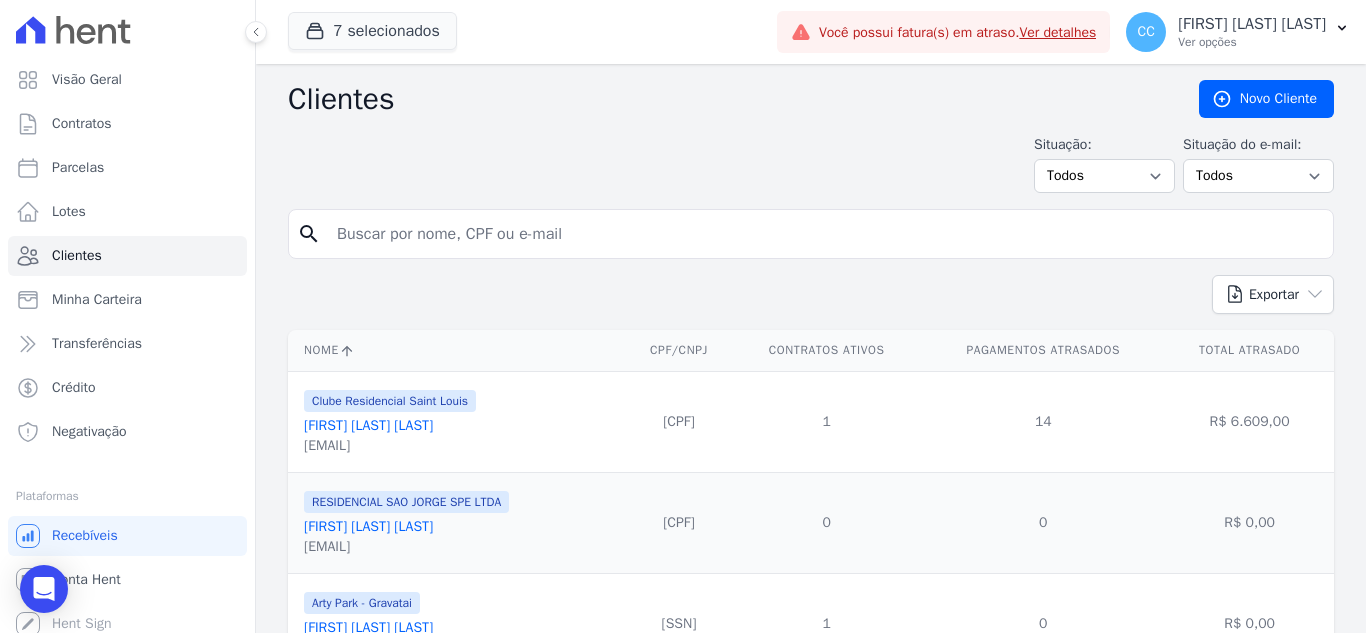 click at bounding box center [825, 234] 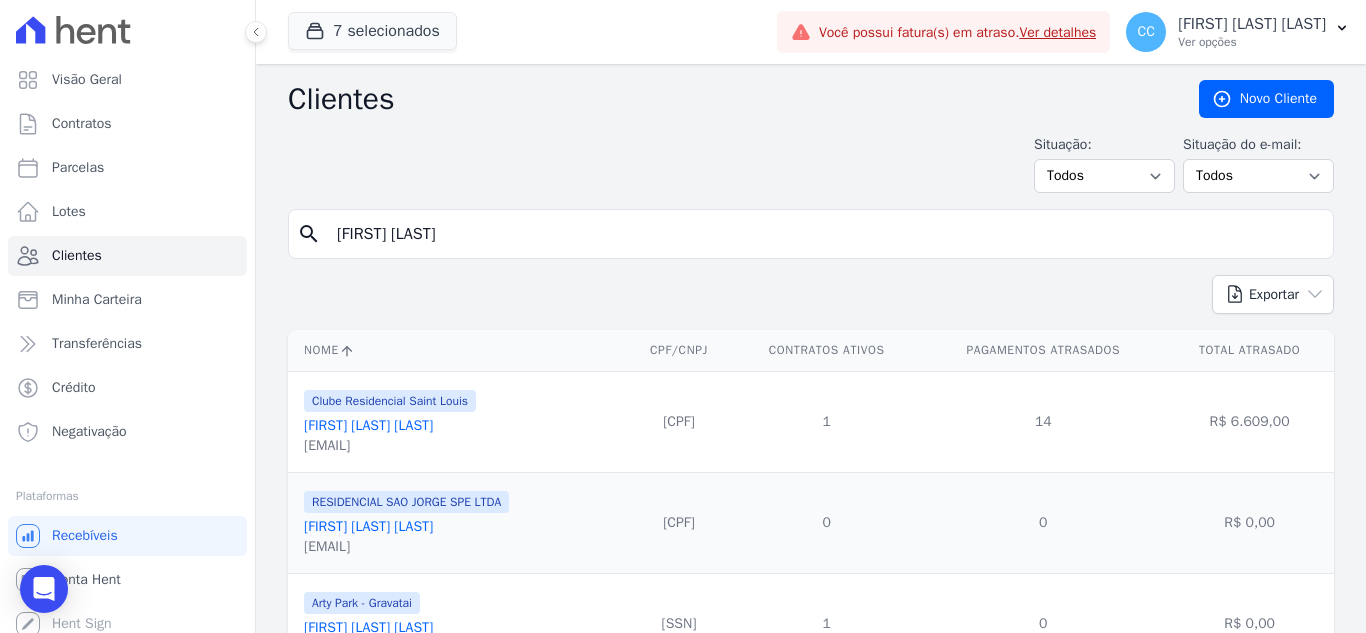 type on "[FIRST] [LAST]" 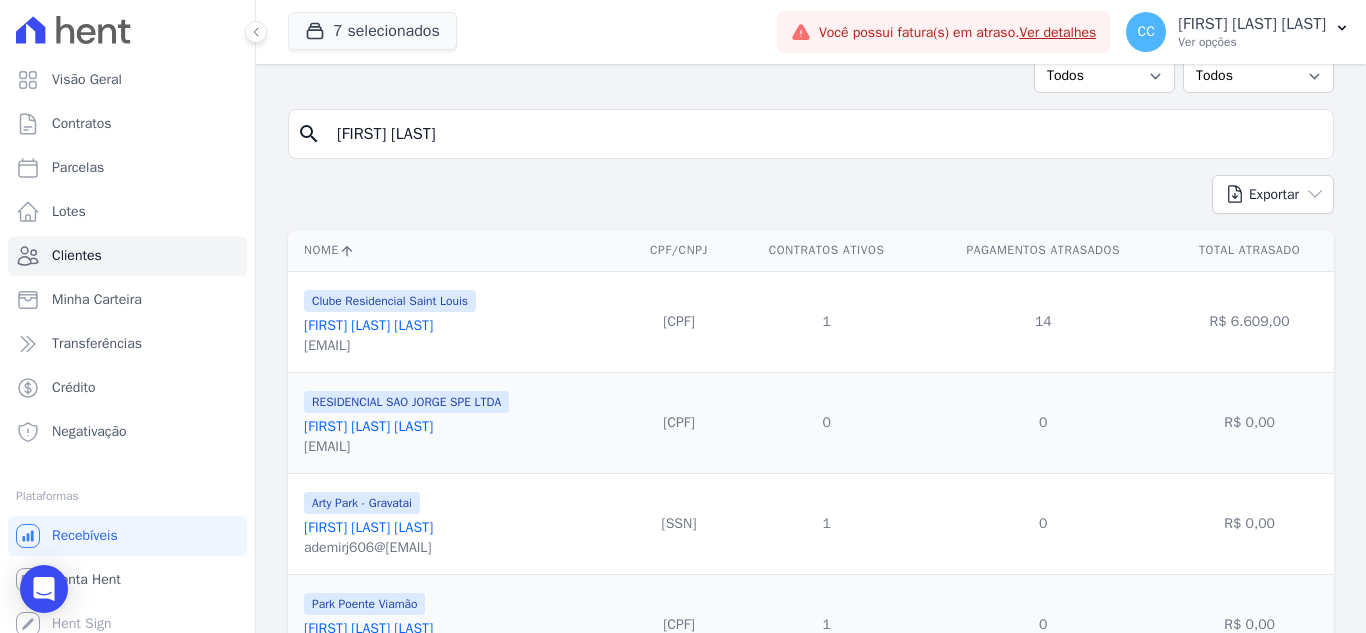 scroll, scrollTop: 0, scrollLeft: 0, axis: both 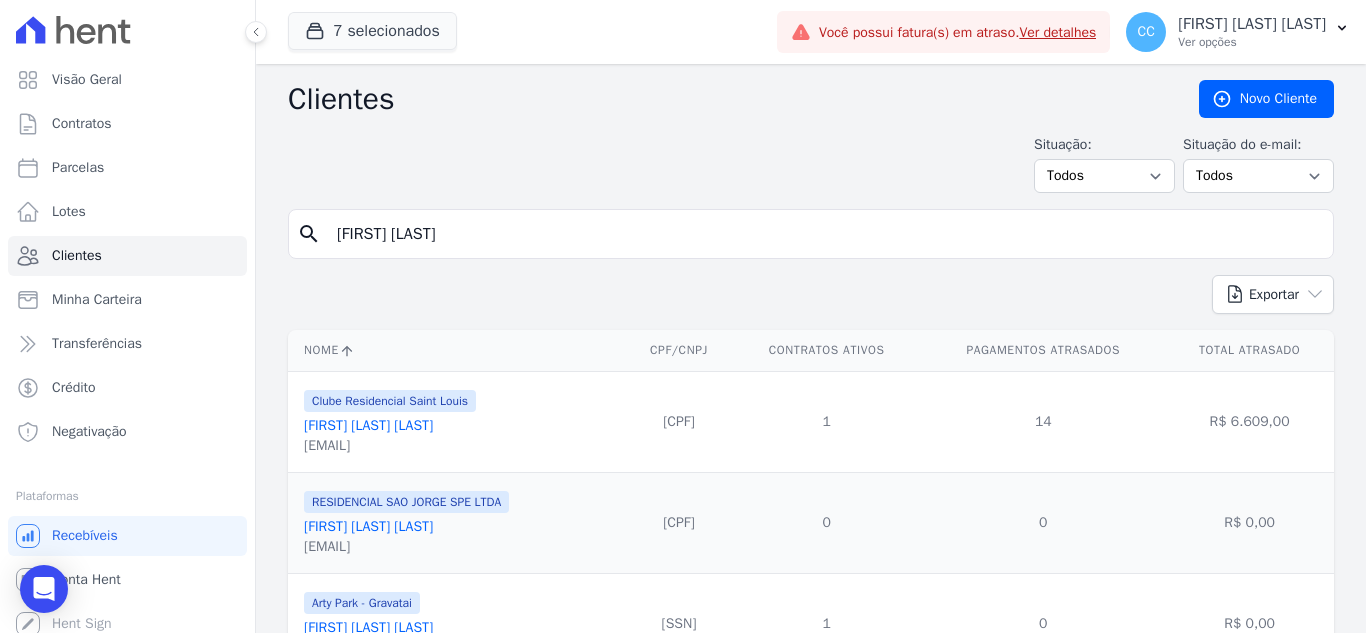 click on "[FIRST] [LAST]" at bounding box center [825, 234] 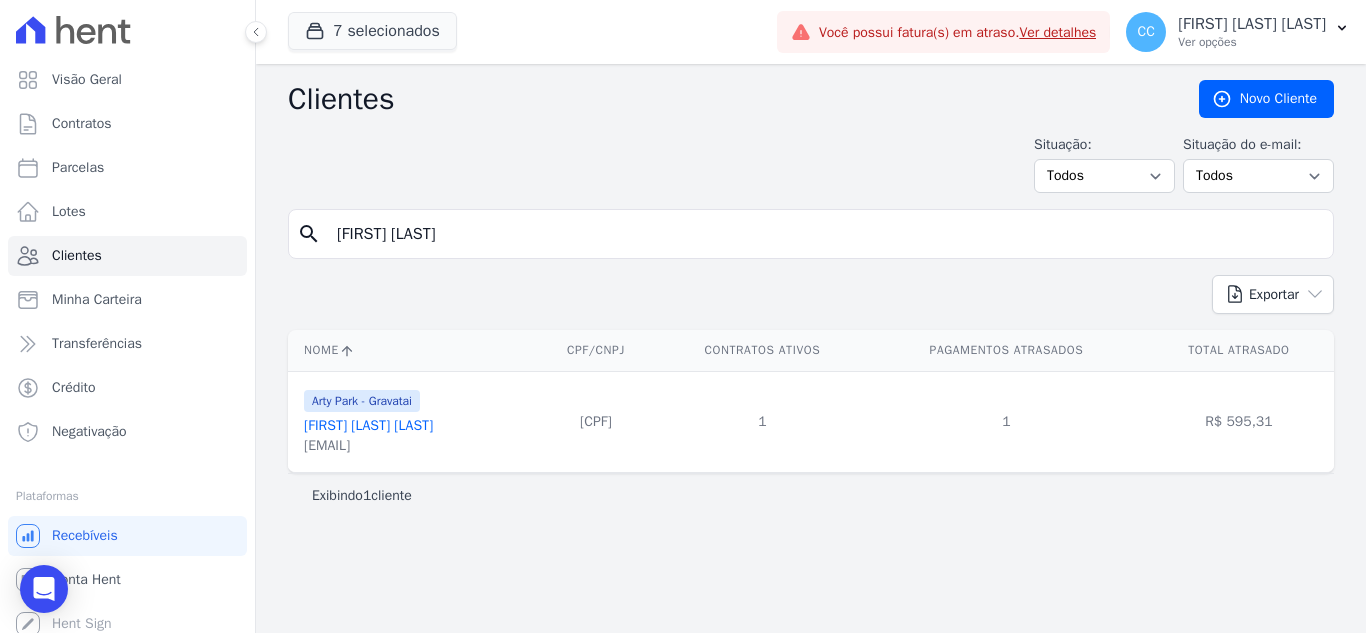 click on "[FIRST] [LAST] [LAST]" at bounding box center (368, 425) 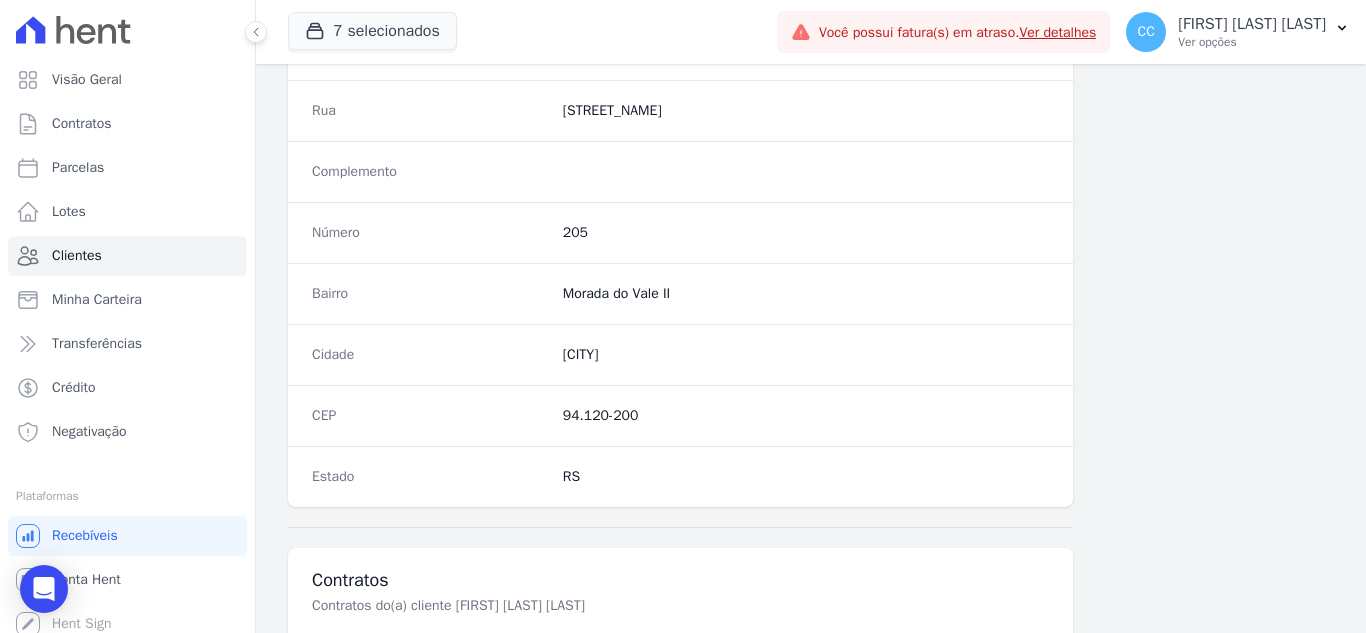 scroll, scrollTop: 1238, scrollLeft: 0, axis: vertical 